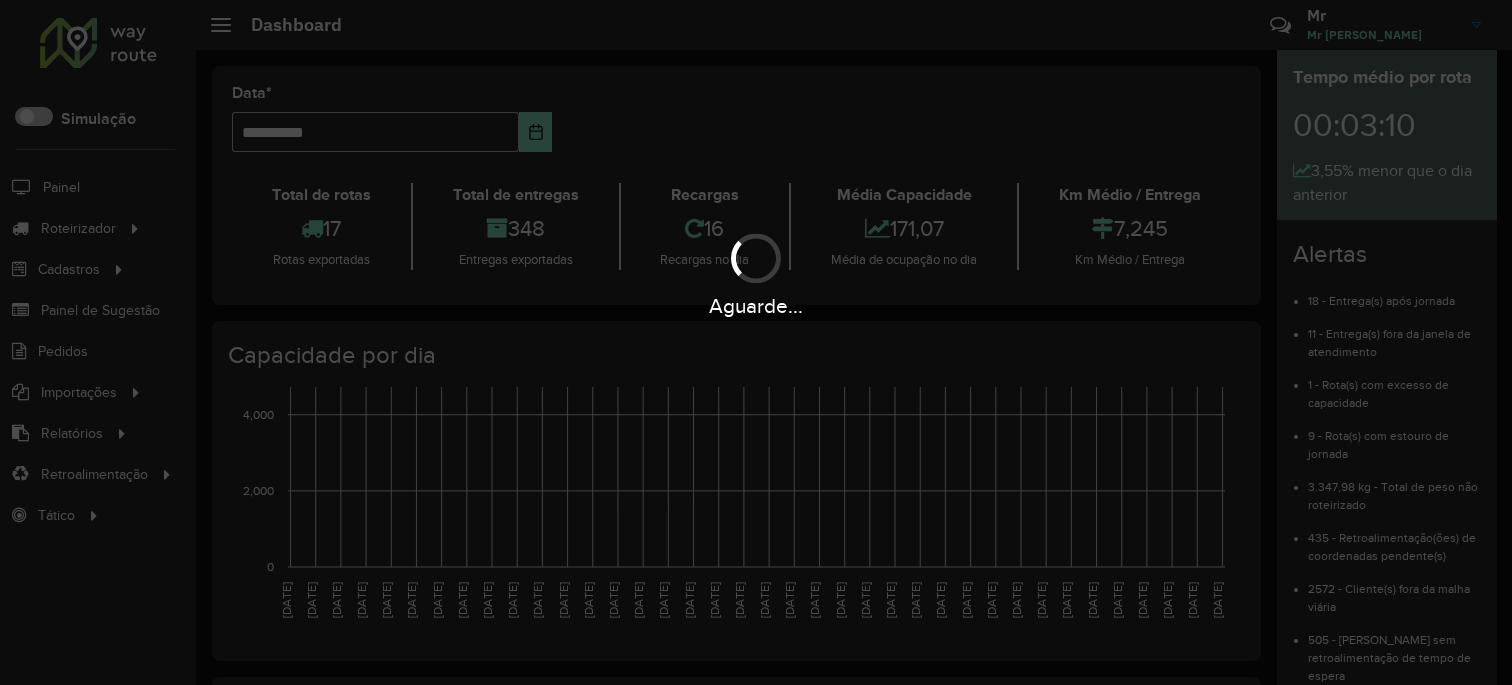 scroll, scrollTop: 0, scrollLeft: 0, axis: both 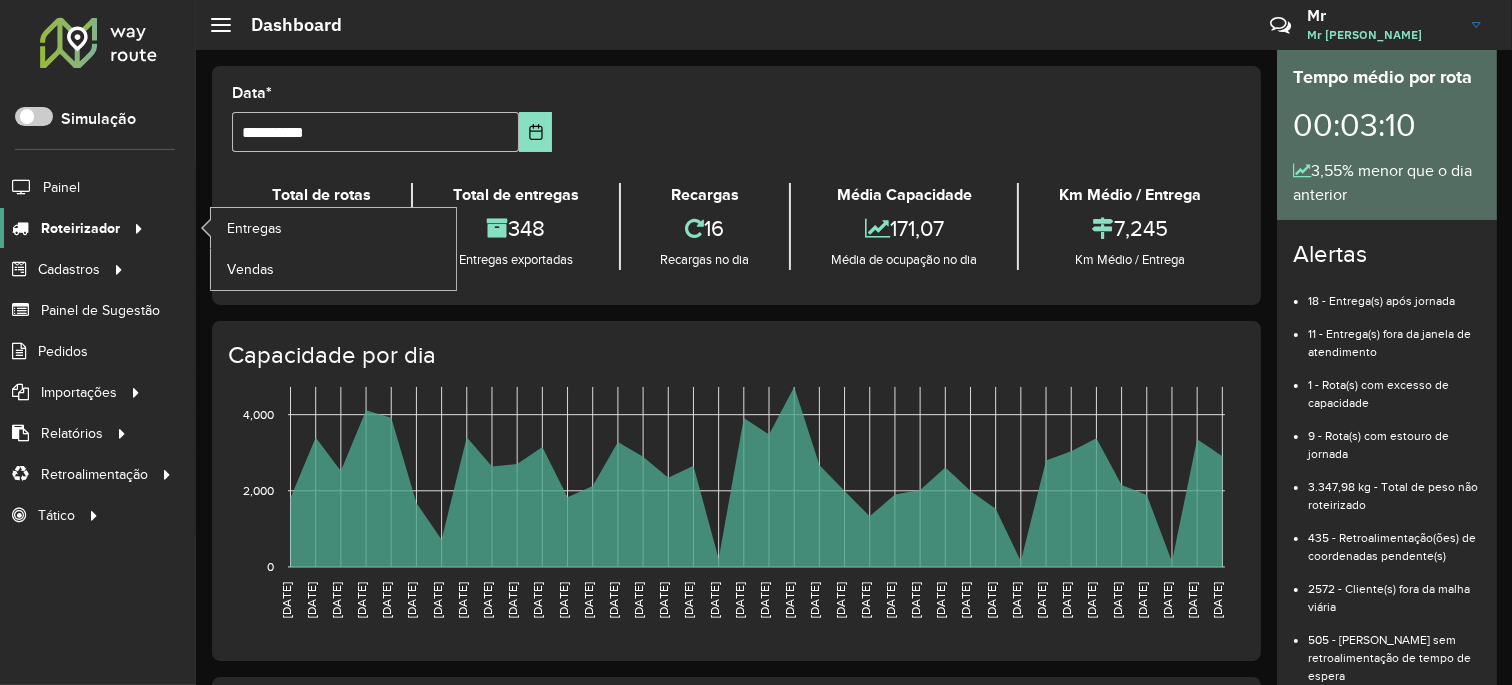click on "Roteirizador" 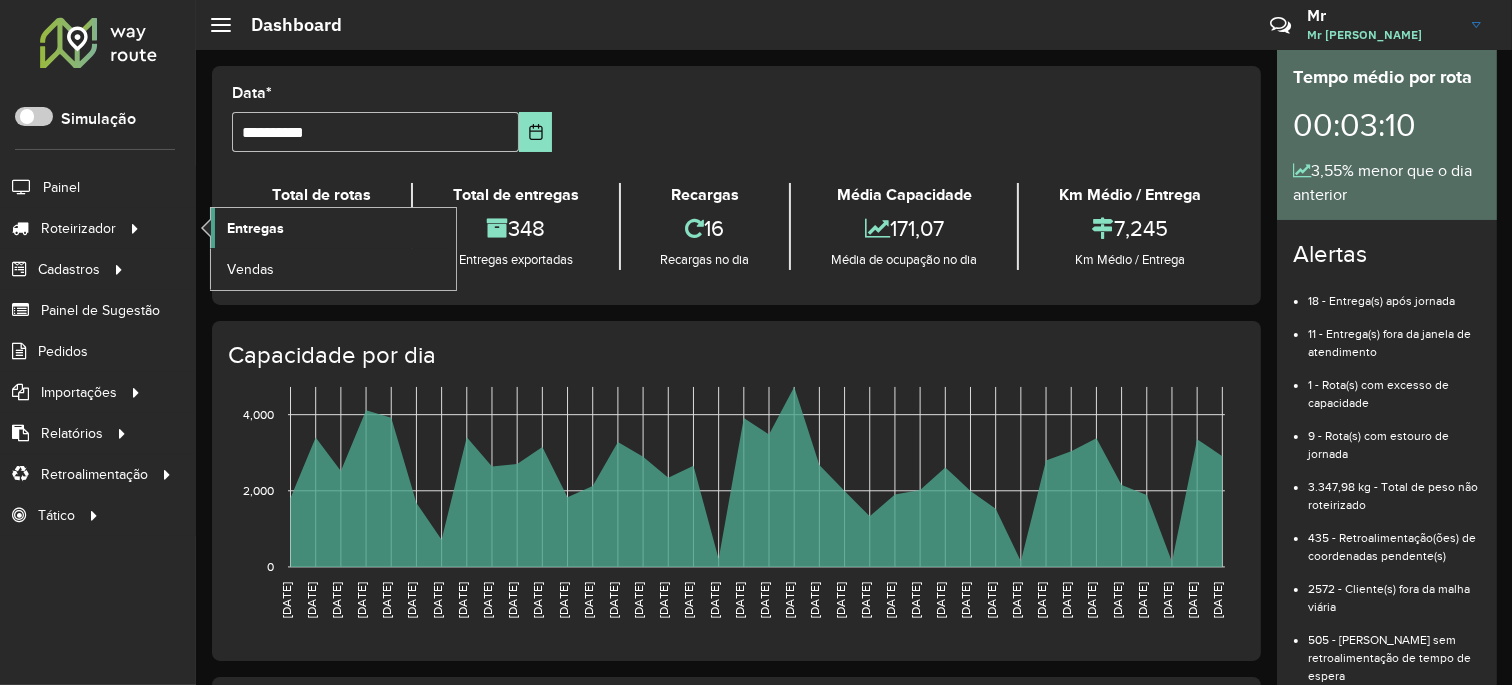 click on "Entregas" 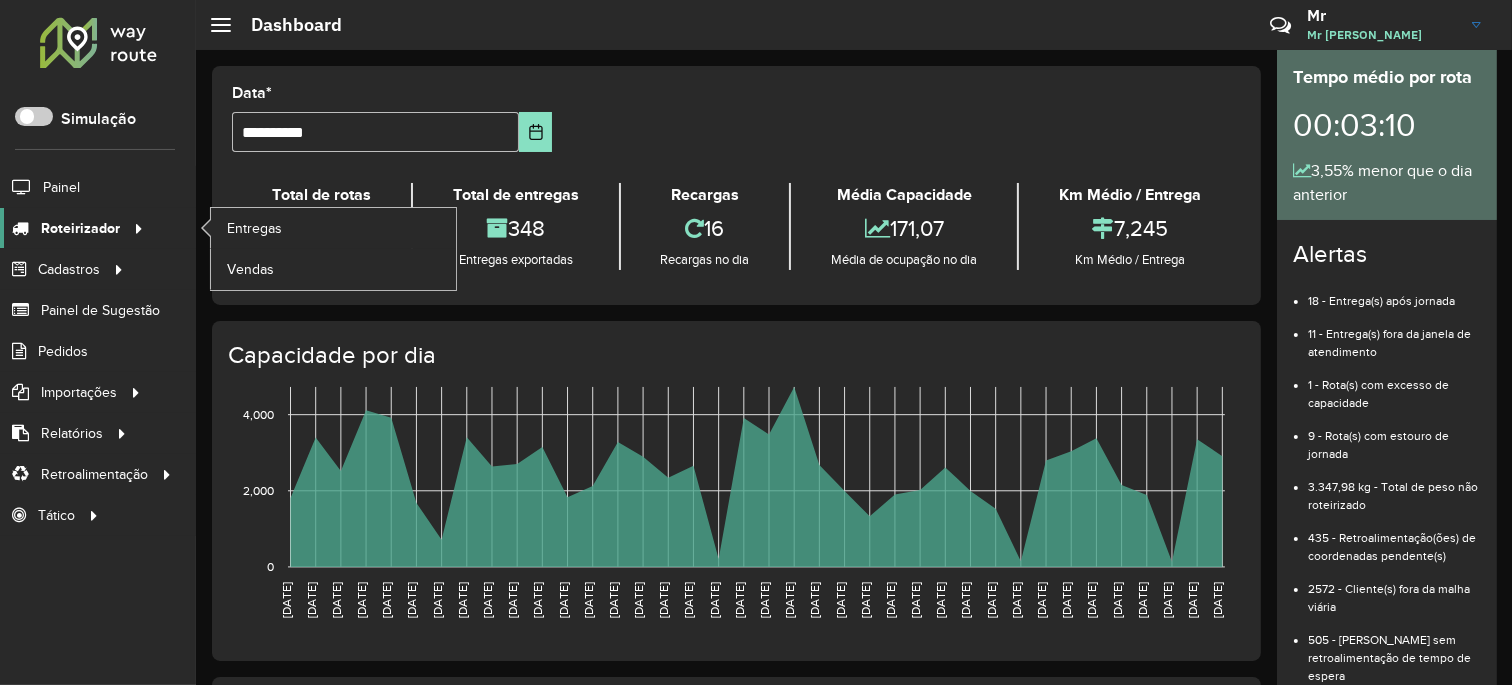 click 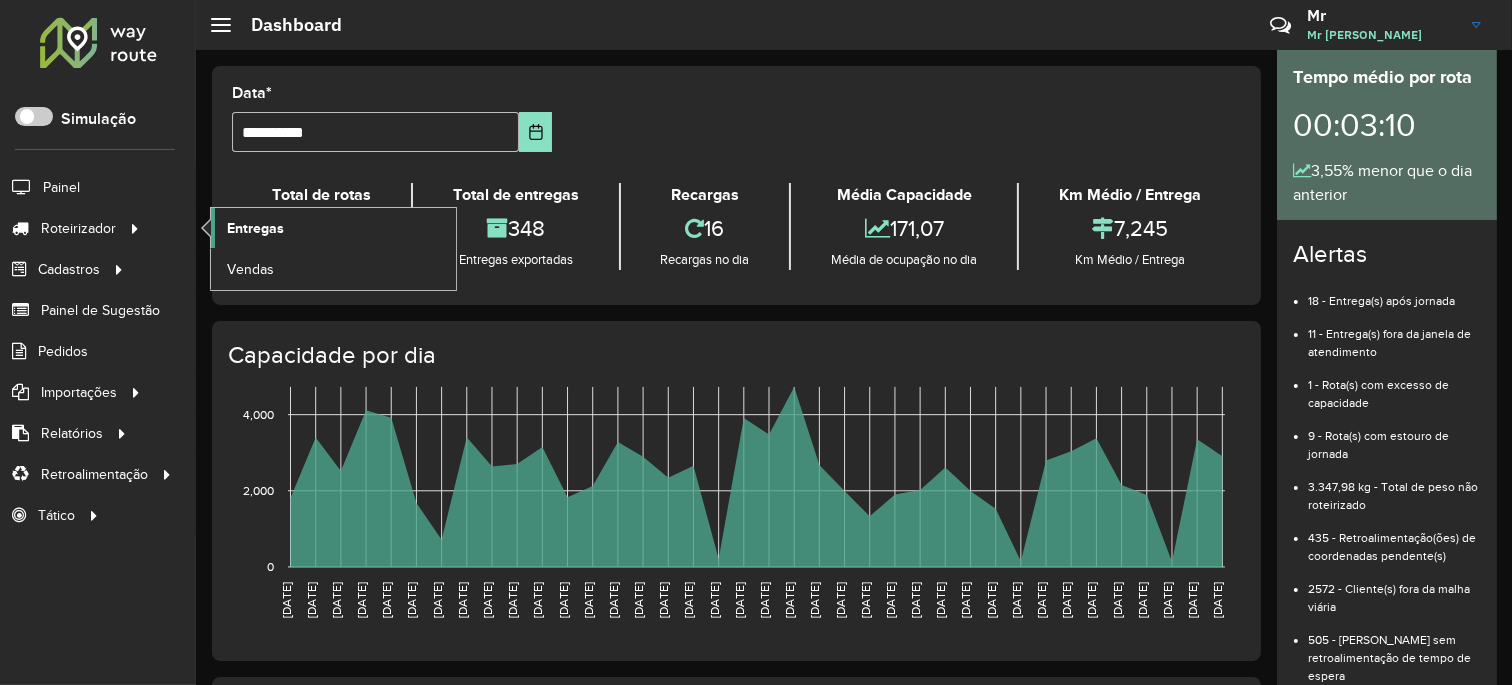 click on "Entregas" 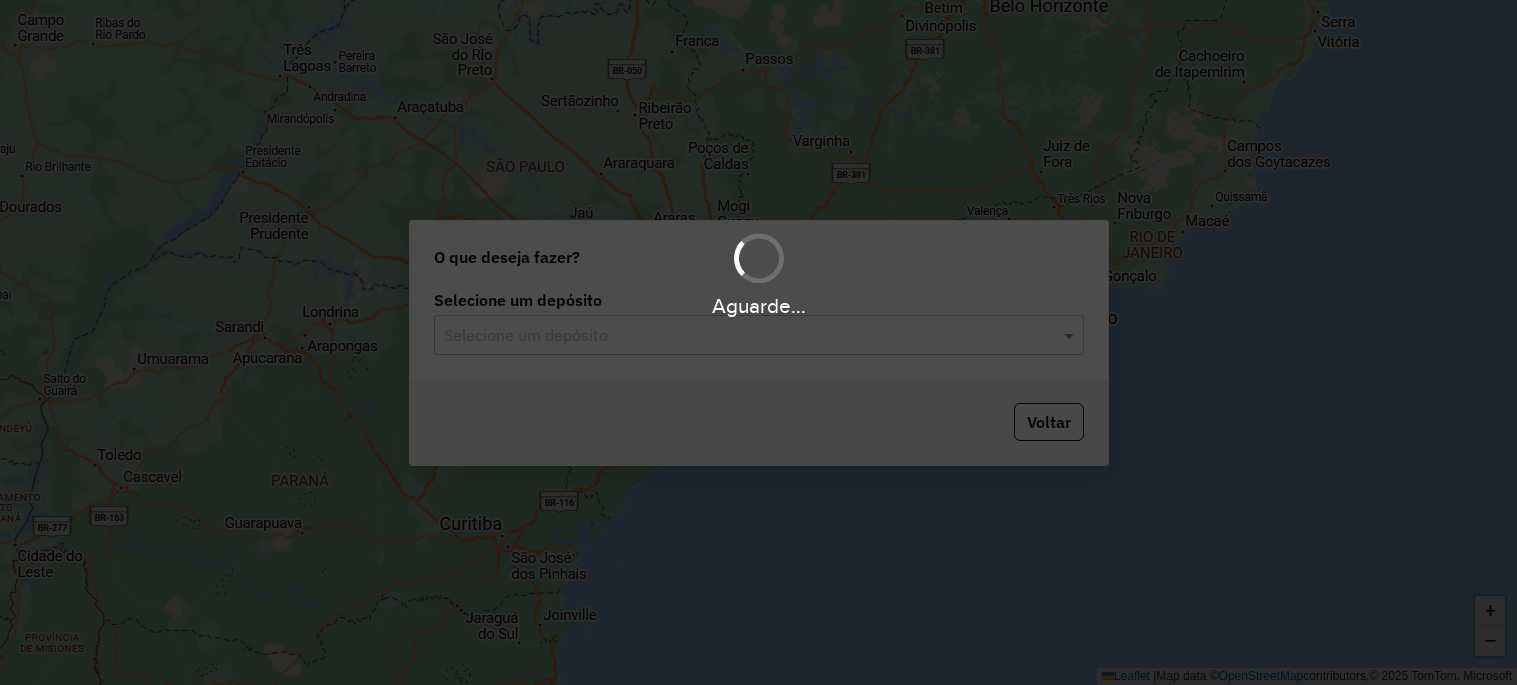 scroll, scrollTop: 0, scrollLeft: 0, axis: both 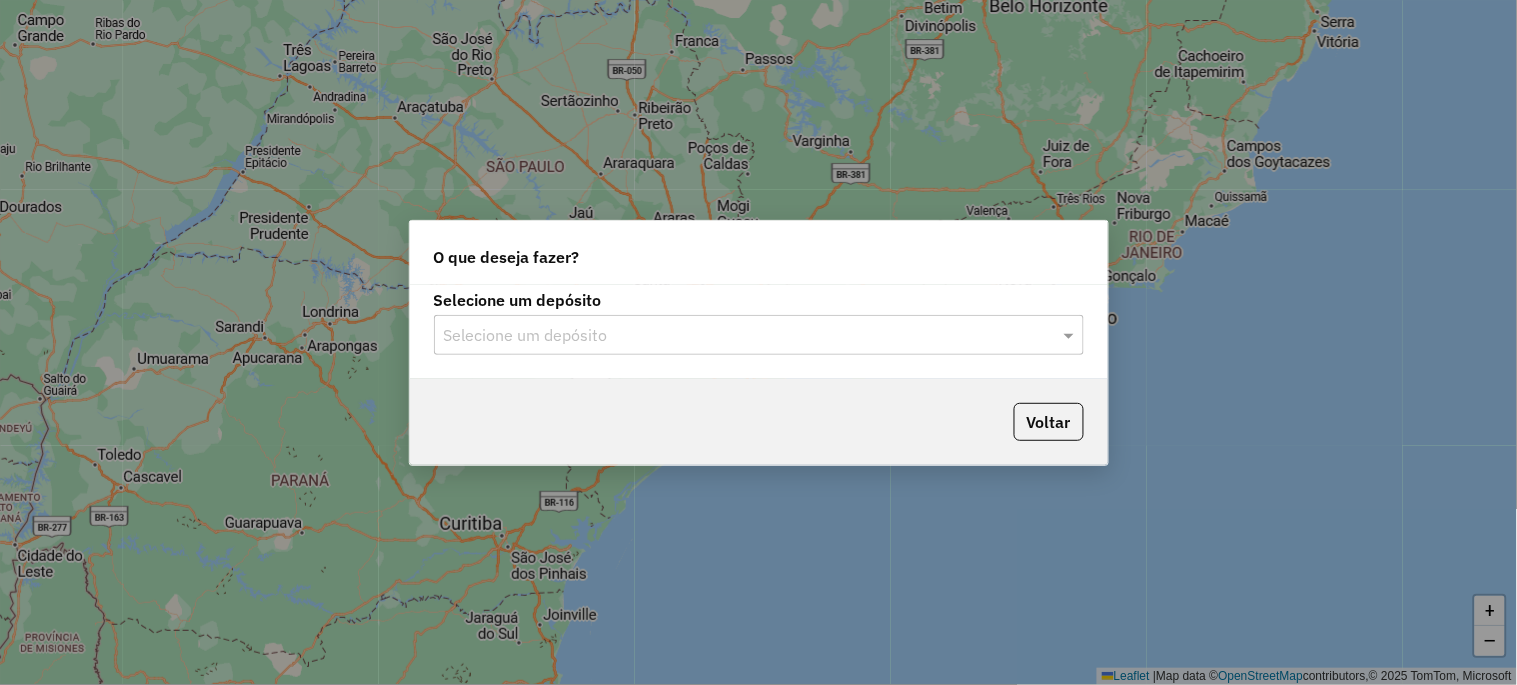 click 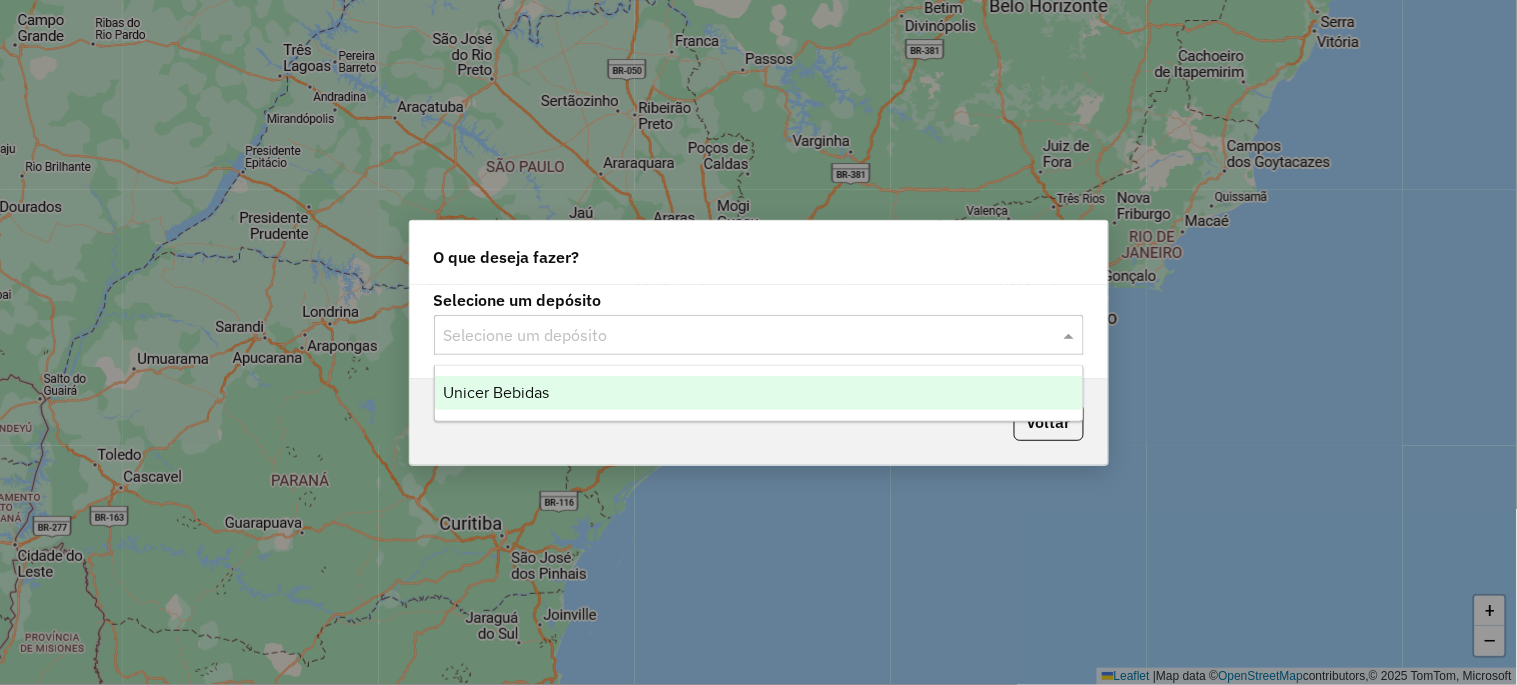 click on "Unicer Bebidas" at bounding box center [496, 392] 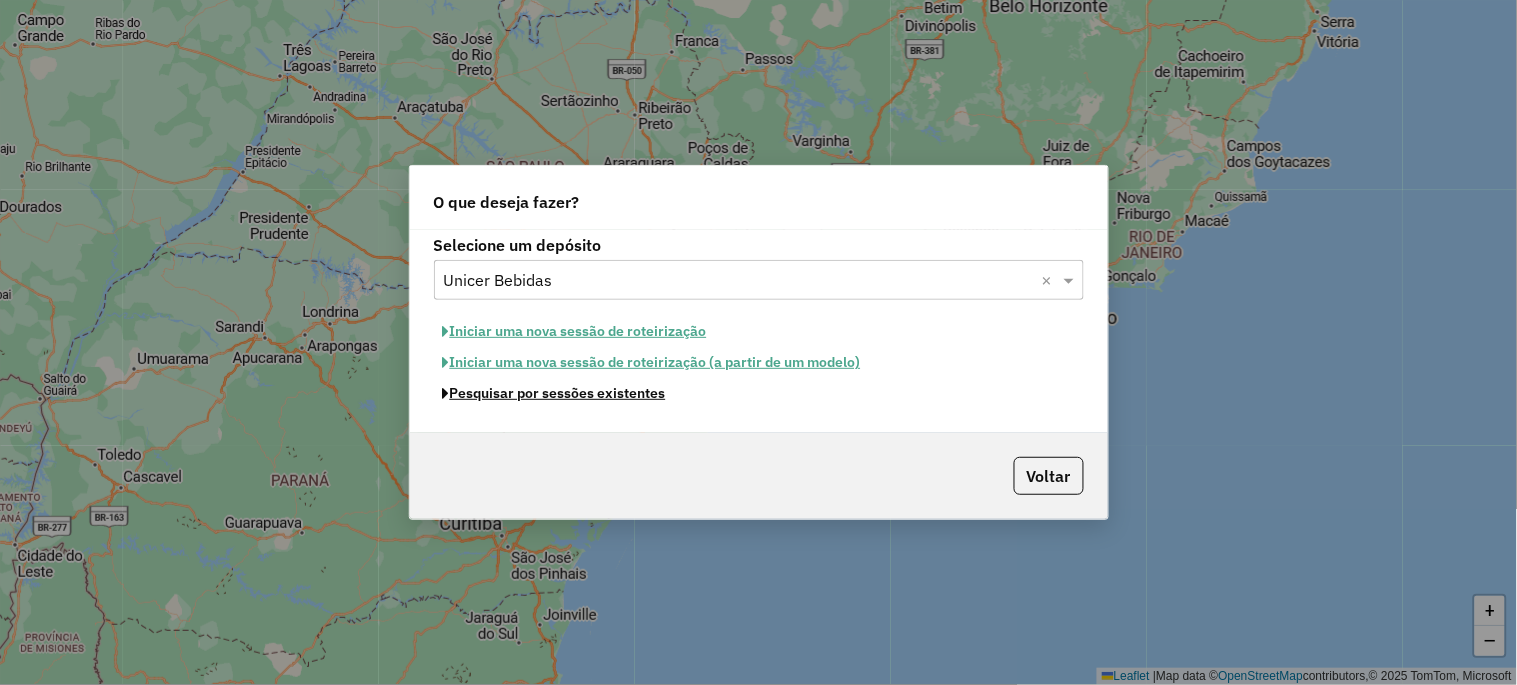 click on "Pesquisar por sessões existentes" 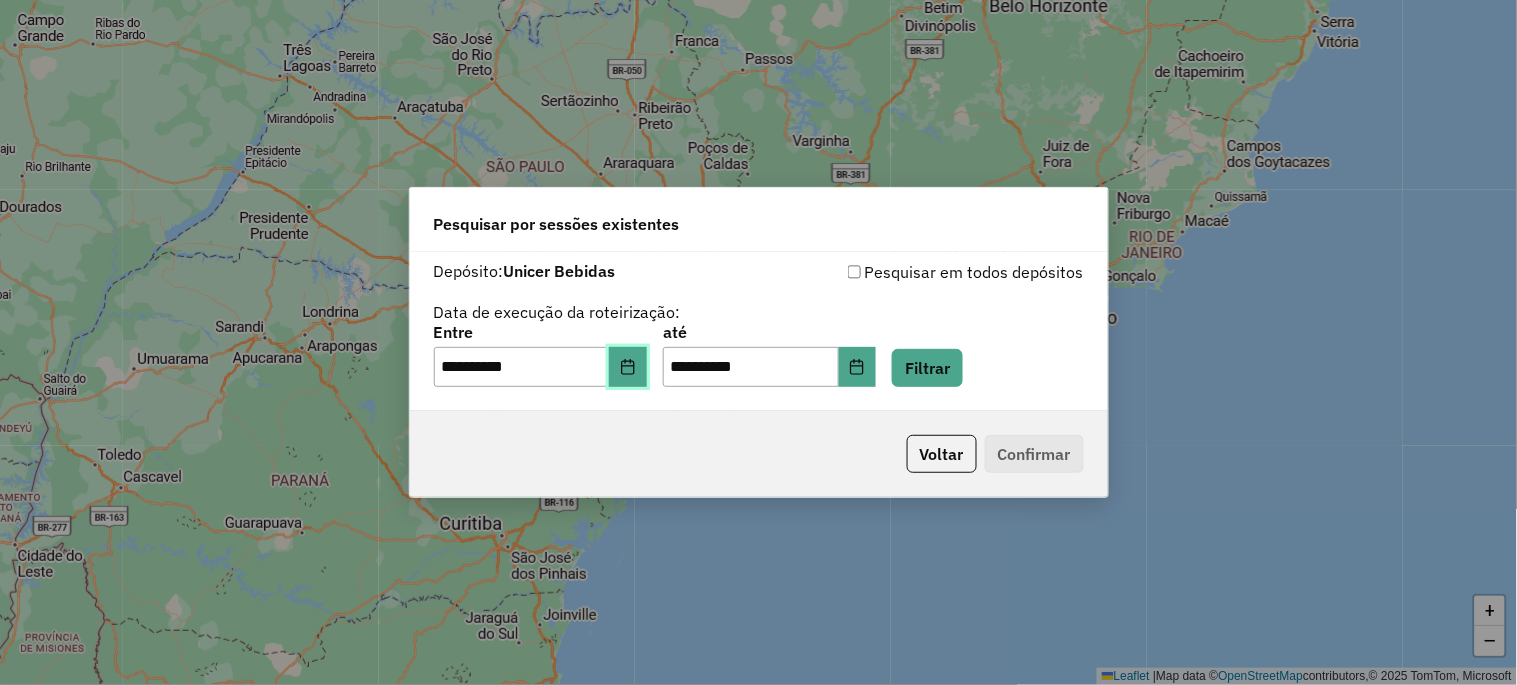 click at bounding box center [628, 367] 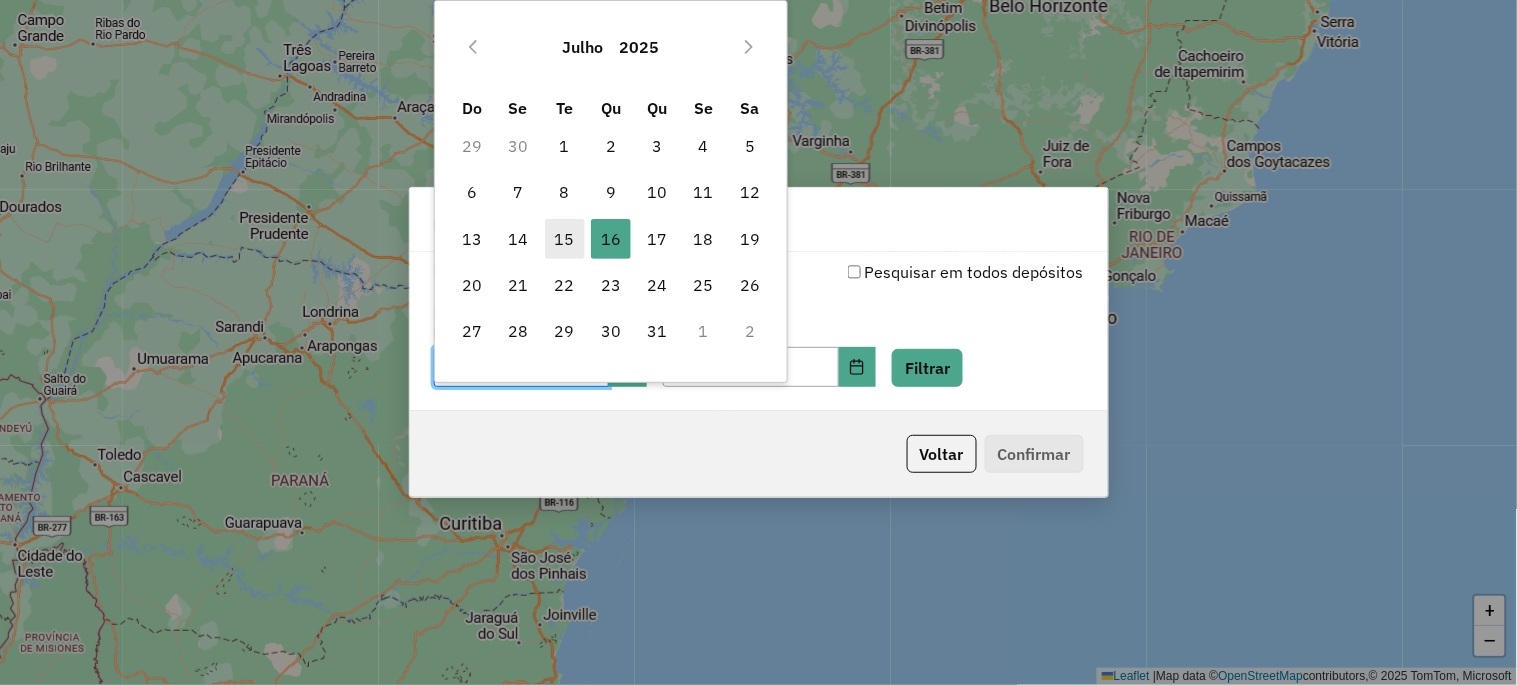 click on "15" at bounding box center (565, 239) 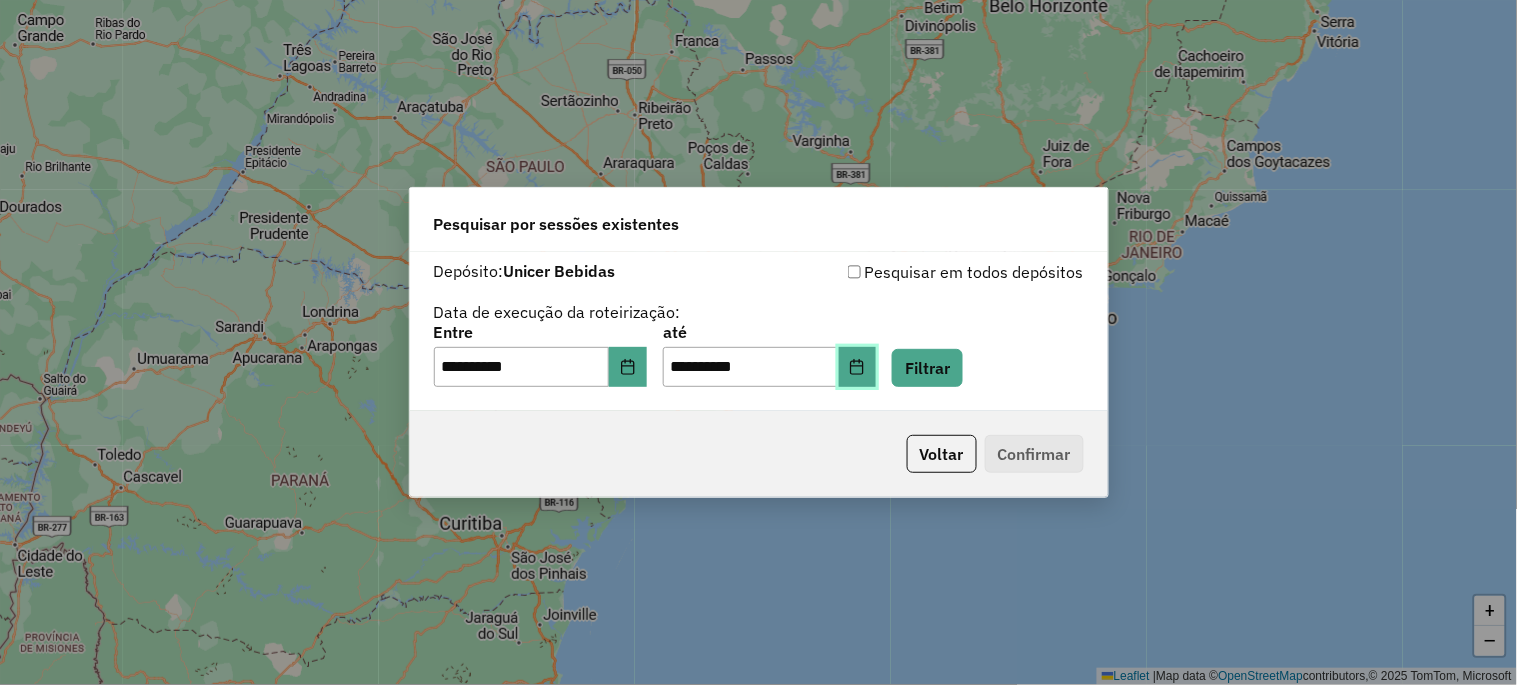 click at bounding box center (858, 367) 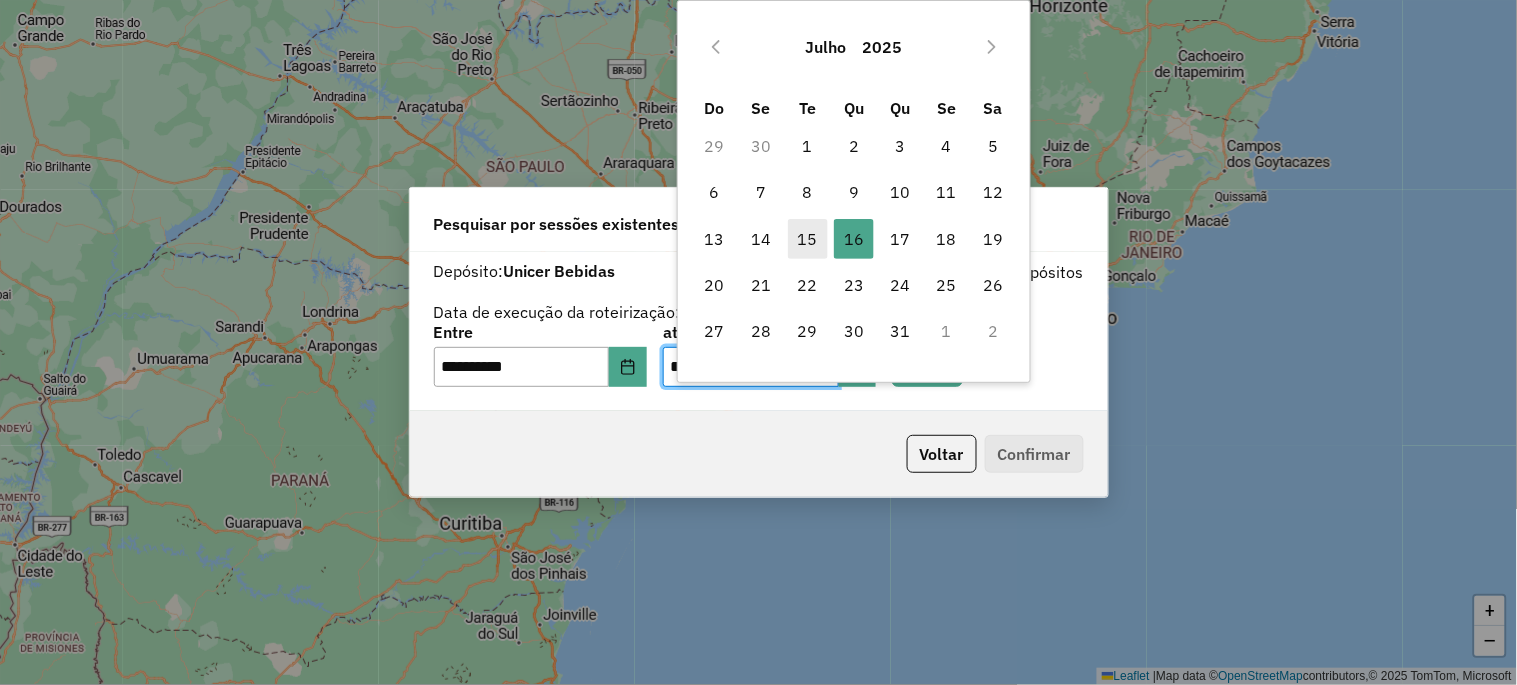 click on "15" at bounding box center (808, 239) 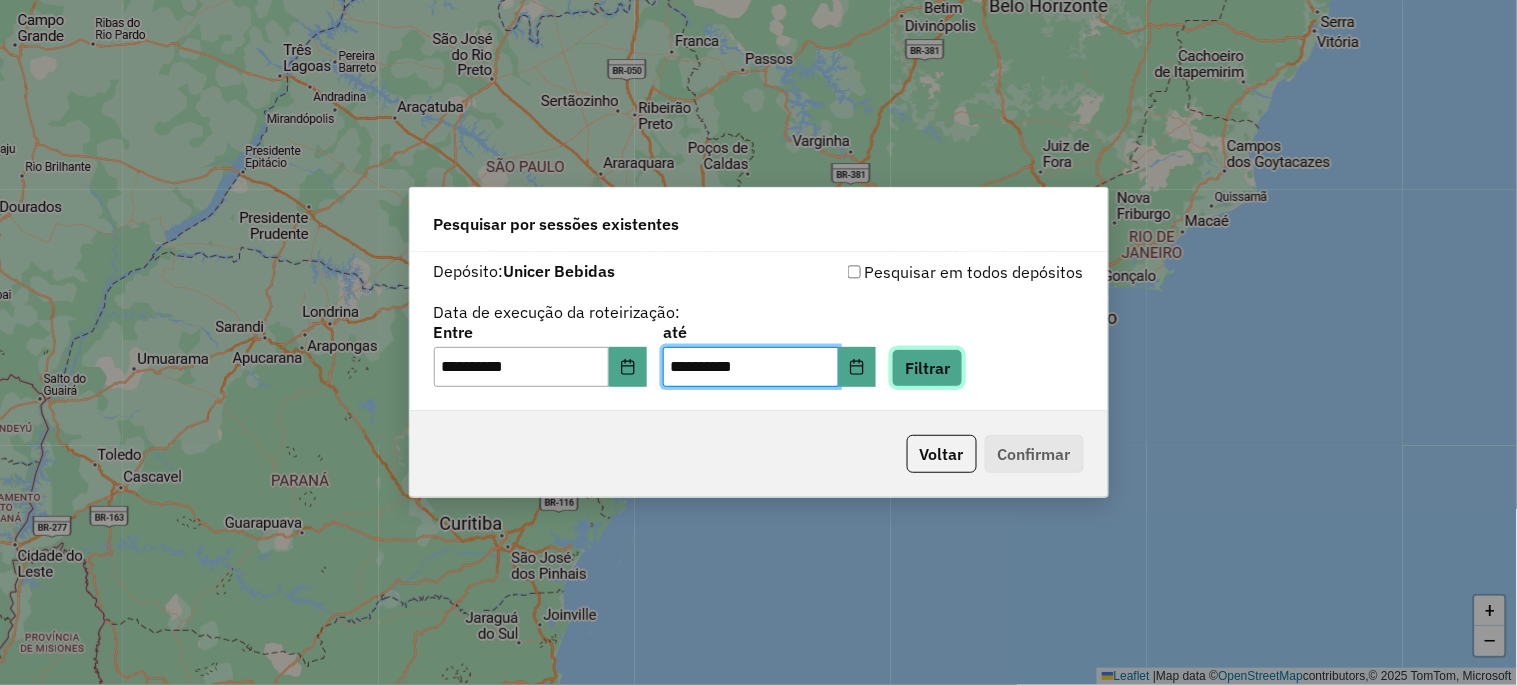 click on "Filtrar" 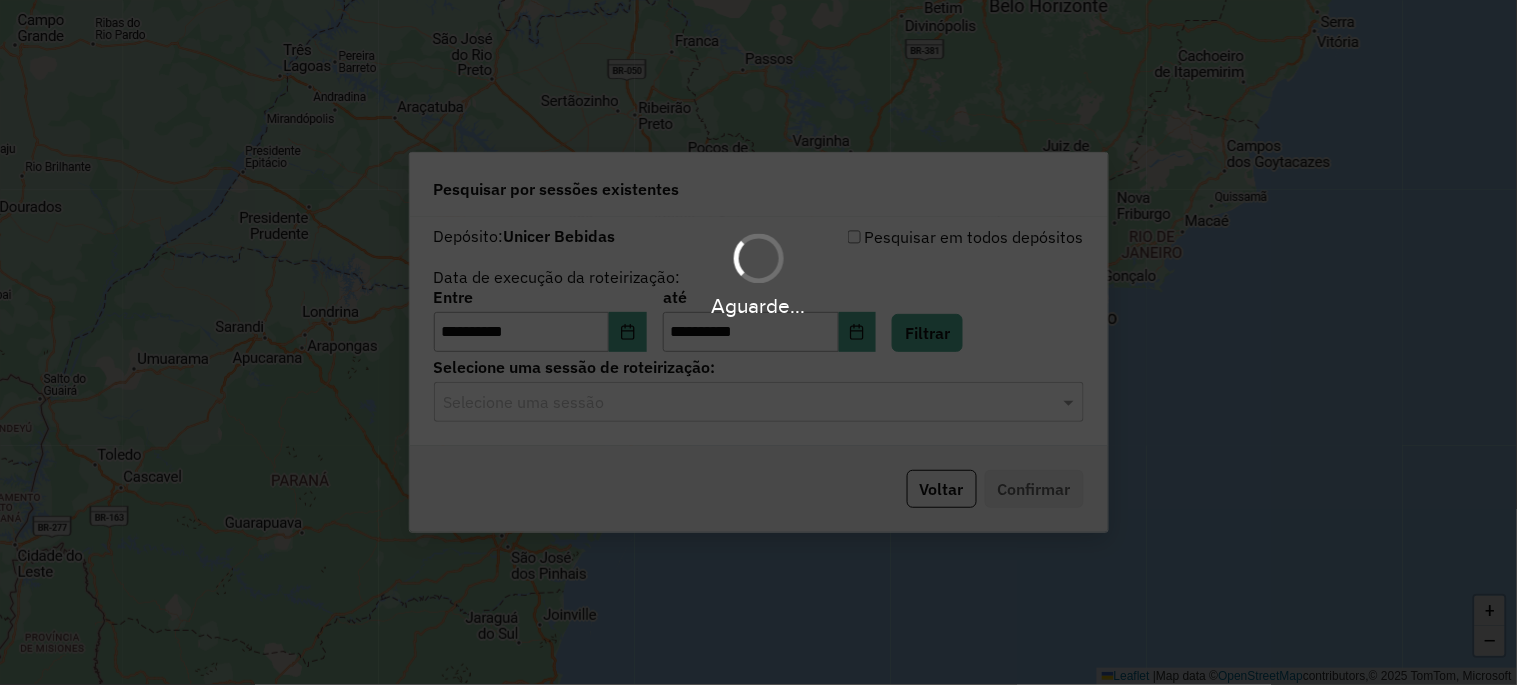 click on "**********" at bounding box center [758, 342] 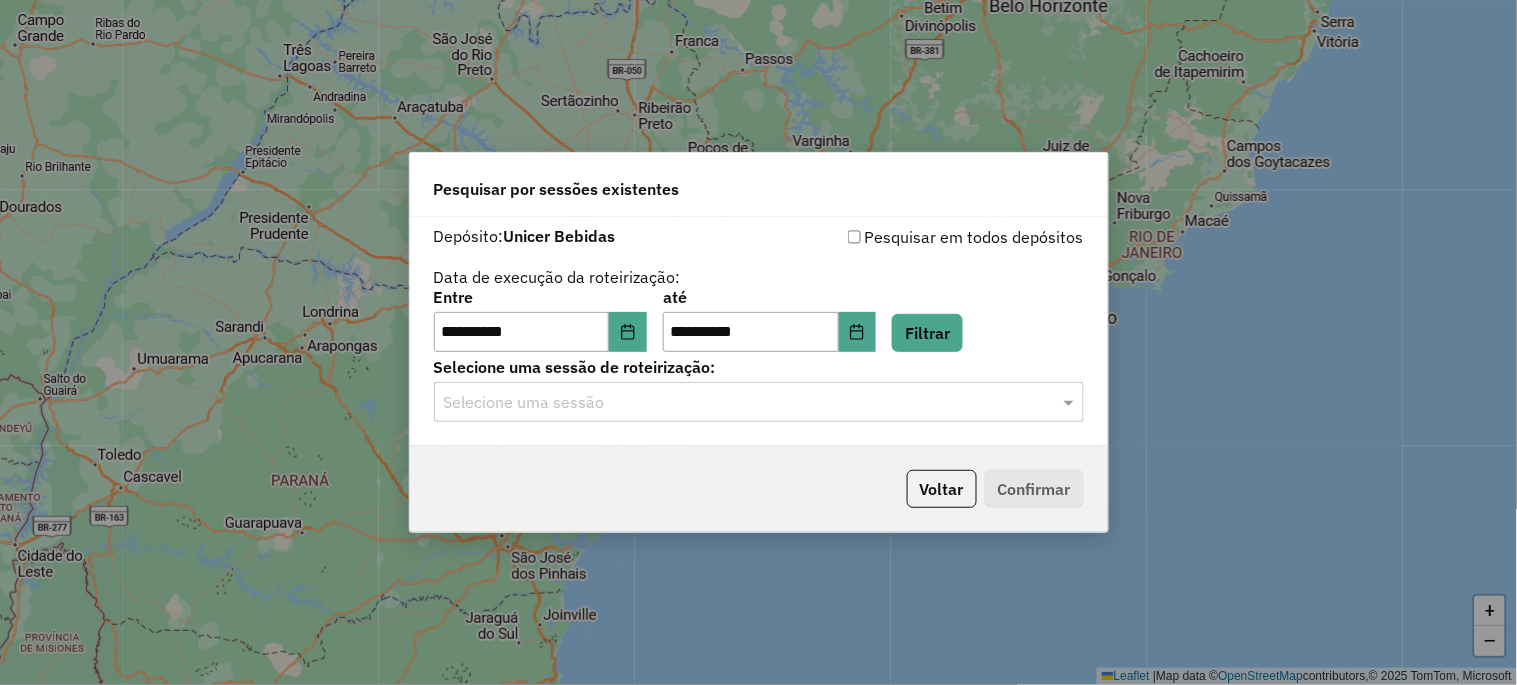 click on "Selecione uma sessão" 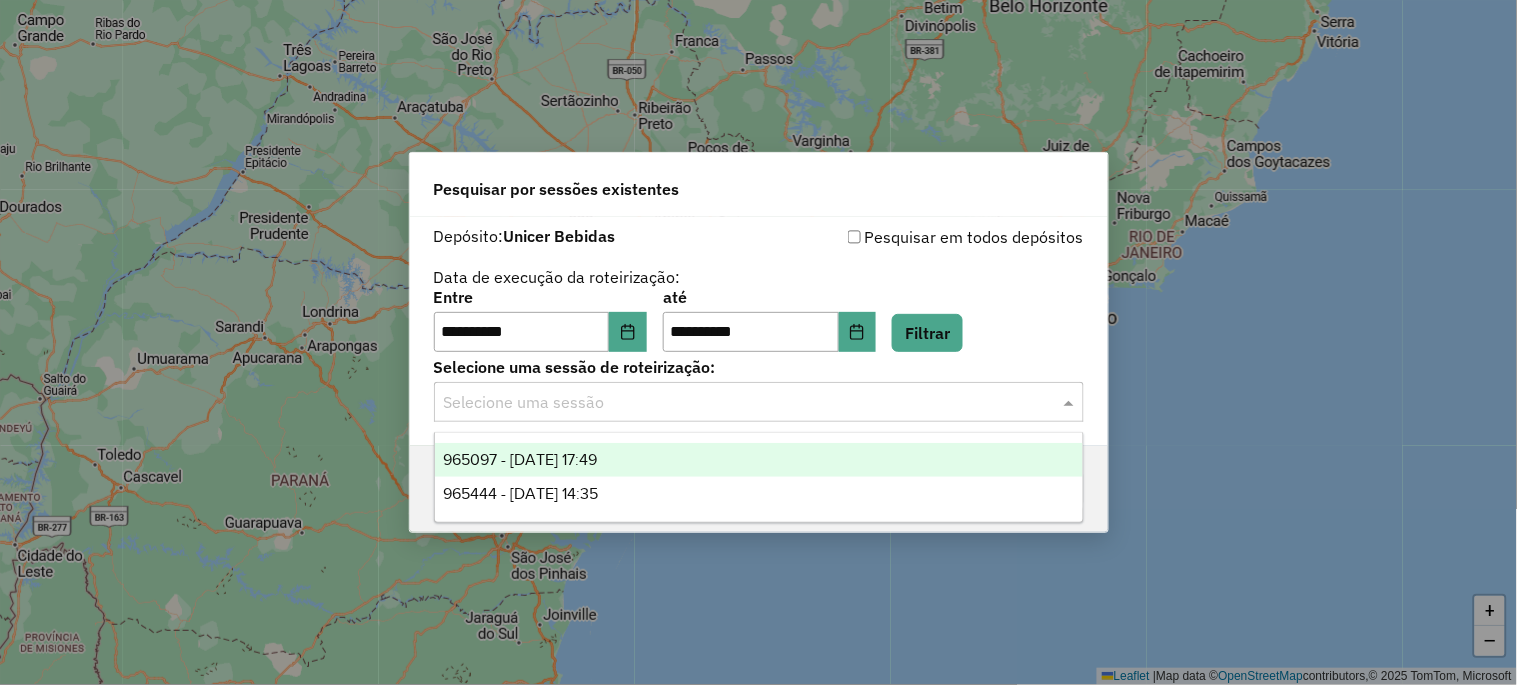 click on "965097 - 15/07/2025 17:49" at bounding box center [520, 459] 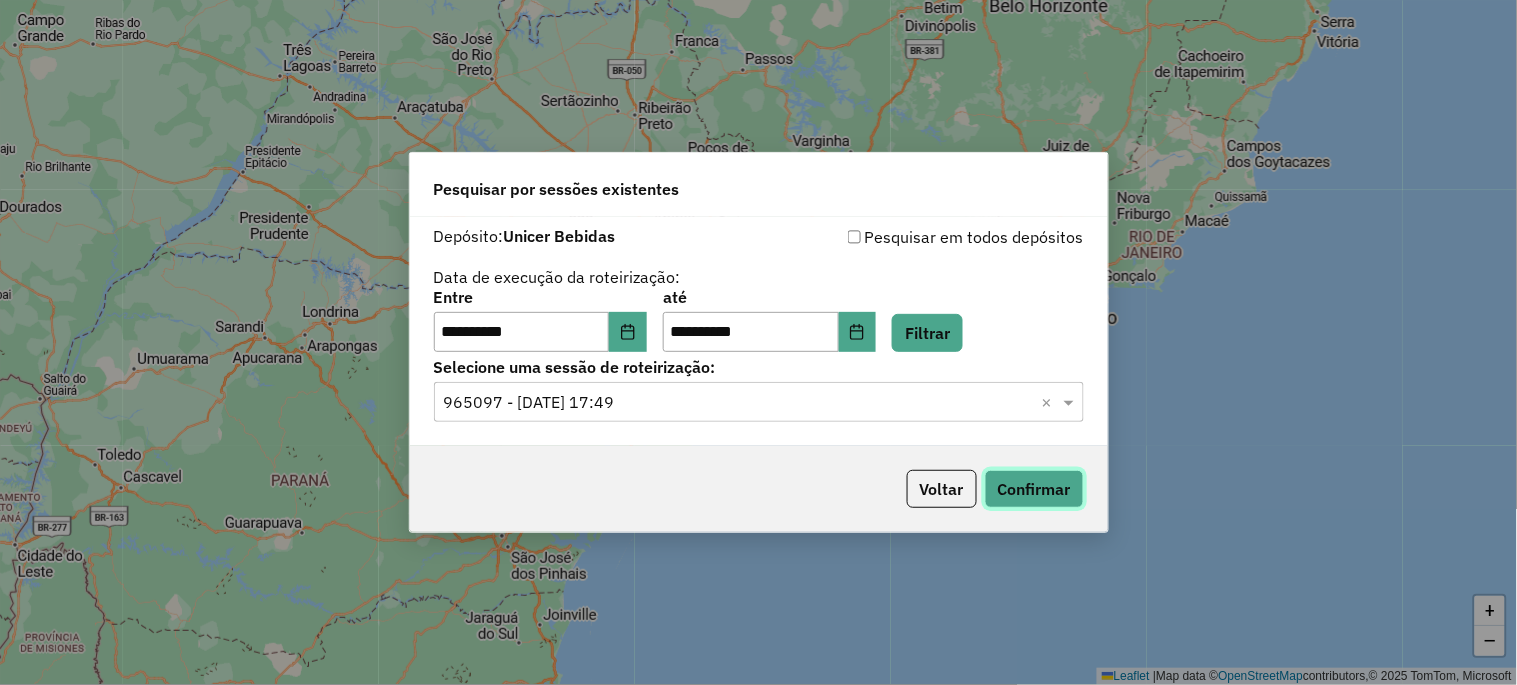 click on "Confirmar" 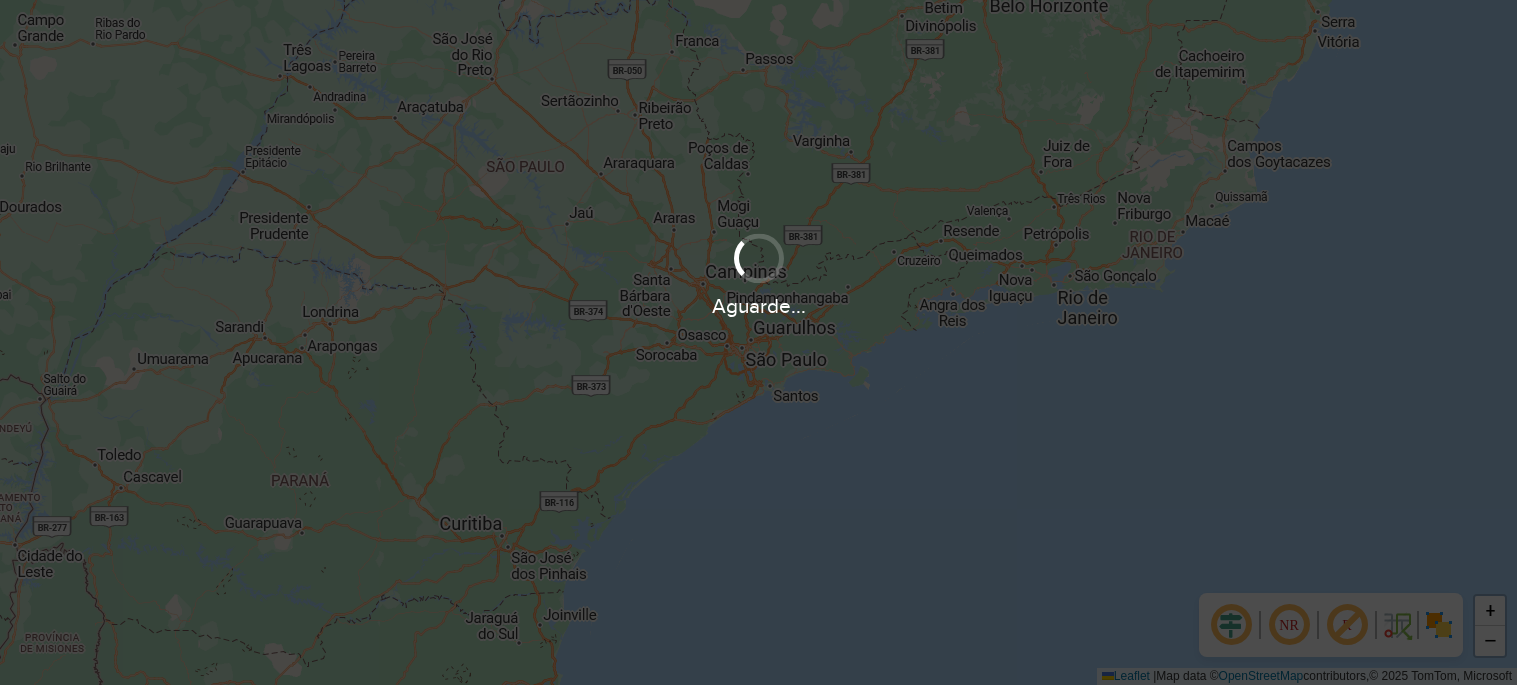 scroll, scrollTop: 0, scrollLeft: 0, axis: both 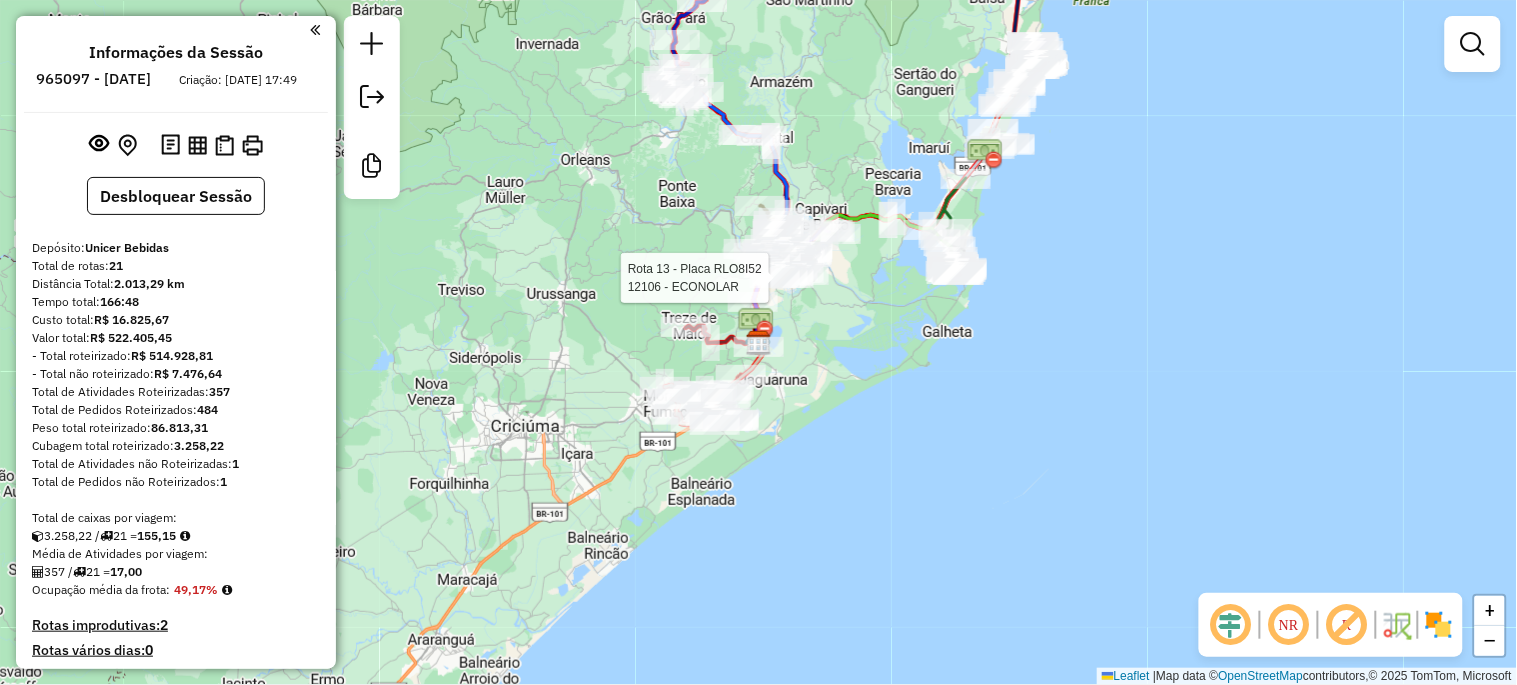 select on "**********" 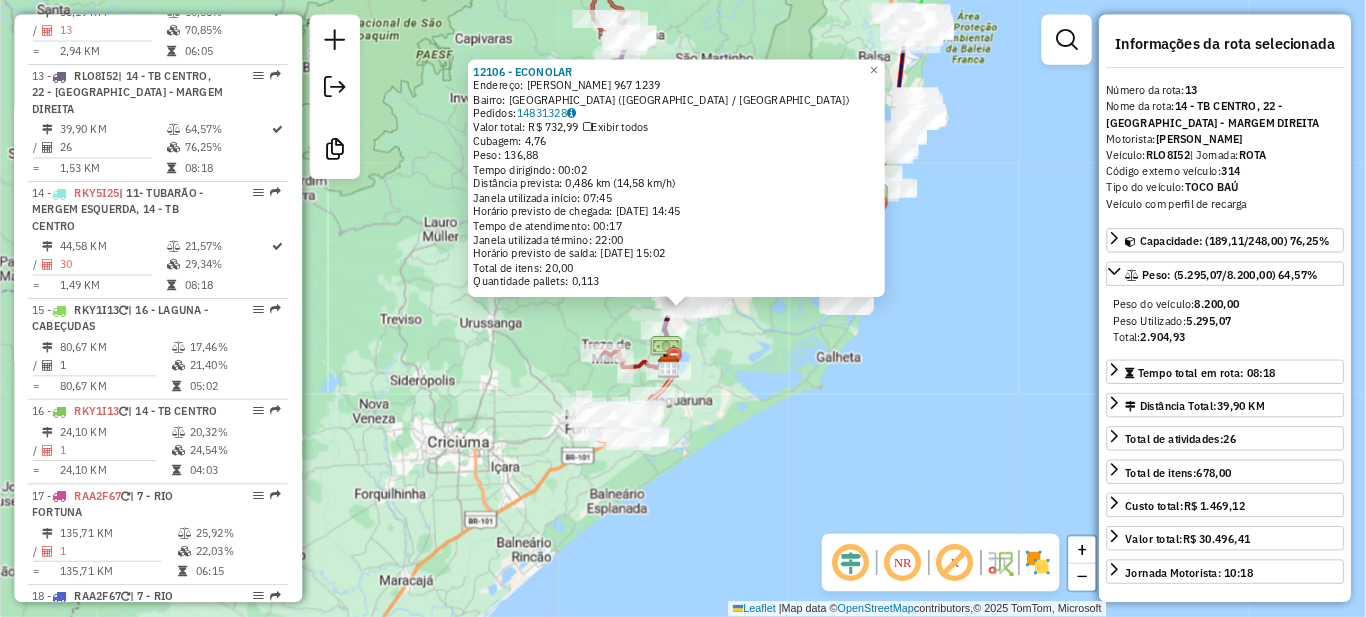 scroll, scrollTop: 2155, scrollLeft: 0, axis: vertical 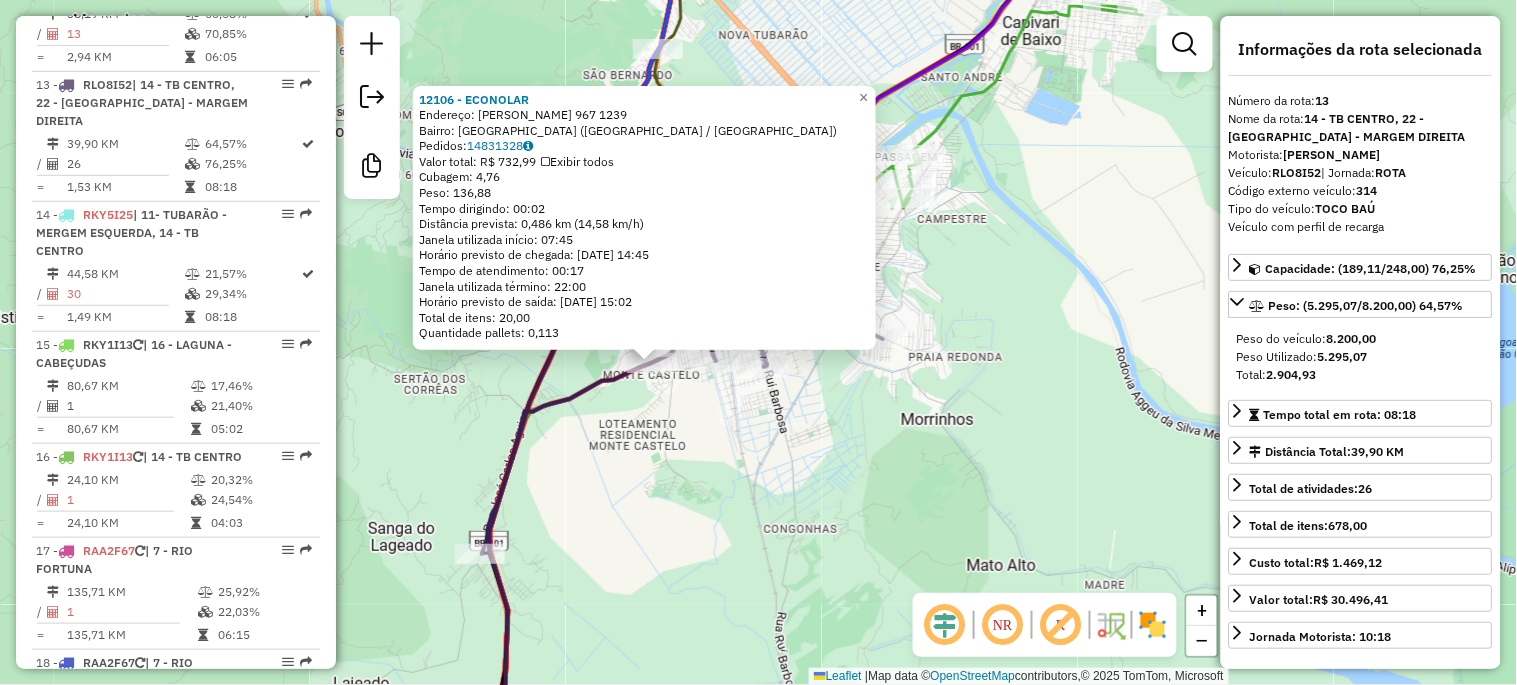 click on "Rota 13 - Placa RLO8I52  14546 - PANIF. E CONFEITARIA Rota 13 - Placa RLO8I52  14661 - MENEGHEL ESPORTES 12106 - ECONOLAR  Endereço:  SILVIO BURIGO 967 1239   Bairro: MONTE CASTELO (TUBARAO / SC)   Pedidos:  14831328   Valor total: R$ 732,99   Exibir todos   Cubagem: 4,76  Peso: 136,88  Tempo dirigindo: 00:02   Distância prevista: 0,486 km (14,58 km/h)   Janela utilizada início: 07:45   Horário previsto de chegada: 15/07/2025 14:45   Tempo de atendimento: 00:17   Janela utilizada término: 22:00   Horário previsto de saída: 15/07/2025 15:02   Total de itens: 20,00   Quantidade pallets: 0,113  × Janela de atendimento Grade de atendimento Capacidade Transportadoras Veículos Cliente Pedidos  Rotas Selecione os dias de semana para filtrar as janelas de atendimento  Seg   Ter   Qua   Qui   Sex   Sáb   Dom  Informe o período da janela de atendimento: De: Até:  Filtrar exatamente a janela do cliente  Considerar janela de atendimento padrão   Seg   Ter   Qua   Qui   Sex   Sáb   Dom   Peso mínimo:   De:" 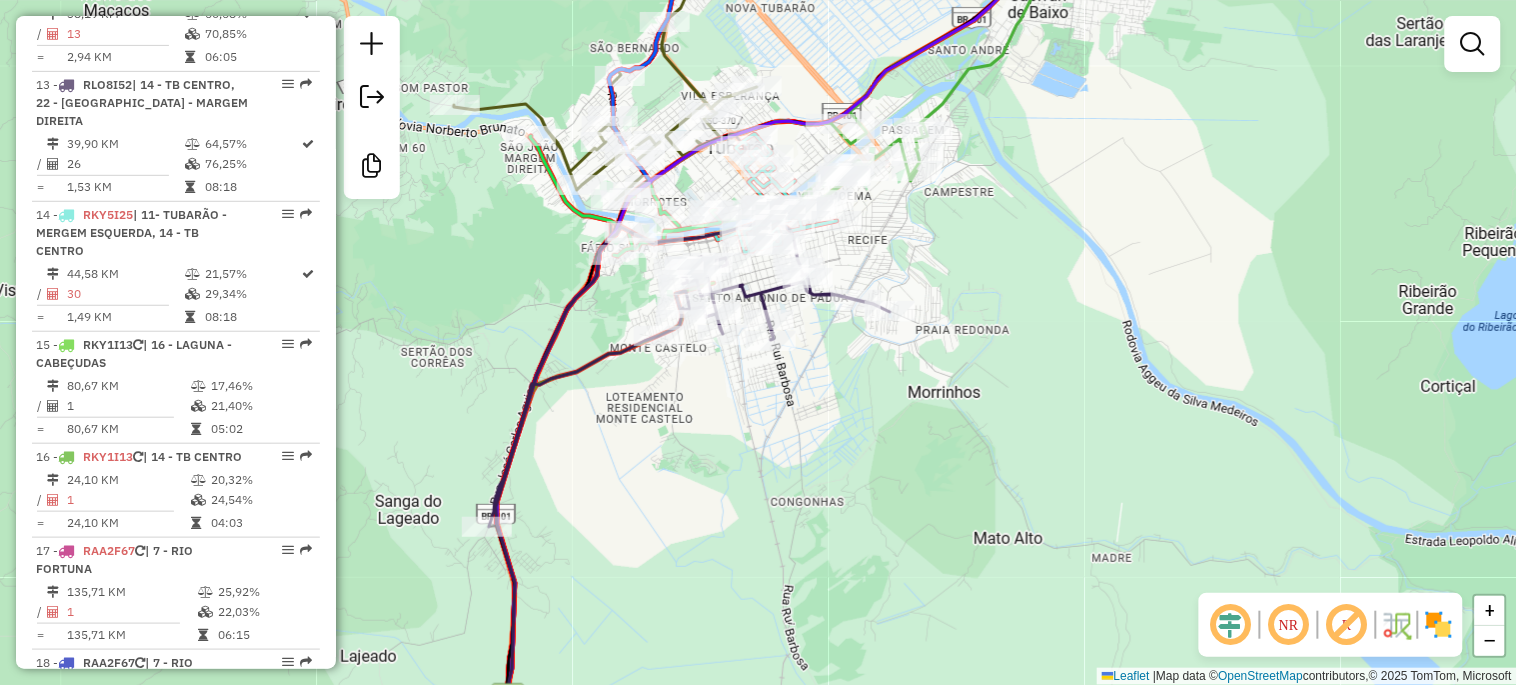 drag, startPoint x: 835, startPoint y: 454, endPoint x: 842, endPoint y: 427, distance: 27.89265 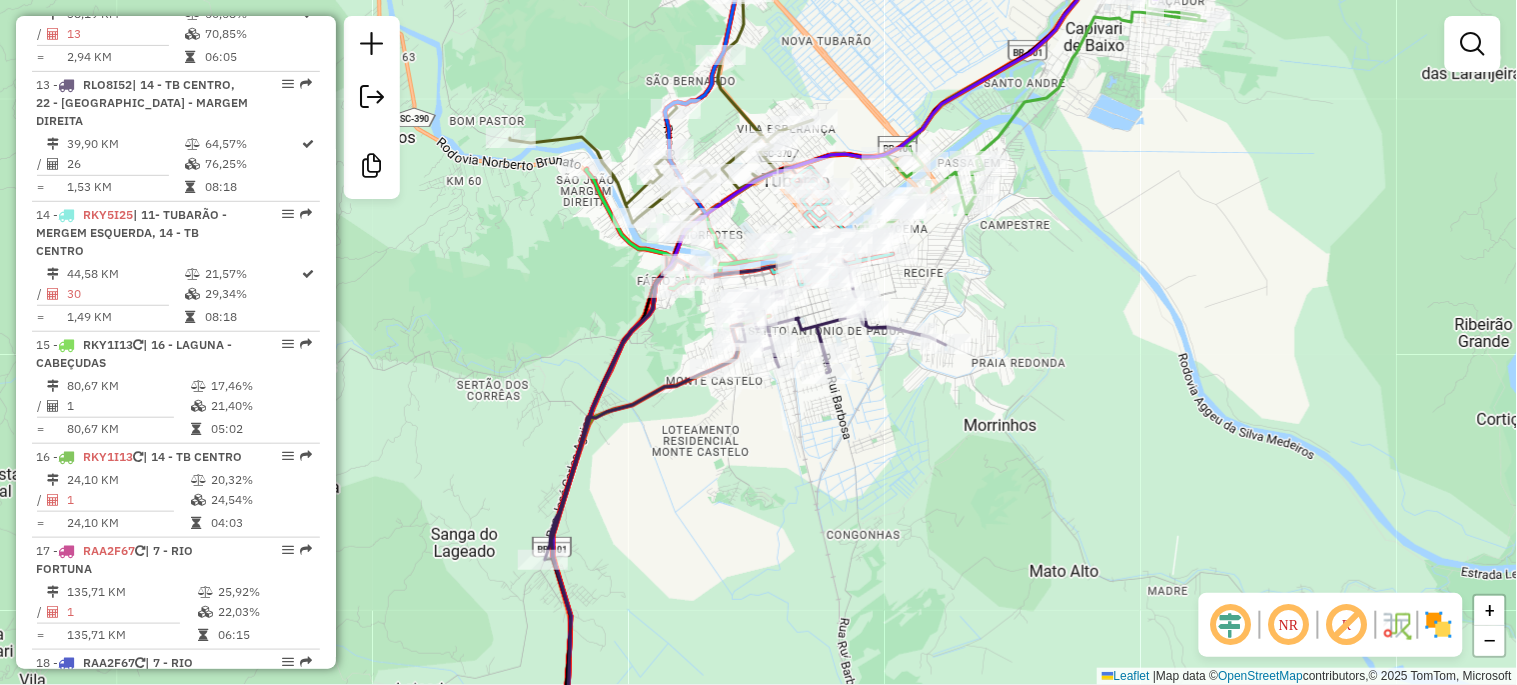 drag, startPoint x: 951, startPoint y: 343, endPoint x: 1006, endPoint y: 333, distance: 55.9017 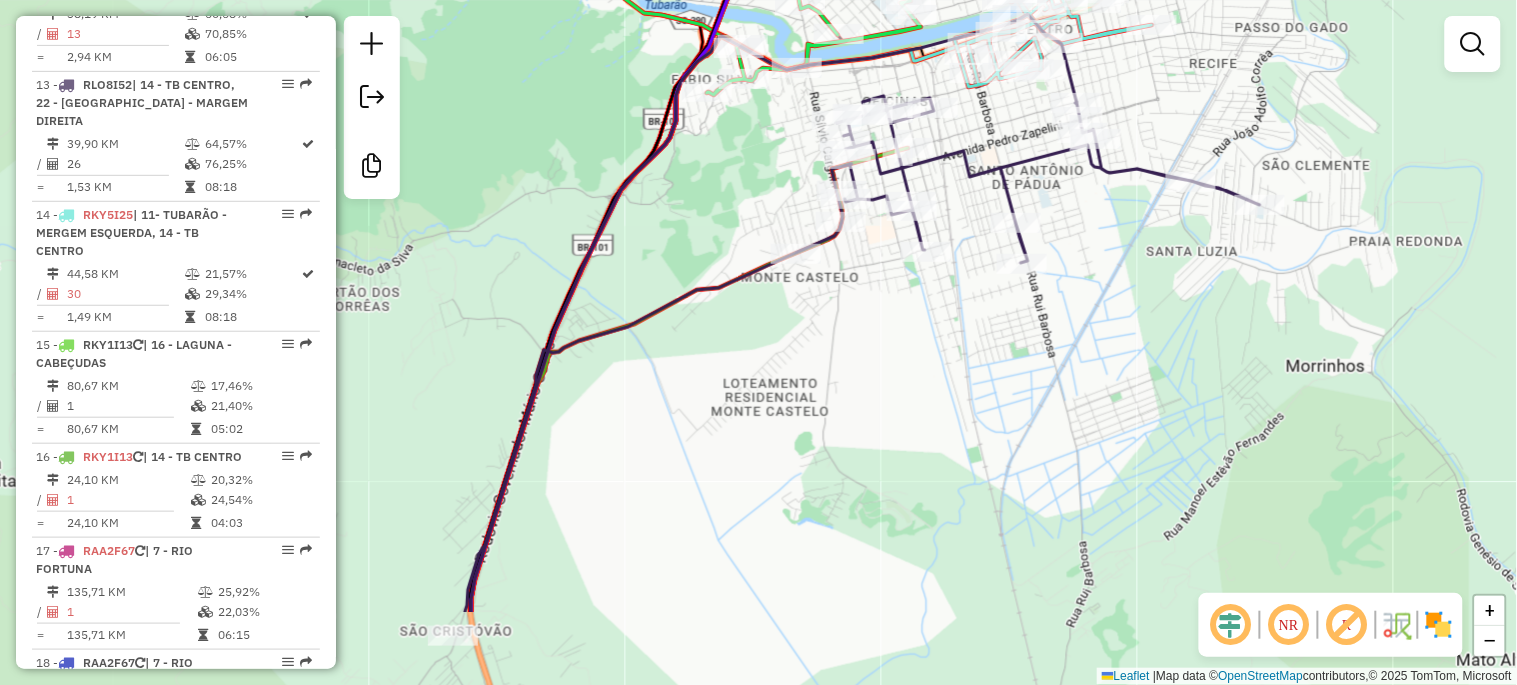 drag, startPoint x: 857, startPoint y: 428, endPoint x: 1110, endPoint y: 286, distance: 290.12582 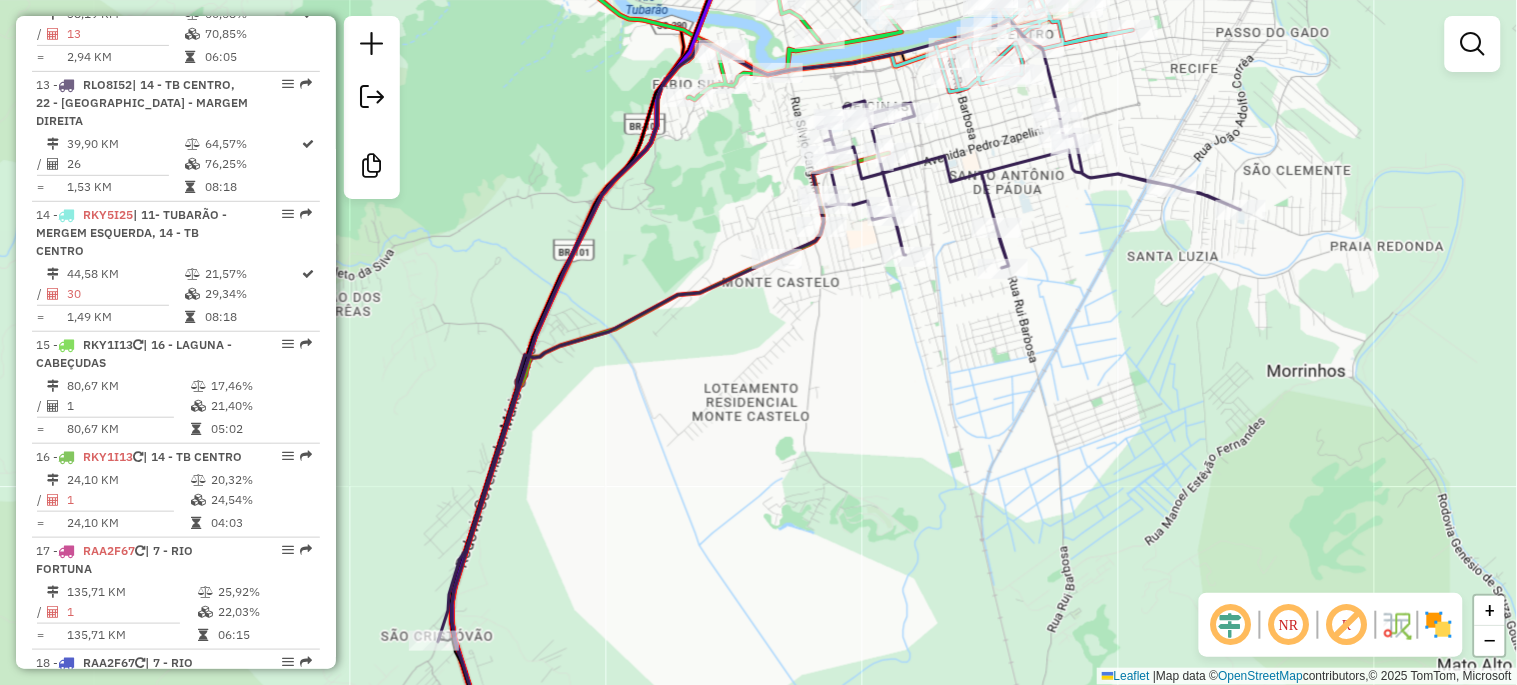 drag, startPoint x: 1110, startPoint y: 287, endPoint x: 1091, endPoint y: 292, distance: 19.646883 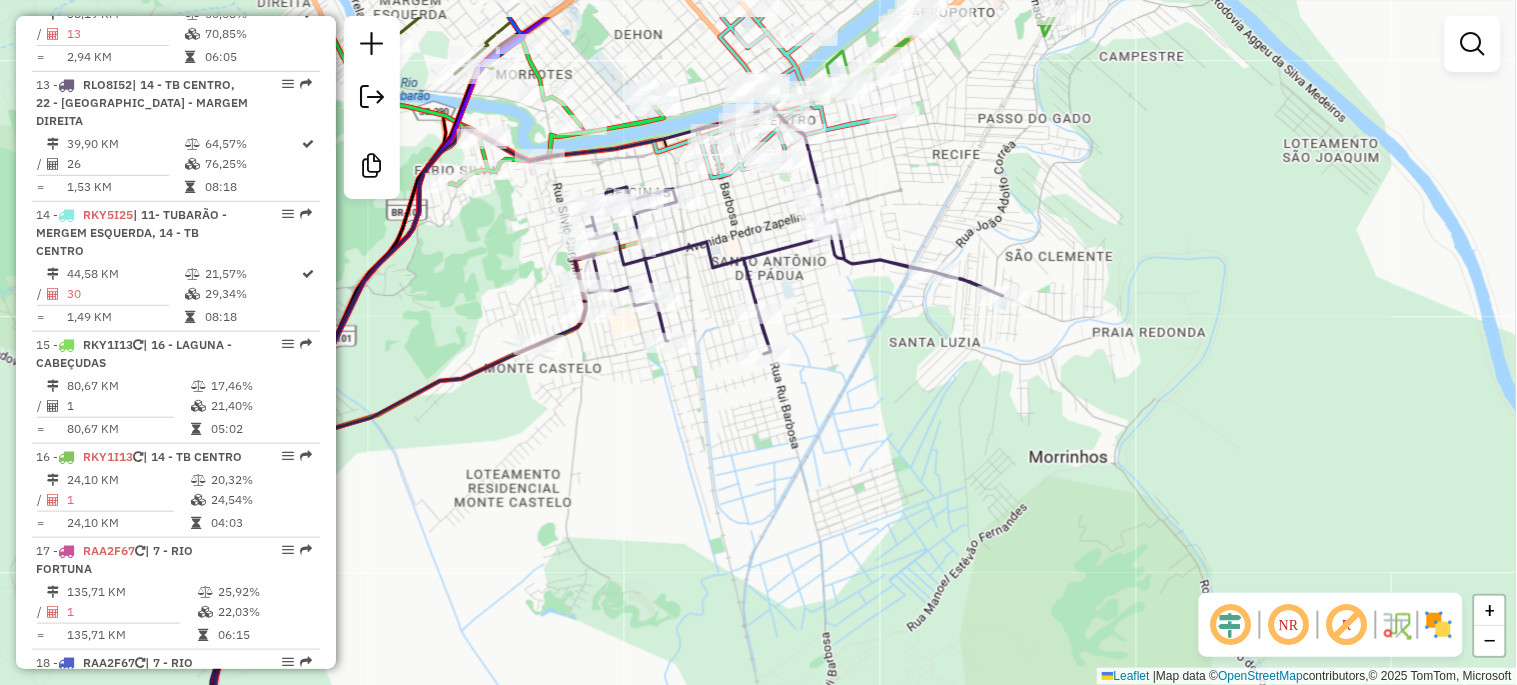 drag, startPoint x: 904, startPoint y: 415, endPoint x: 666, endPoint y: 503, distance: 253.74791 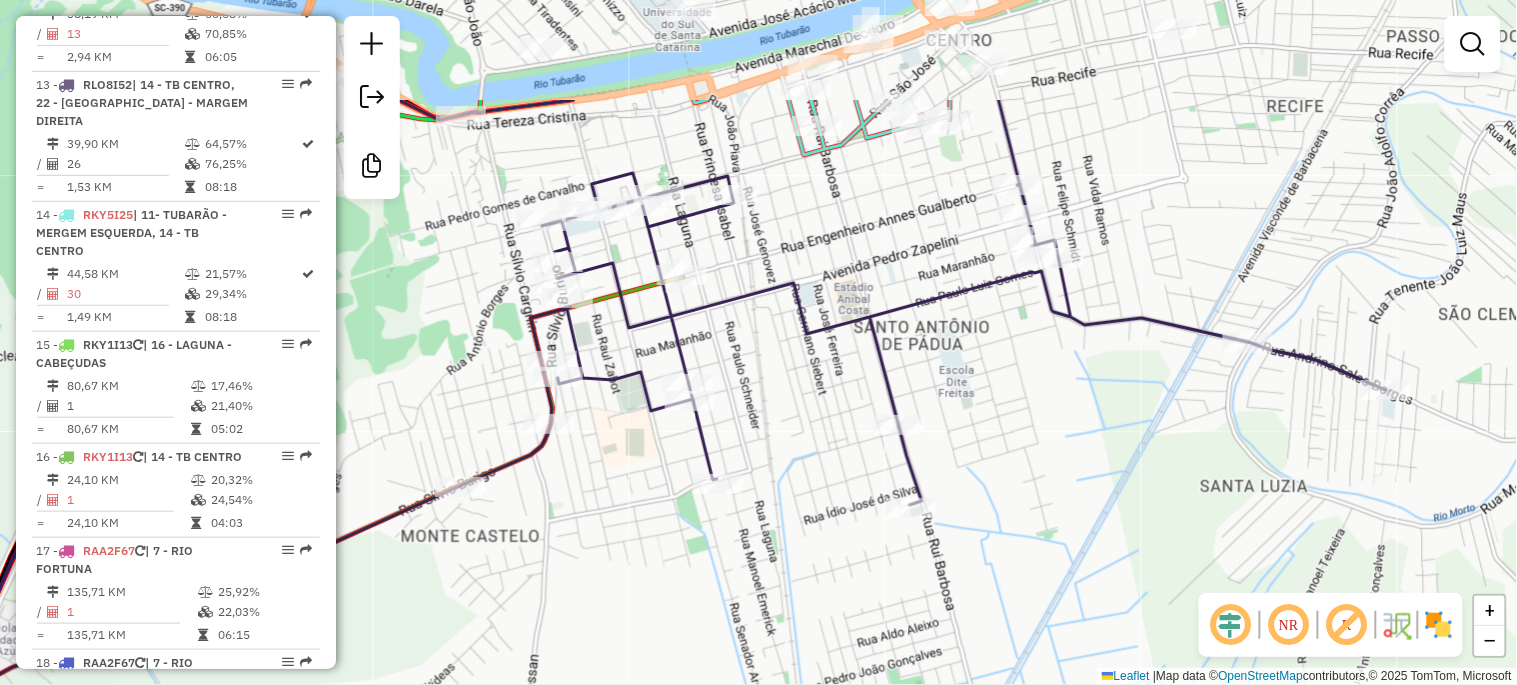 drag, startPoint x: 694, startPoint y: 460, endPoint x: 776, endPoint y: 607, distance: 168.3241 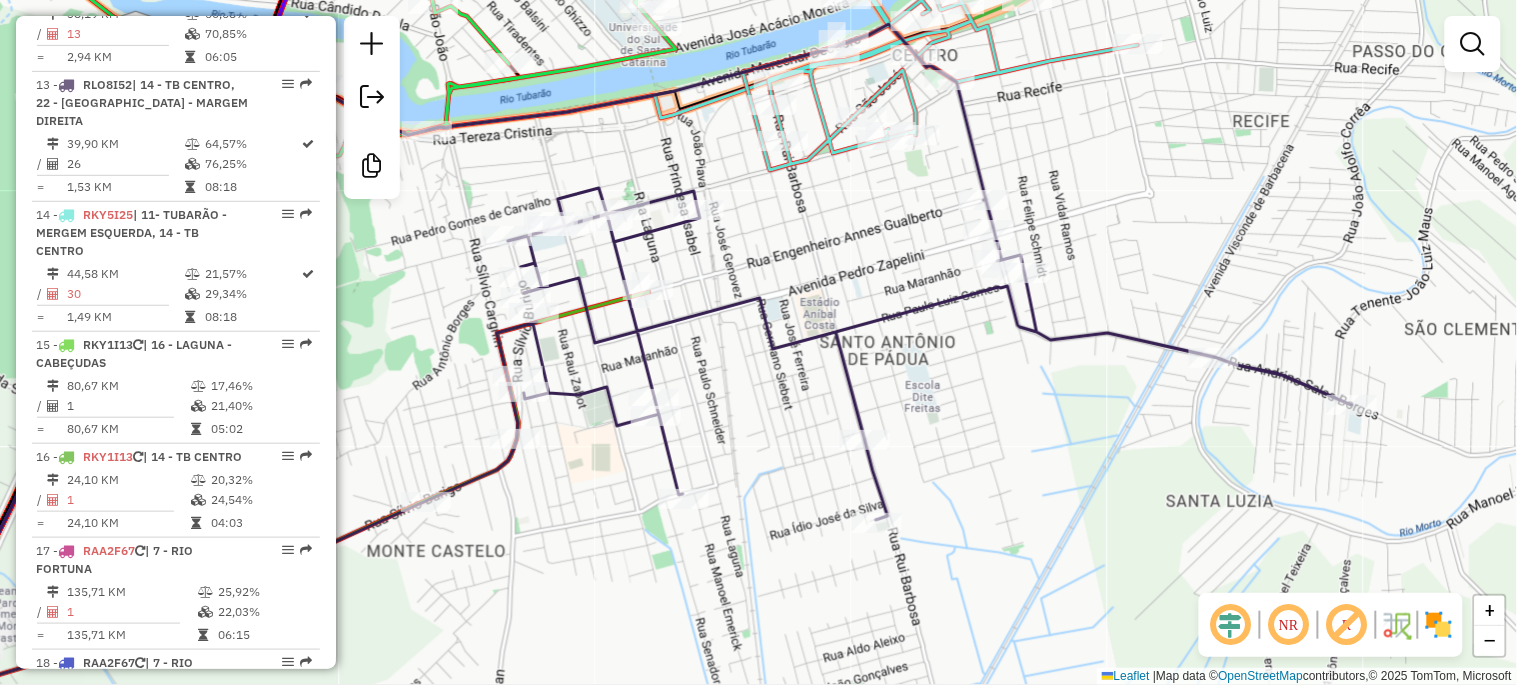 drag, startPoint x: 1050, startPoint y: 373, endPoint x: 1016, endPoint y: 388, distance: 37.161808 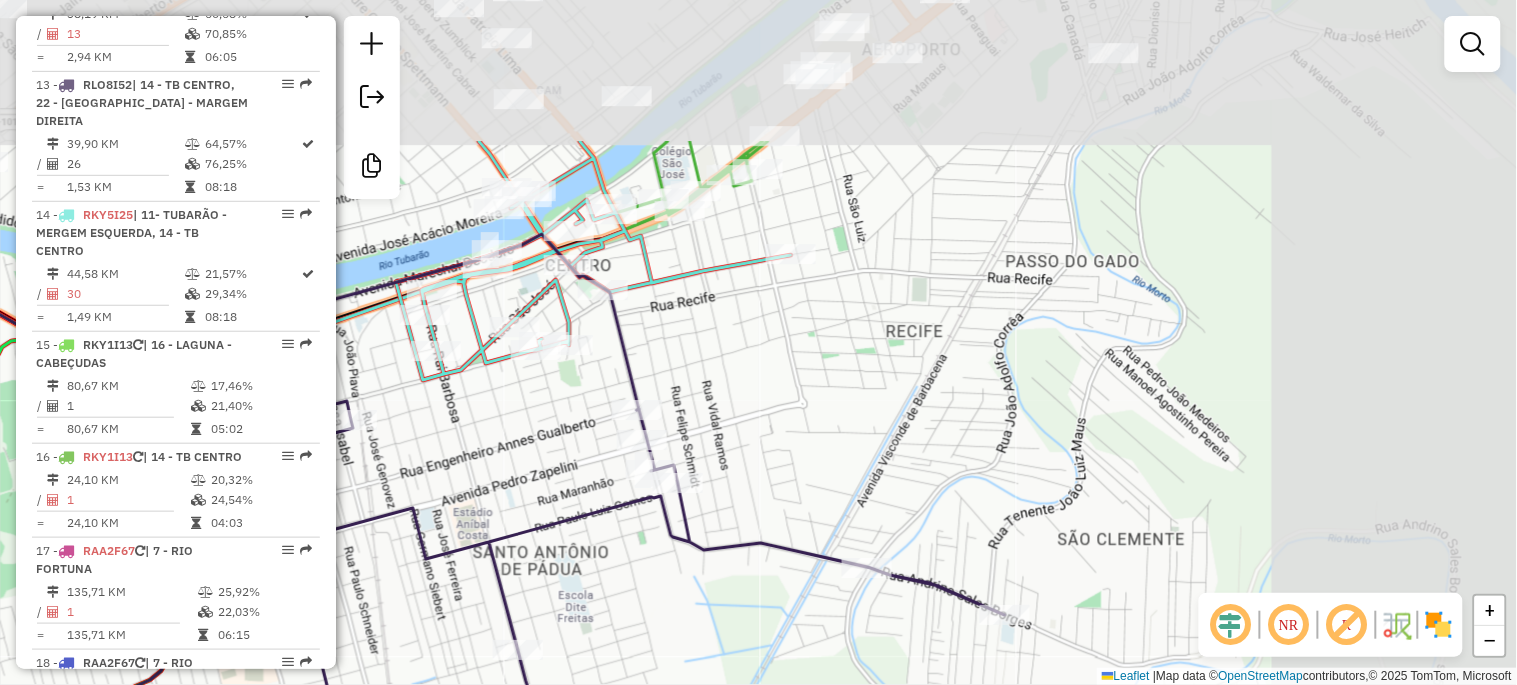 drag, startPoint x: 1184, startPoint y: 187, endPoint x: 837, endPoint y: 396, distance: 405.08023 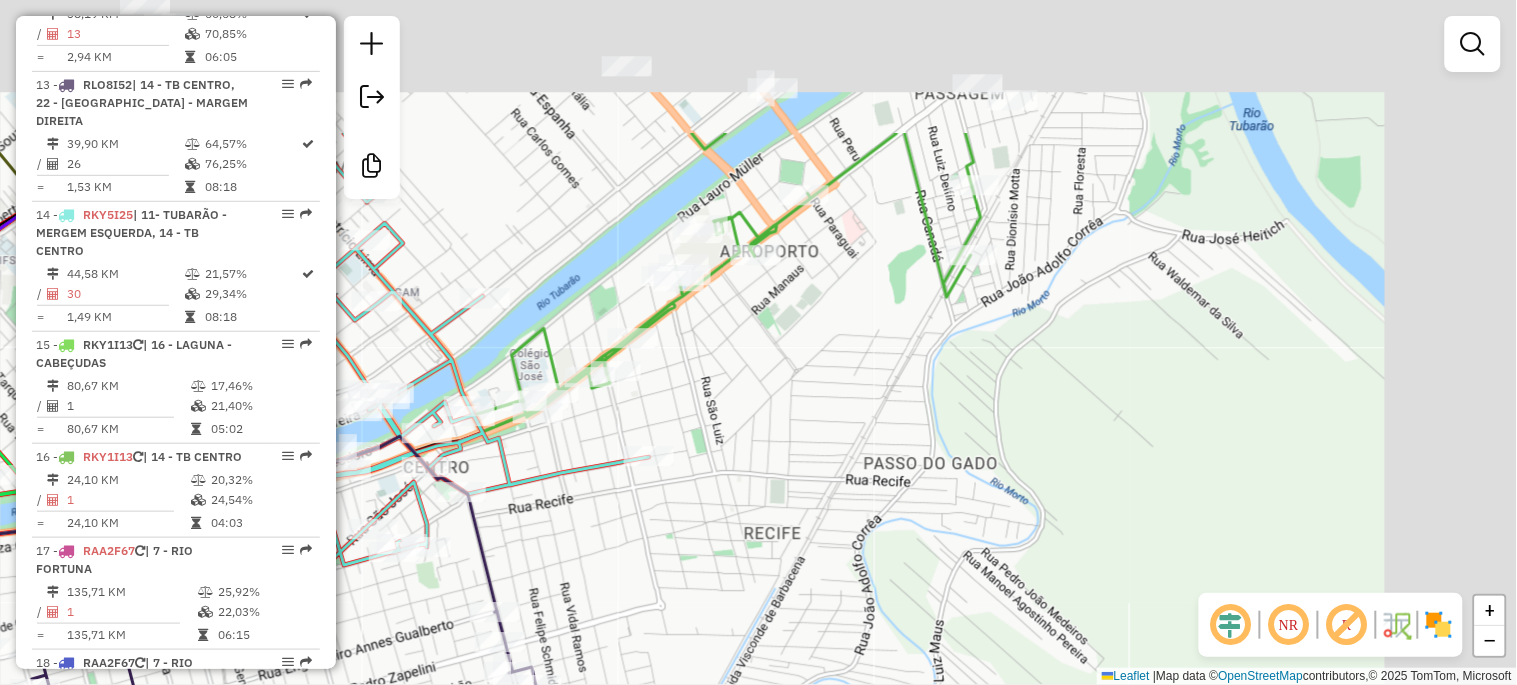drag, startPoint x: 914, startPoint y: 430, endPoint x: 885, endPoint y: 497, distance: 73.00685 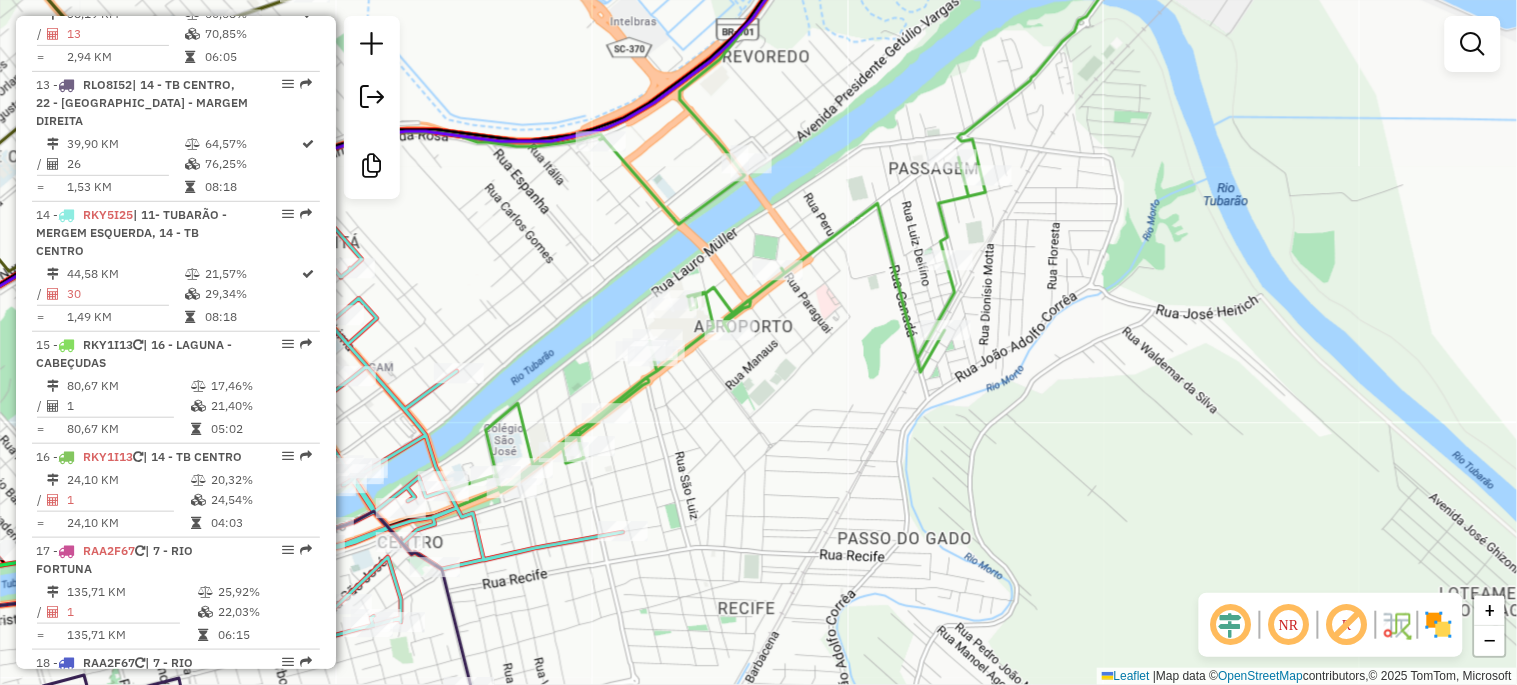 drag, startPoint x: 1004, startPoint y: 443, endPoint x: 993, endPoint y: 478, distance: 36.687874 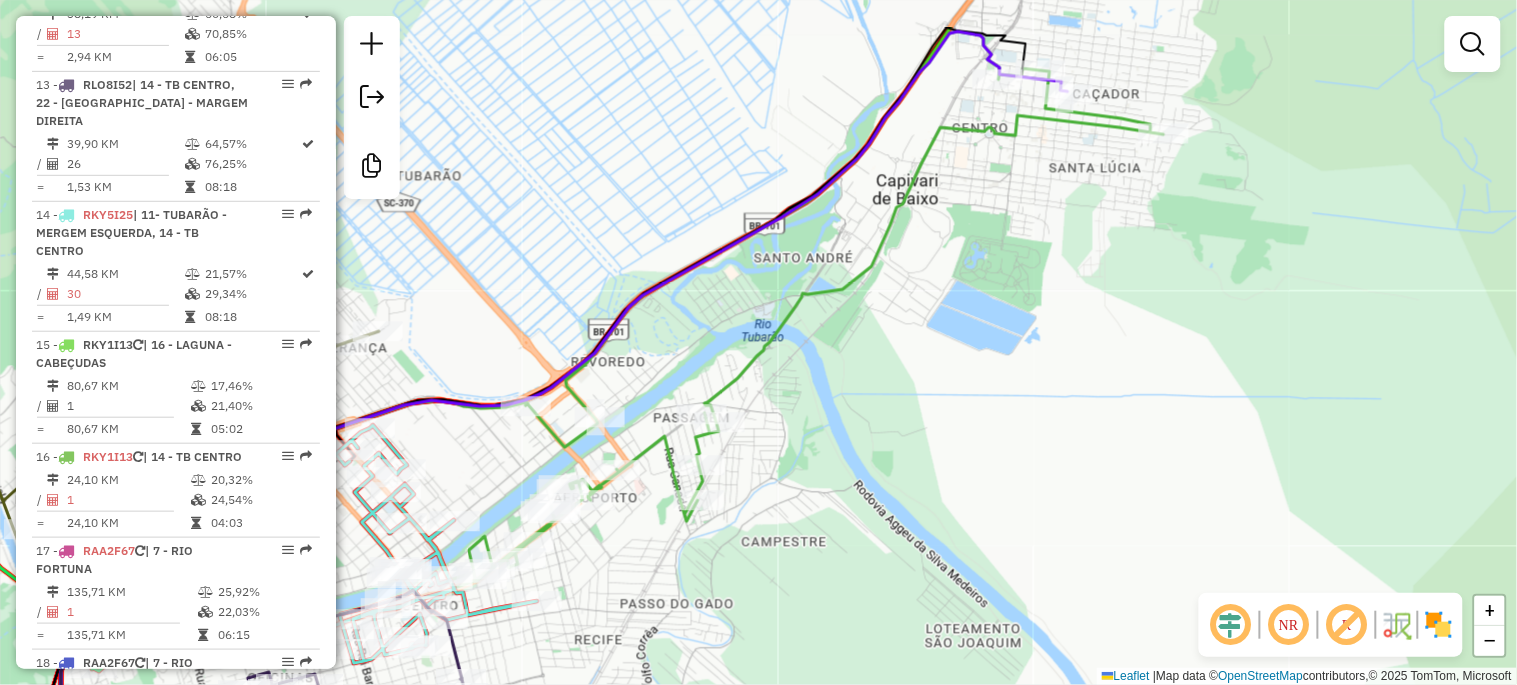 drag, startPoint x: 1043, startPoint y: 472, endPoint x: 784, endPoint y: 561, distance: 273.86493 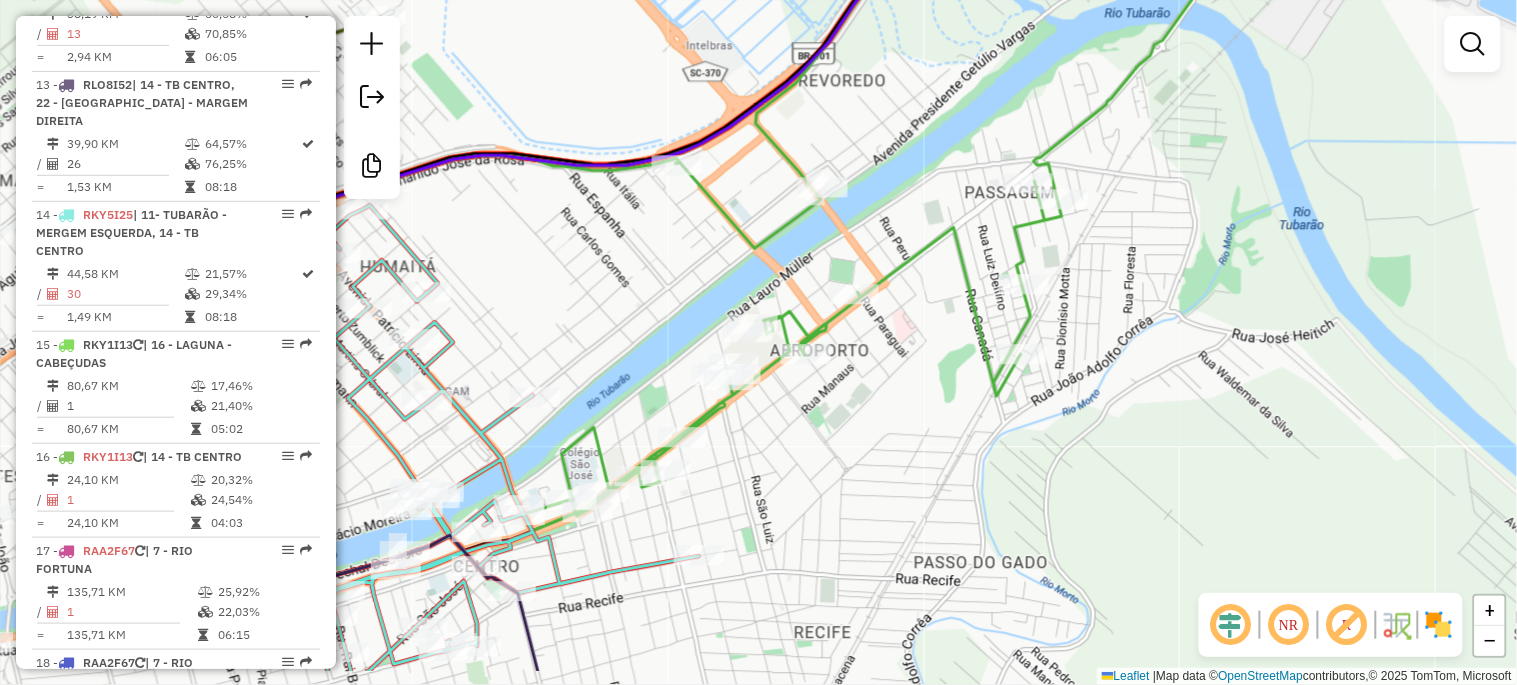 drag, startPoint x: 640, startPoint y: 574, endPoint x: 911, endPoint y: 491, distance: 283.42548 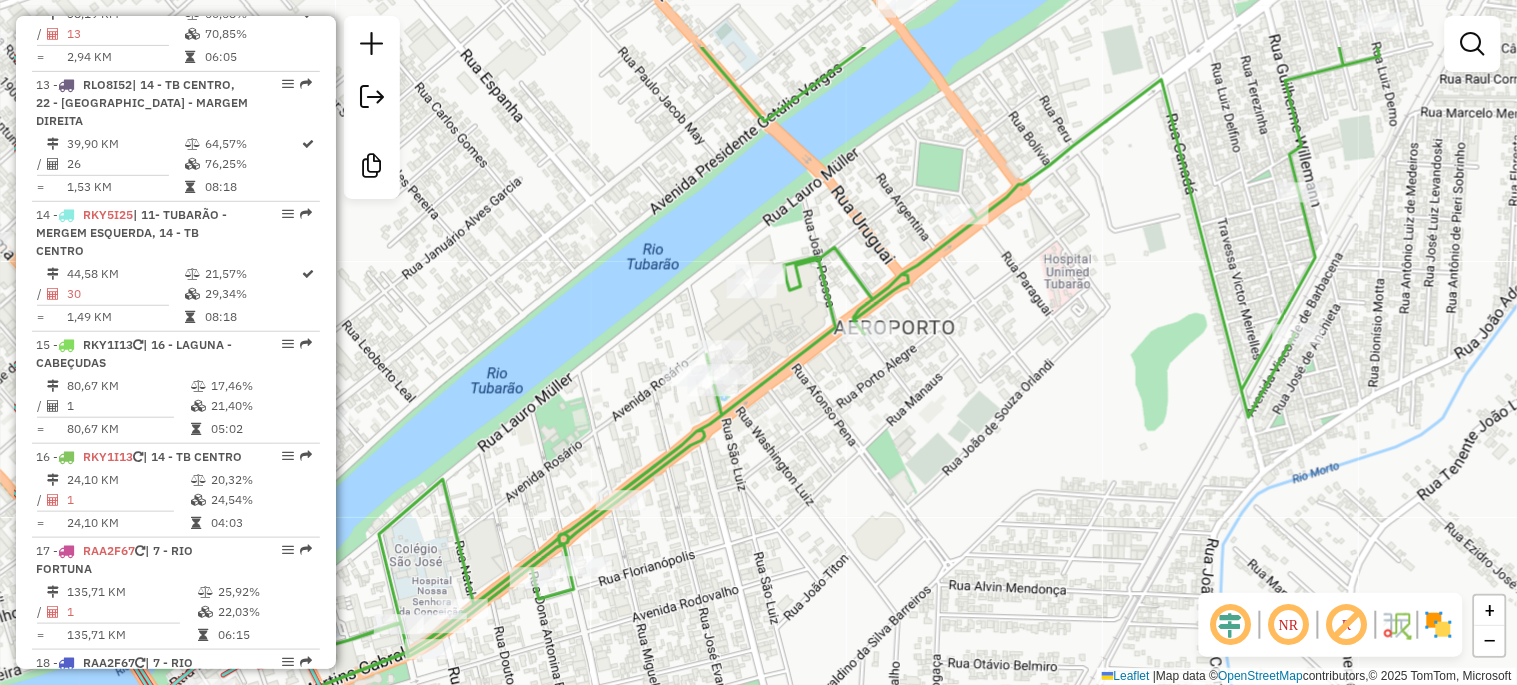 drag, startPoint x: 911, startPoint y: 491, endPoint x: 1077, endPoint y: 607, distance: 202.51419 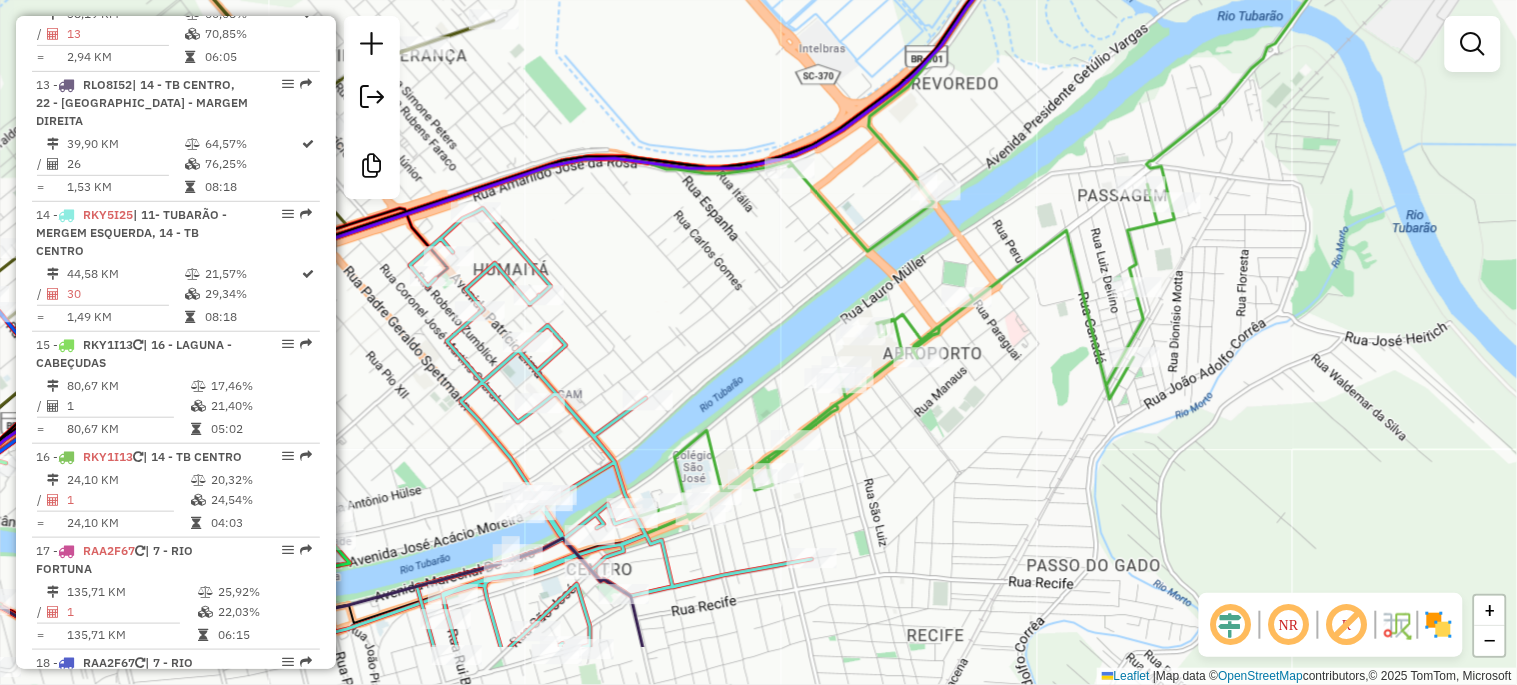 drag, startPoint x: 1052, startPoint y: 624, endPoint x: 1002, endPoint y: 516, distance: 119.0126 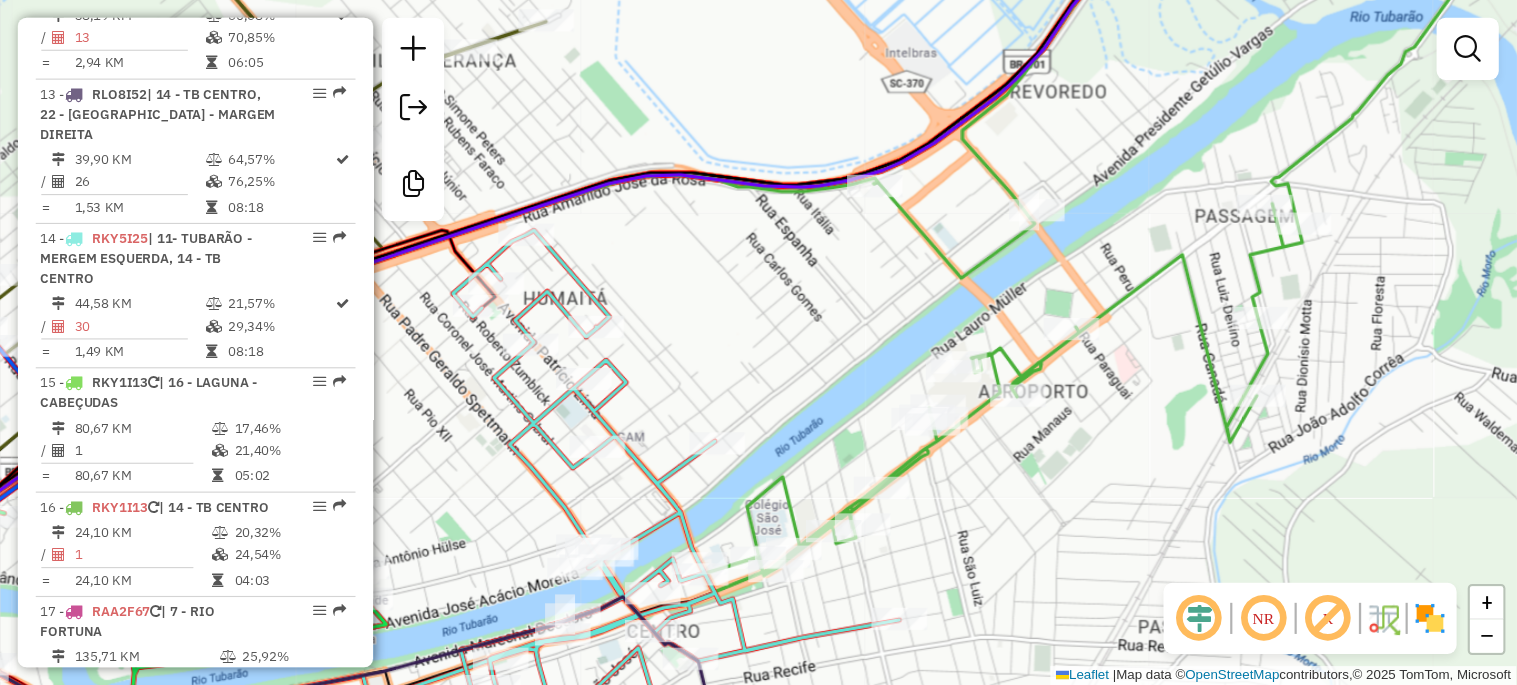 scroll, scrollTop: 2156, scrollLeft: 0, axis: vertical 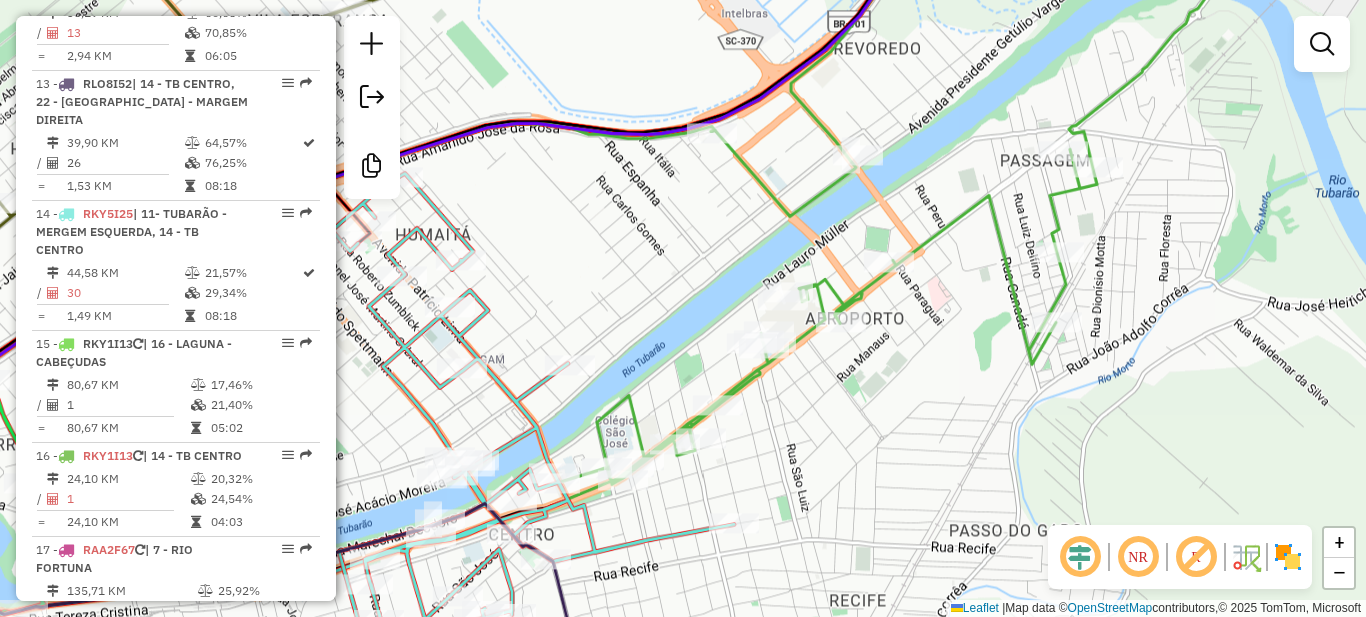 drag, startPoint x: 1447, startPoint y: 1, endPoint x: 785, endPoint y: 438, distance: 793.2295 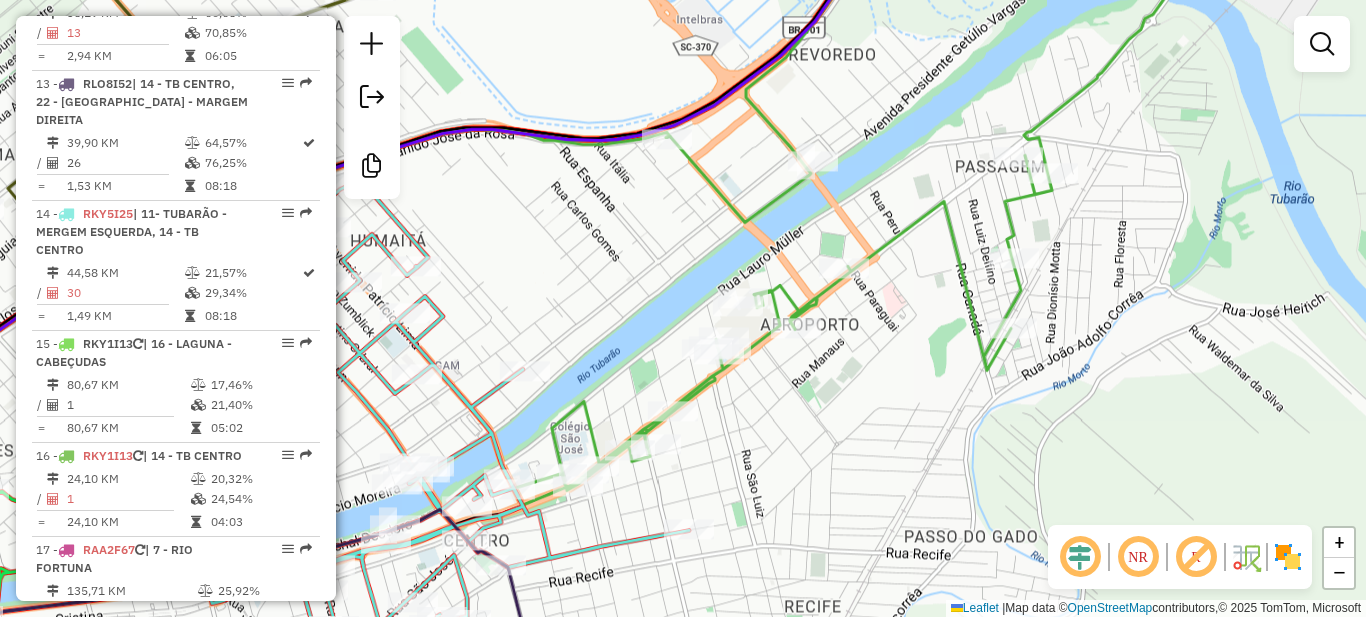 click on "Janela de atendimento Grade de atendimento Capacidade Transportadoras Veículos Cliente Pedidos  Rotas Selecione os dias de semana para filtrar as janelas de atendimento  Seg   Ter   Qua   Qui   Sex   Sáb   Dom  Informe o período da janela de atendimento: De: Até:  Filtrar exatamente a janela do cliente  Considerar janela de atendimento padrão  Selecione os dias de semana para filtrar as grades de atendimento  Seg   Ter   Qua   Qui   Sex   Sáb   Dom   Considerar clientes sem dia de atendimento cadastrado  Clientes fora do dia de atendimento selecionado Filtrar as atividades entre os valores definidos abaixo:  Peso mínimo:   Peso máximo:   Cubagem mínima:   Cubagem máxima:   De:   Até:  Filtrar as atividades entre o tempo de atendimento definido abaixo:  De:   Até:   Considerar capacidade total dos clientes não roteirizados Transportadora: Selecione um ou mais itens Tipo de veículo: Selecione um ou mais itens Veículo: Selecione um ou mais itens Motorista: Selecione um ou mais itens Nome: Rótulo:" 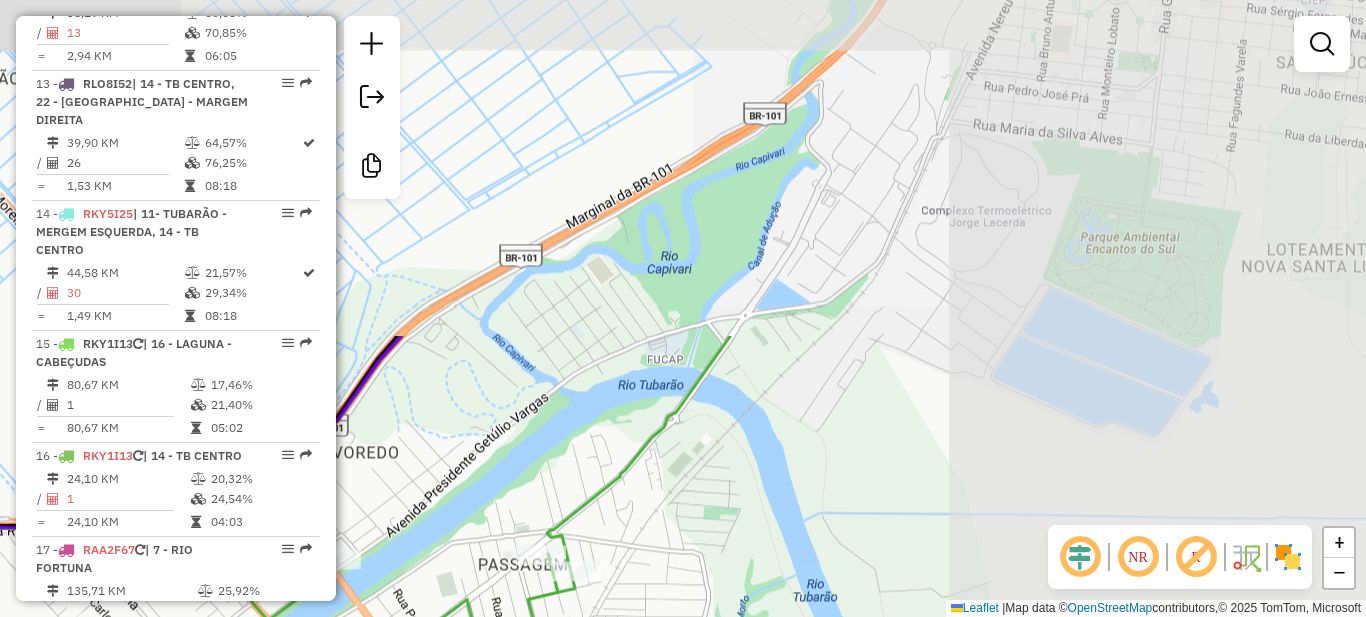 drag, startPoint x: 1197, startPoint y: 248, endPoint x: 793, endPoint y: 498, distance: 475.0958 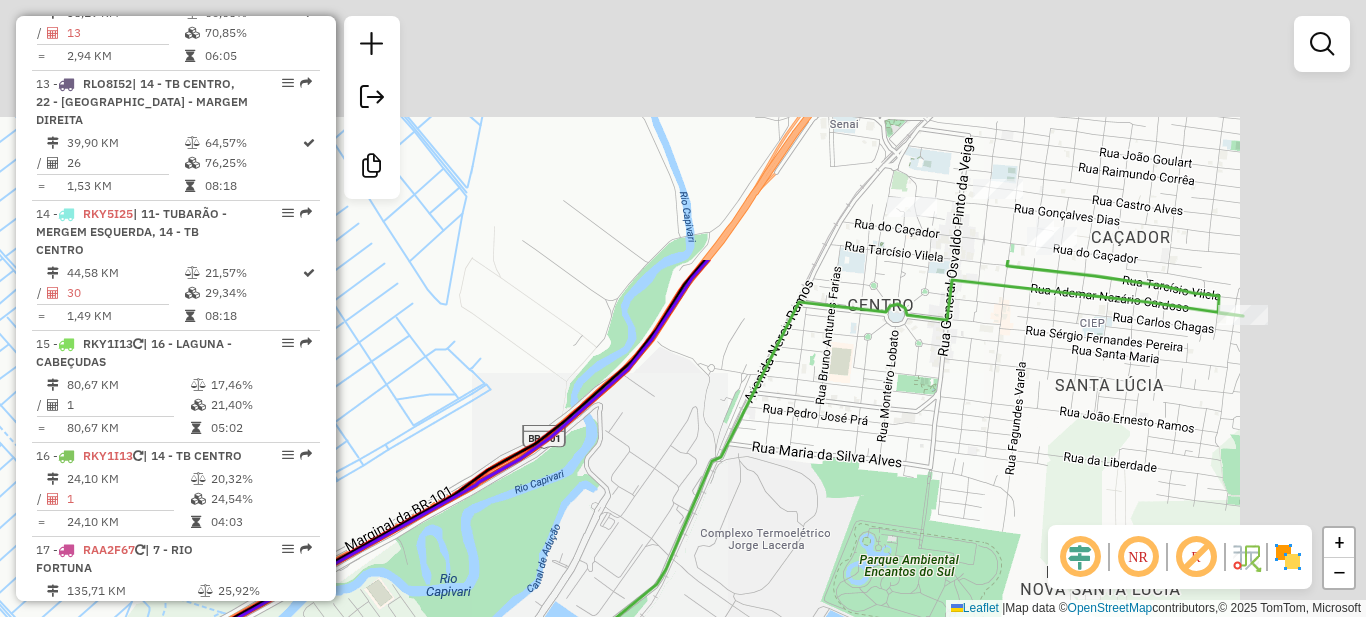 drag, startPoint x: 645, startPoint y: 646, endPoint x: 757, endPoint y: 467, distance: 211.15161 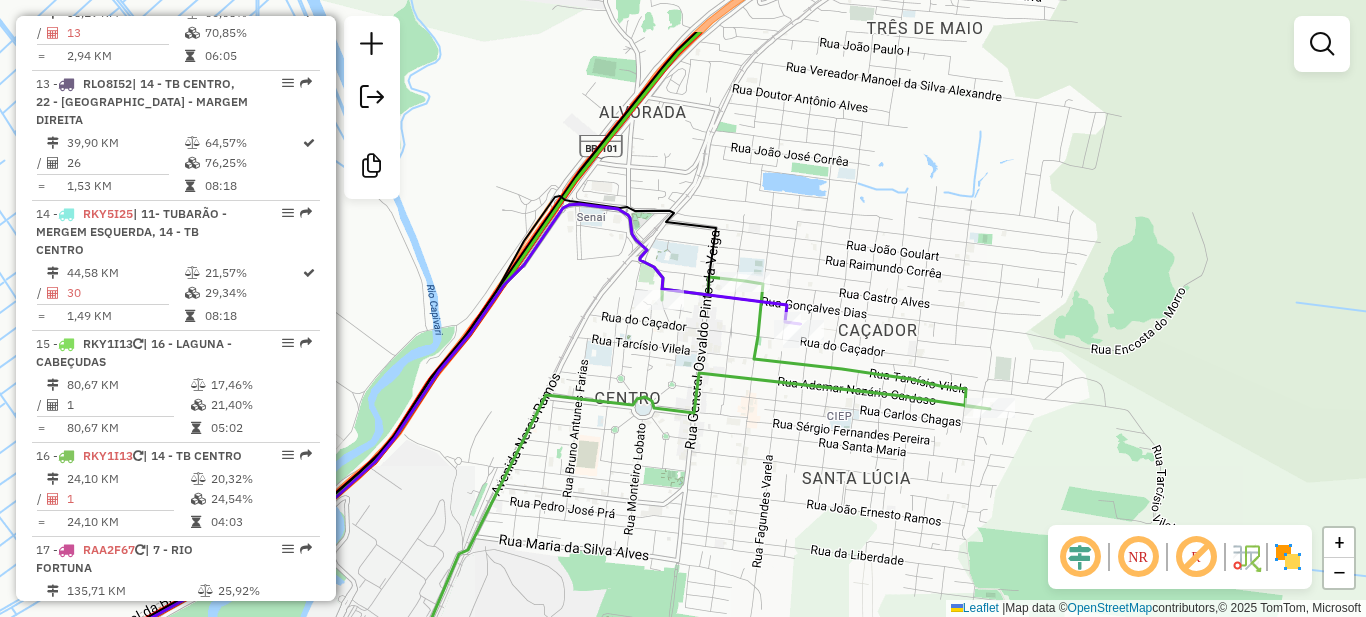 drag, startPoint x: 752, startPoint y: 499, endPoint x: 664, endPoint y: 418, distance: 119.60351 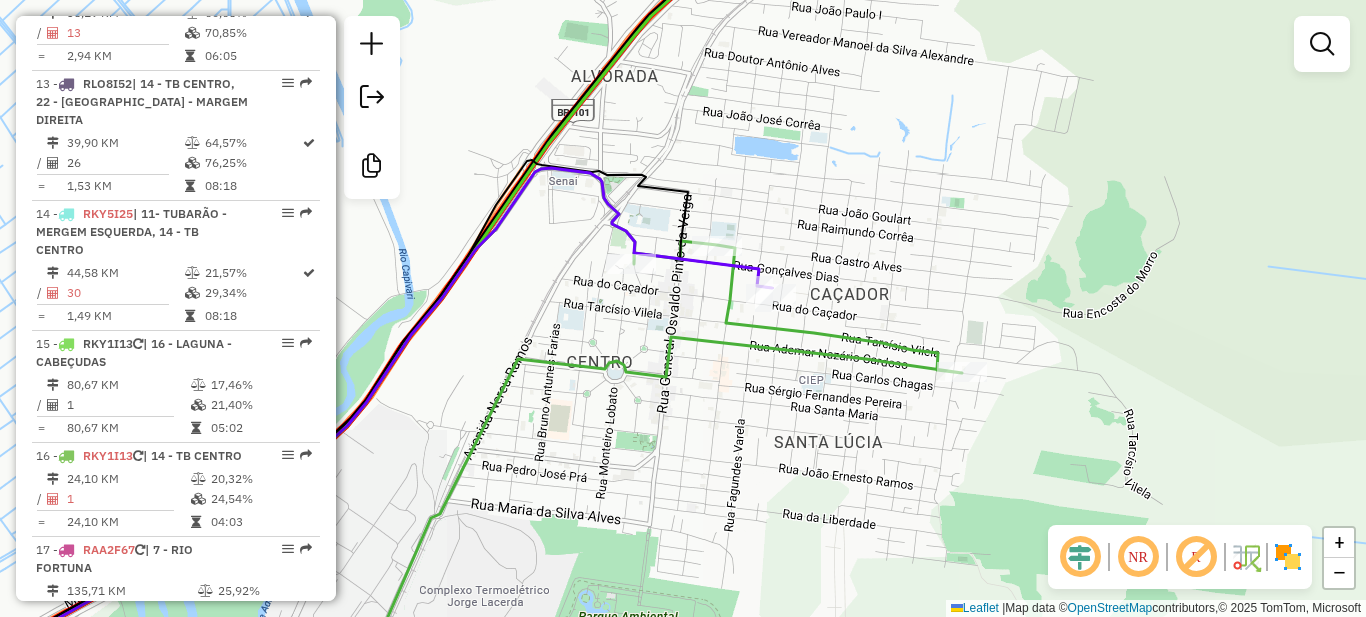 drag, startPoint x: 602, startPoint y: 424, endPoint x: 1003, endPoint y: 166, distance: 476.82806 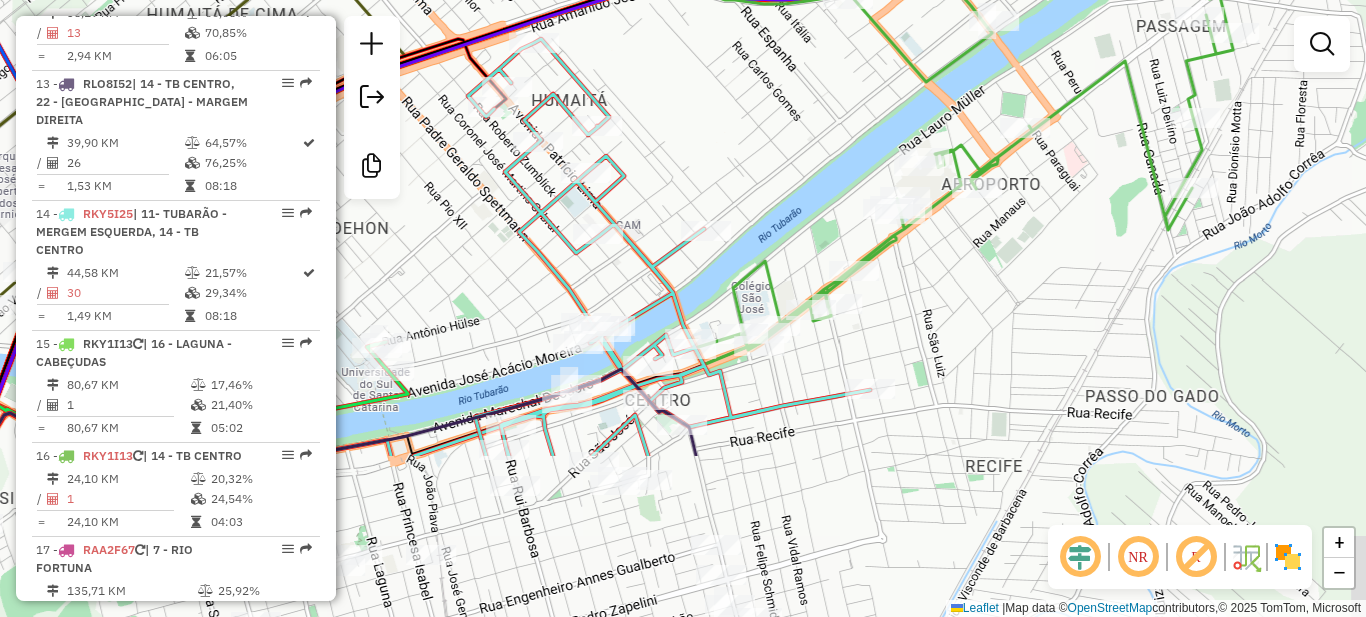drag, startPoint x: 730, startPoint y: 327, endPoint x: 763, endPoint y: 246, distance: 87.46428 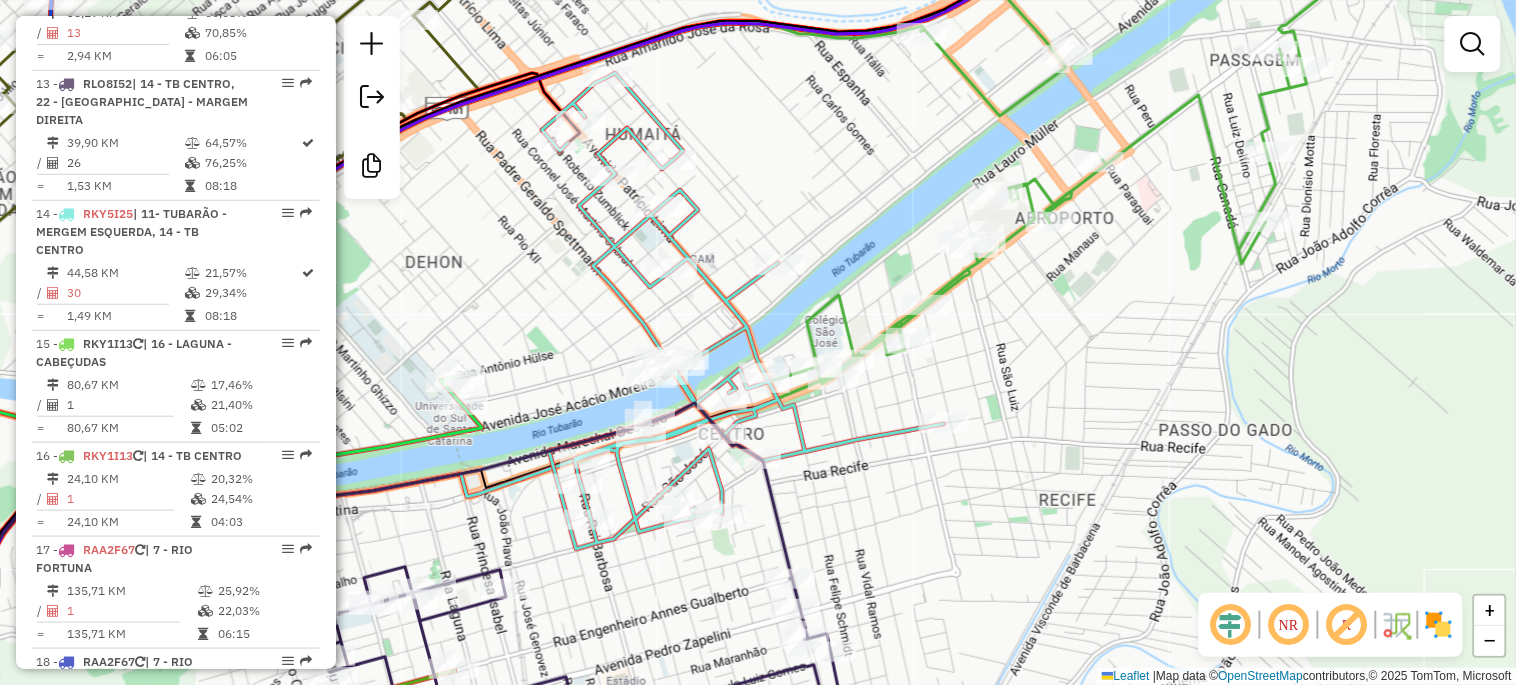 scroll, scrollTop: 2155, scrollLeft: 0, axis: vertical 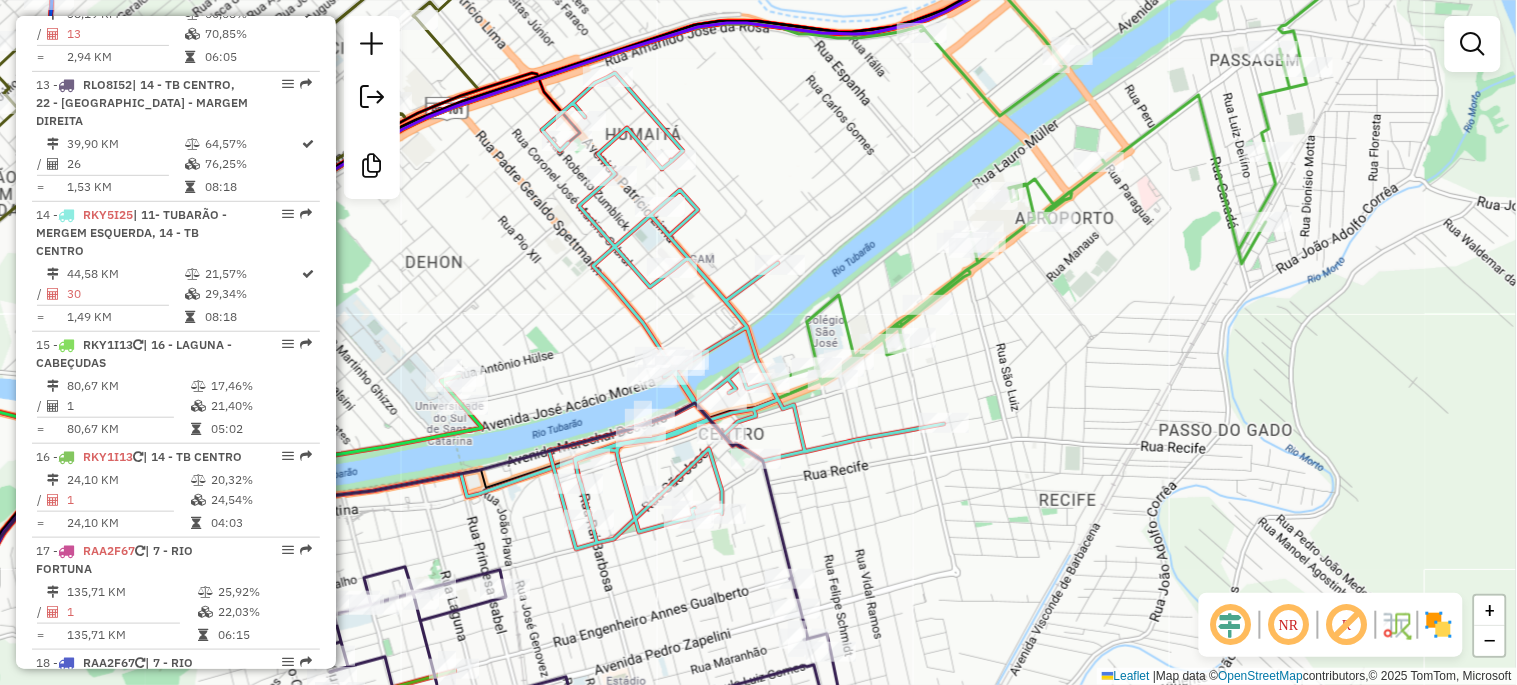 drag, startPoint x: 1287, startPoint y: 0, endPoint x: 994, endPoint y: 500, distance: 579.5248 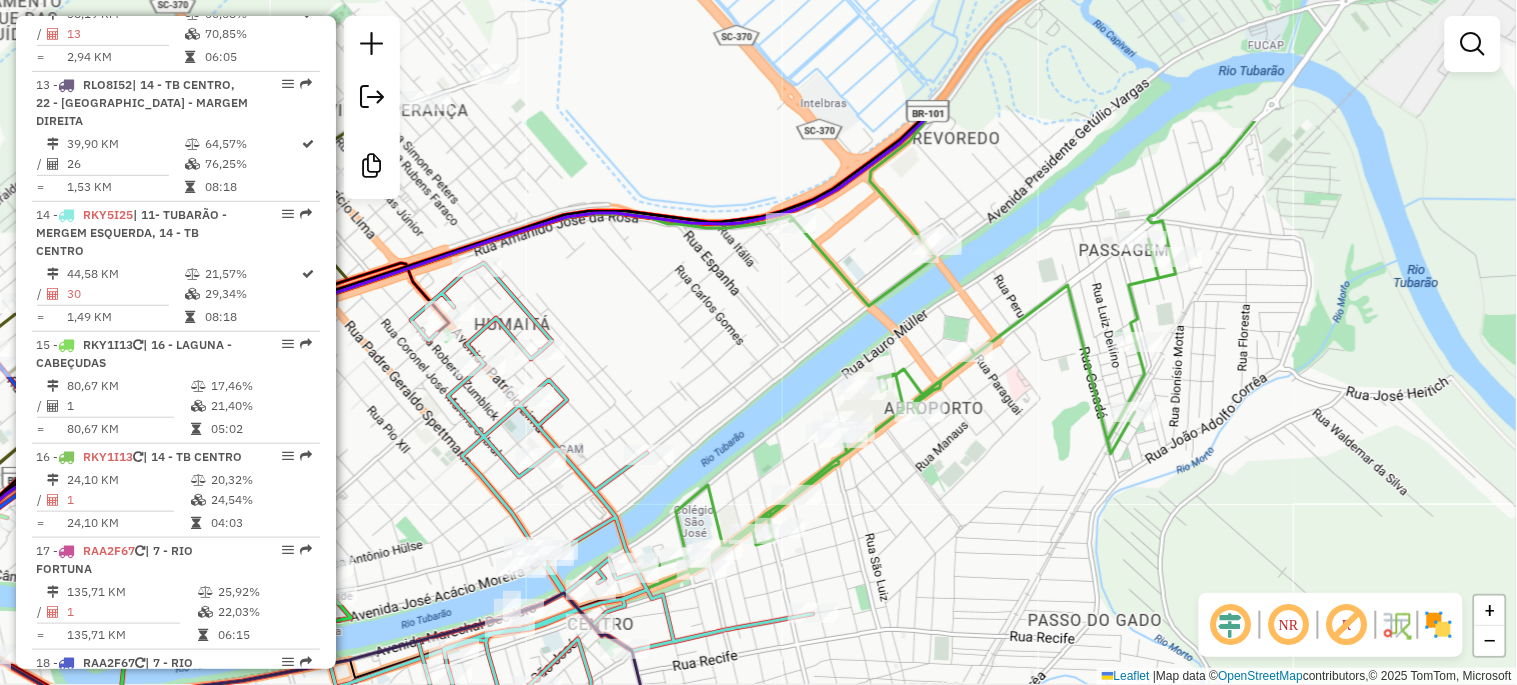 drag, startPoint x: 1007, startPoint y: 498, endPoint x: 927, endPoint y: 613, distance: 140.08926 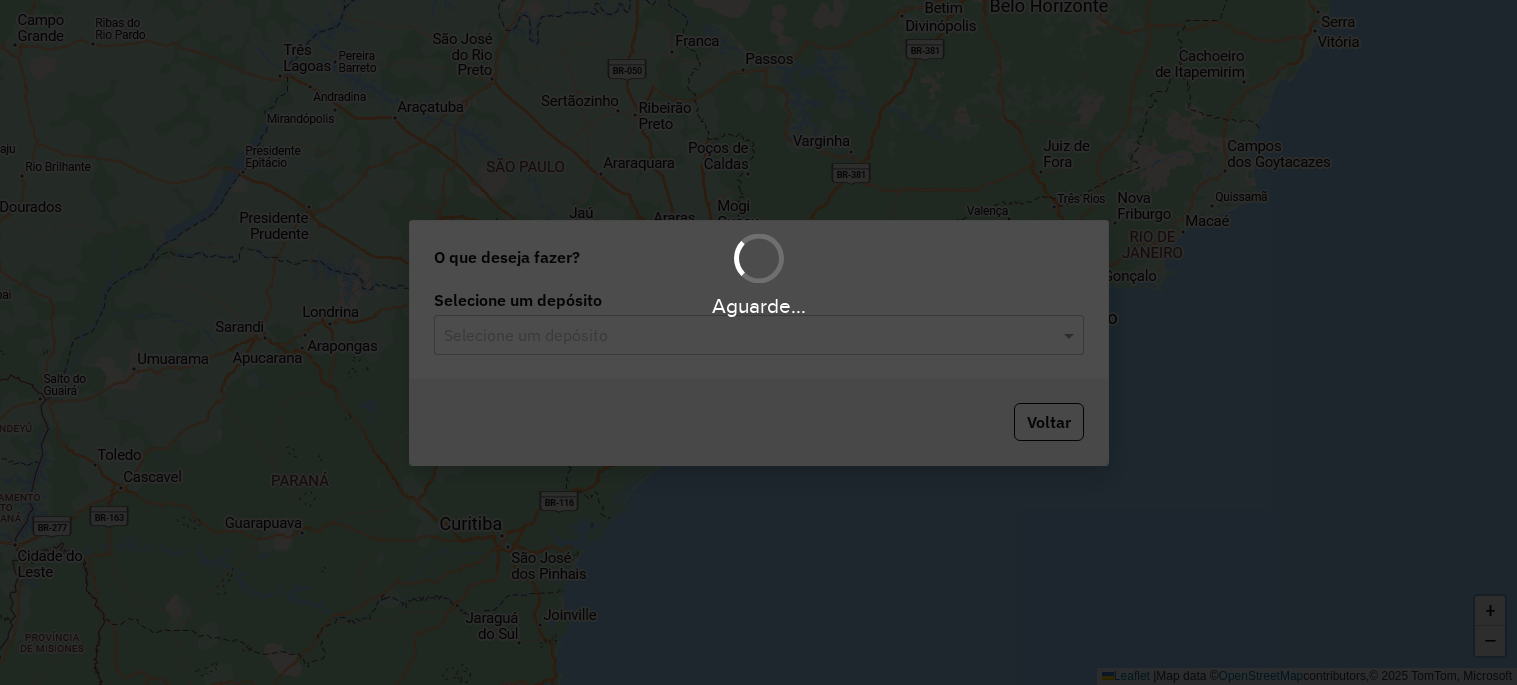 scroll, scrollTop: 0, scrollLeft: 0, axis: both 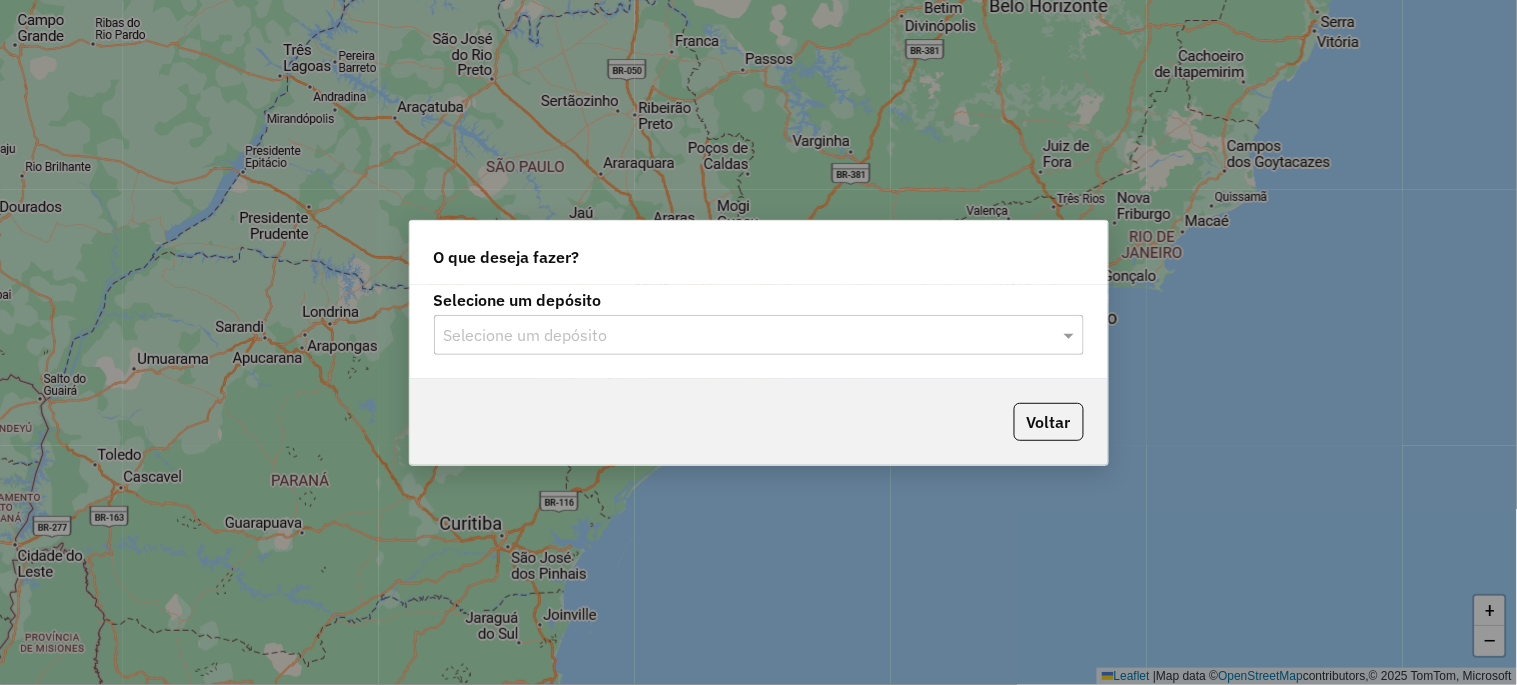 click 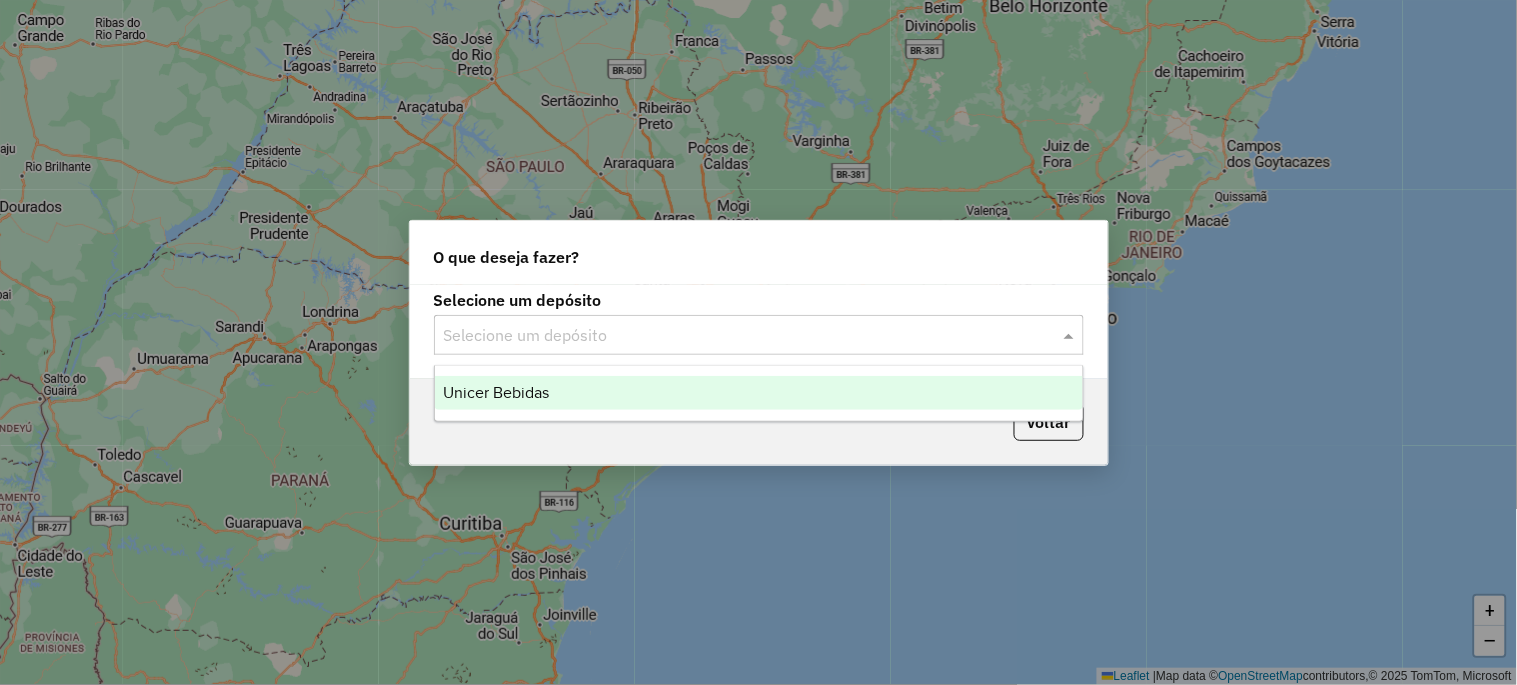 click on "Unicer Bebidas" at bounding box center (496, 392) 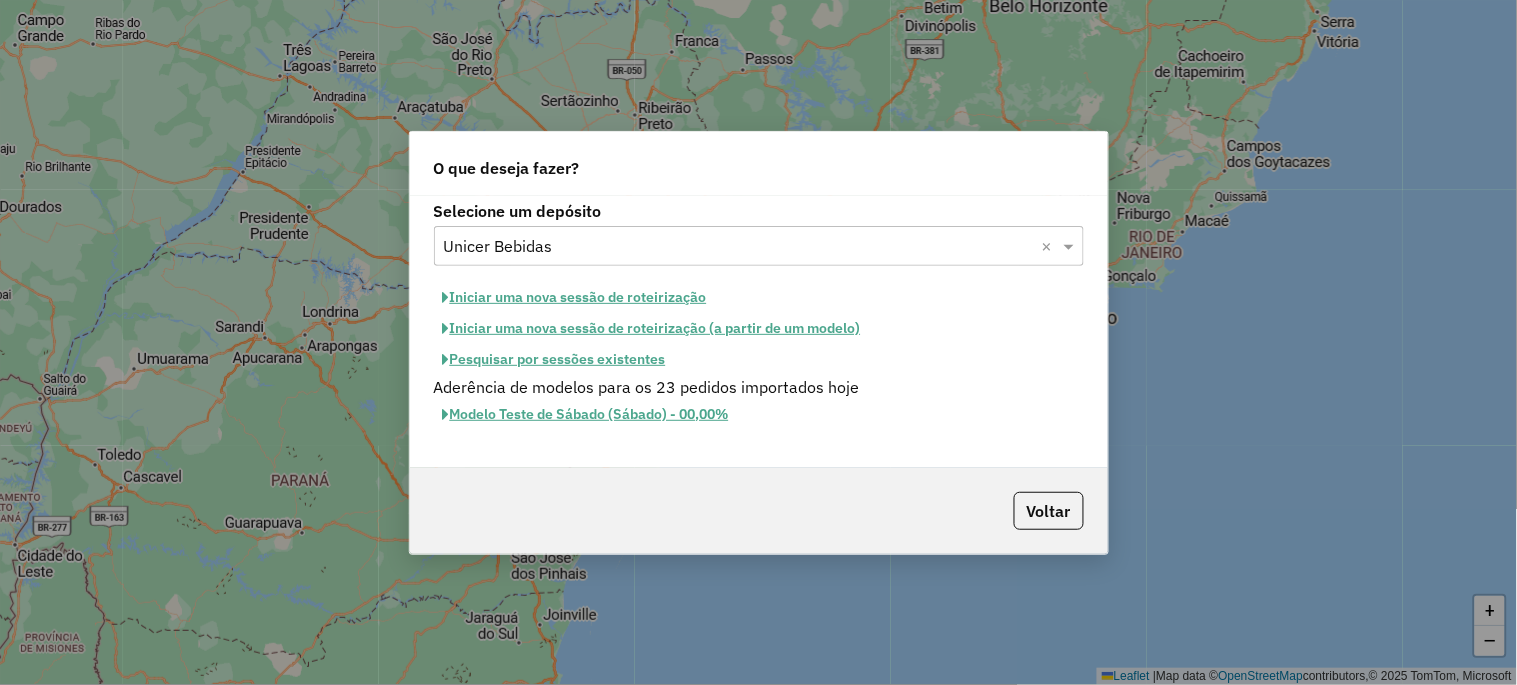 click on "Iniciar uma nova sessão de roteirização" 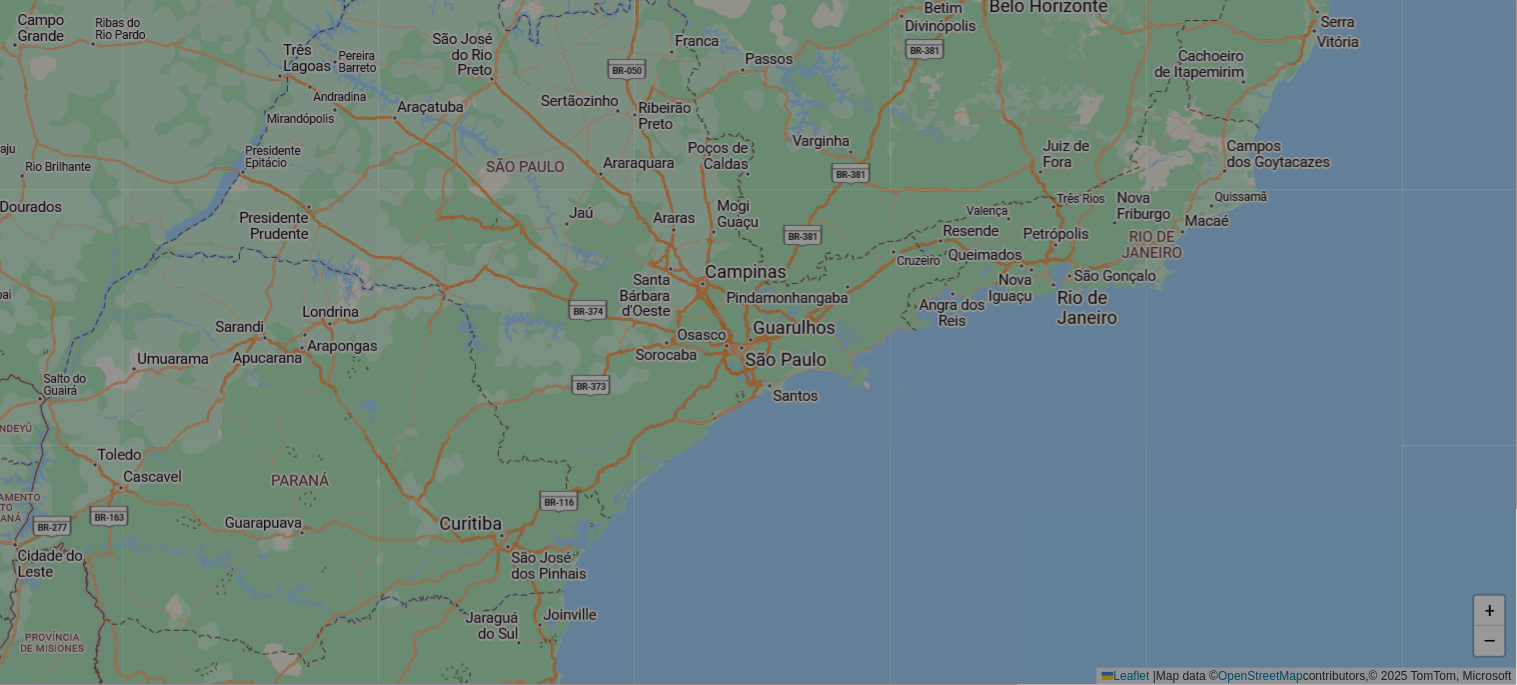 select on "*" 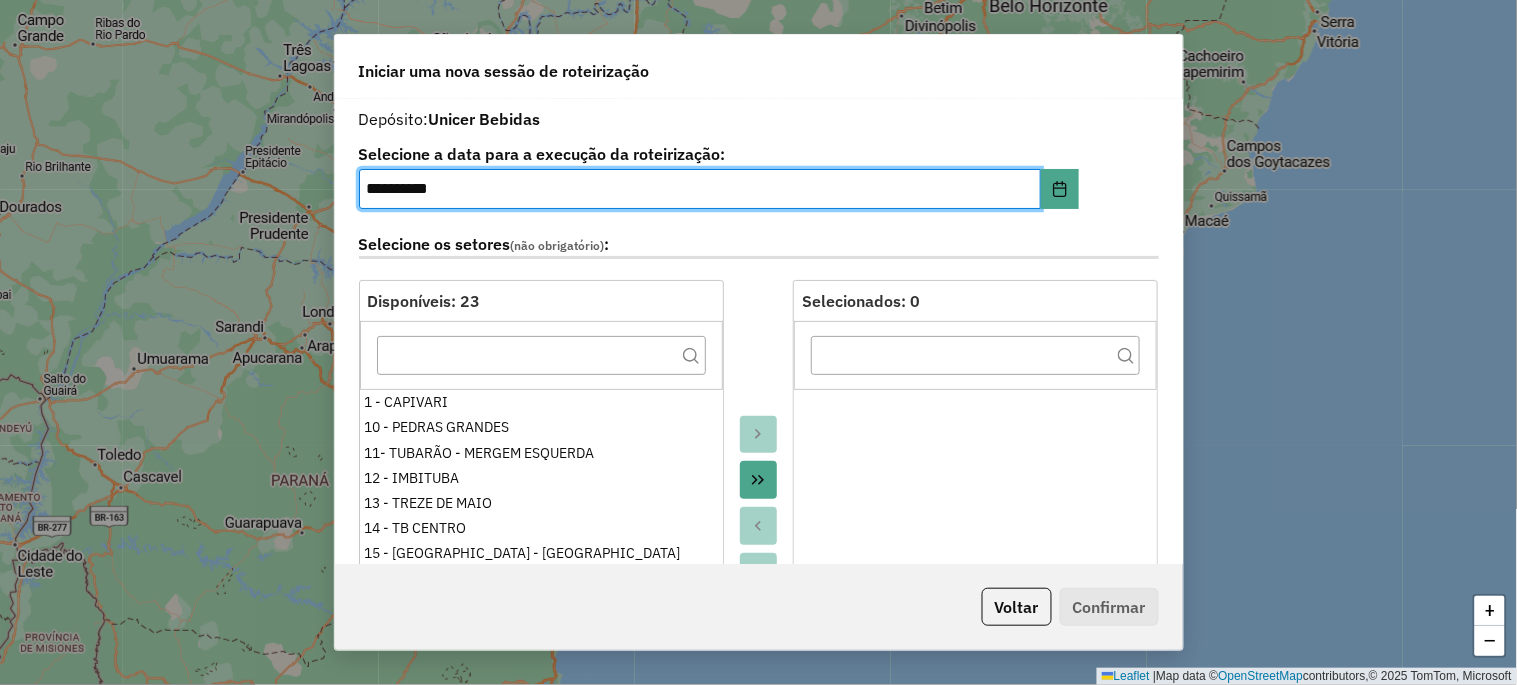 click on "**********" at bounding box center (700, 189) 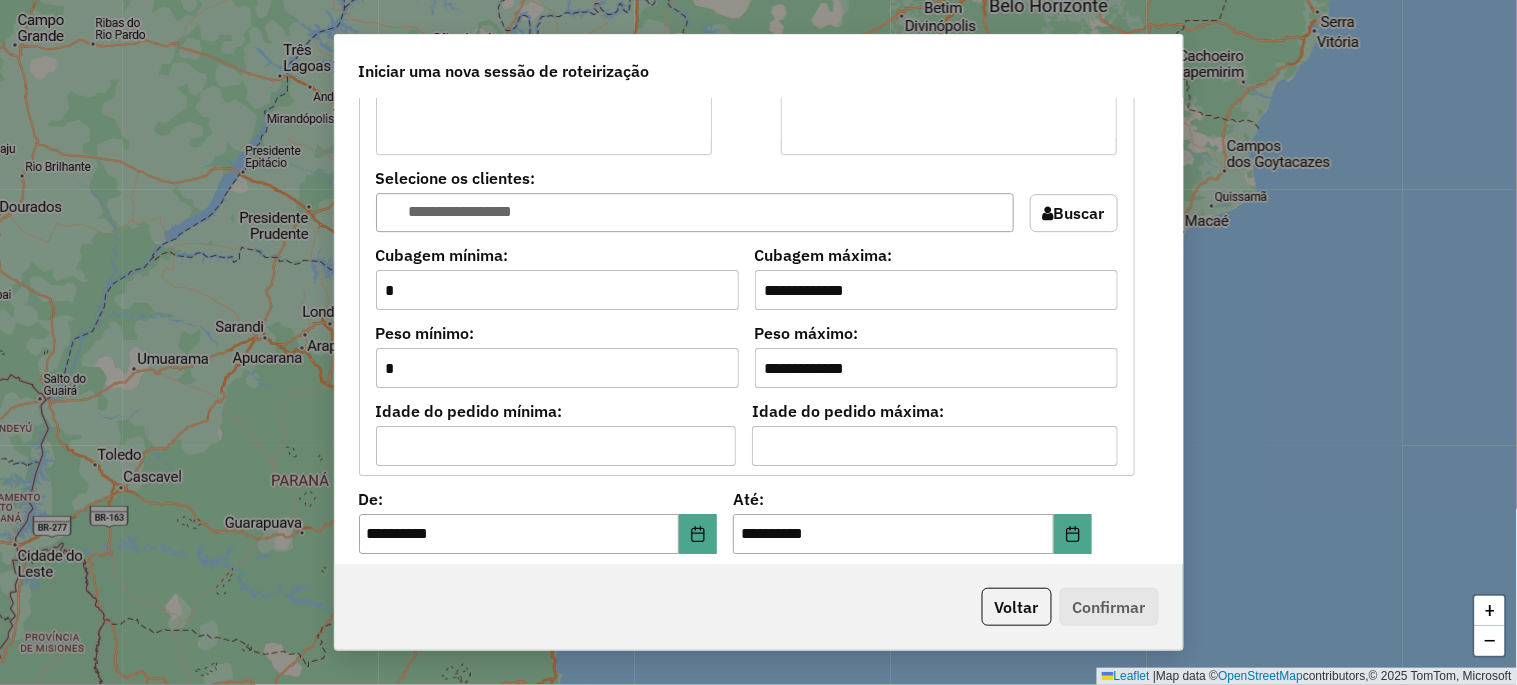 scroll, scrollTop: 1555, scrollLeft: 0, axis: vertical 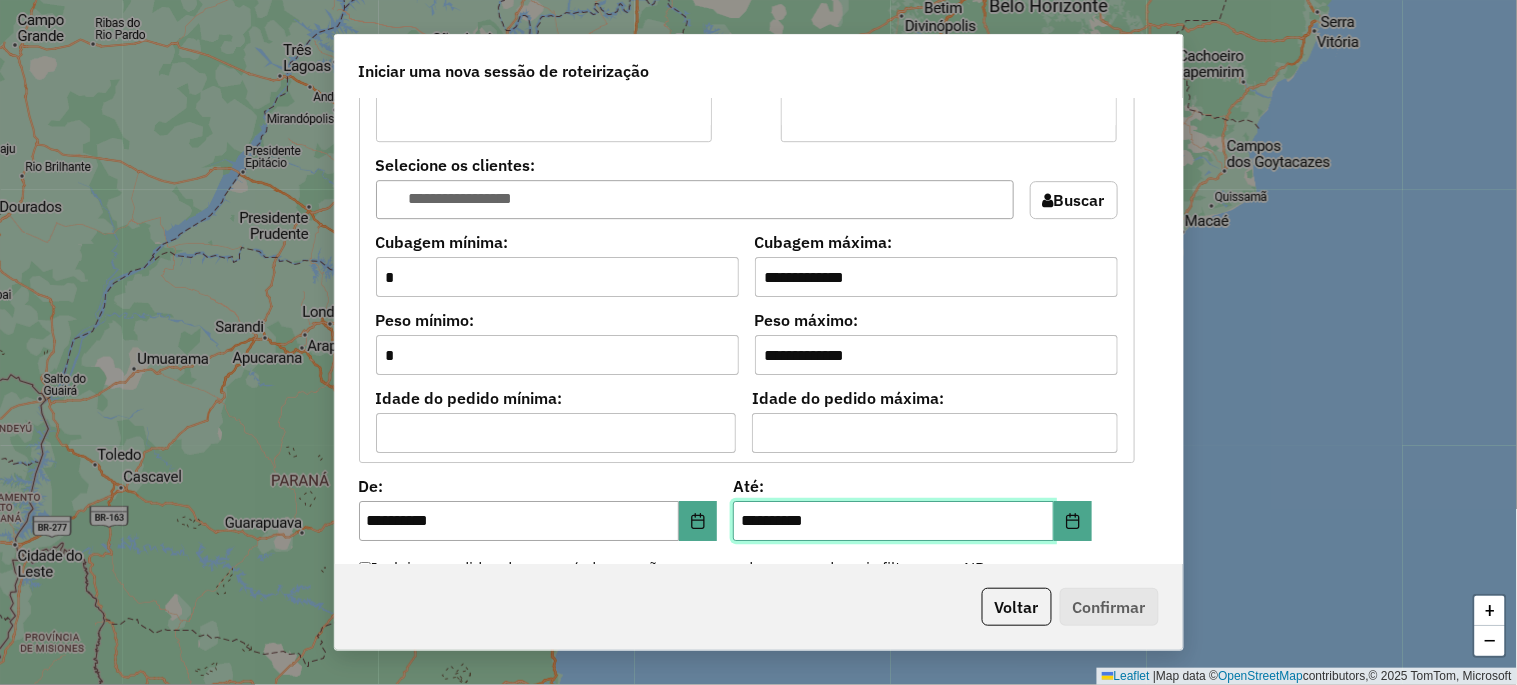 click on "**********" at bounding box center [893, 521] 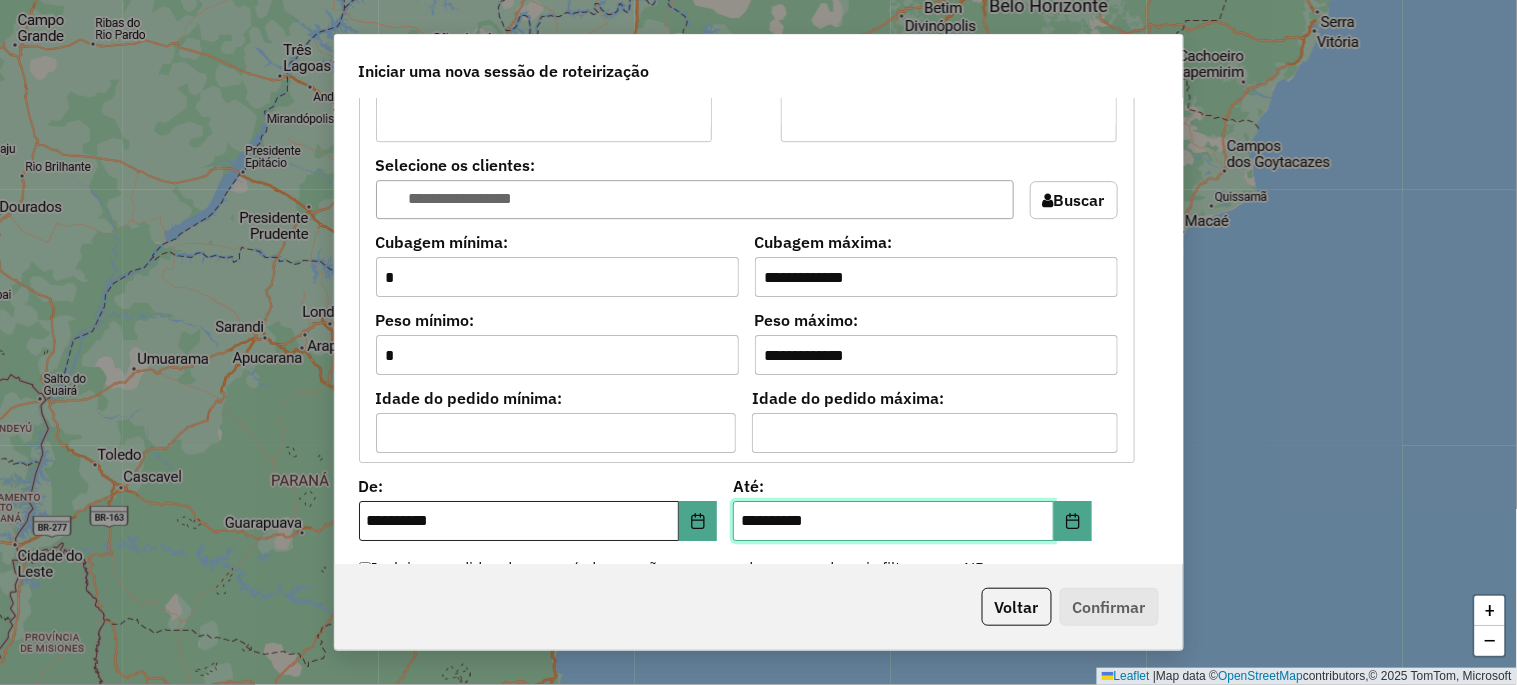 type on "**********" 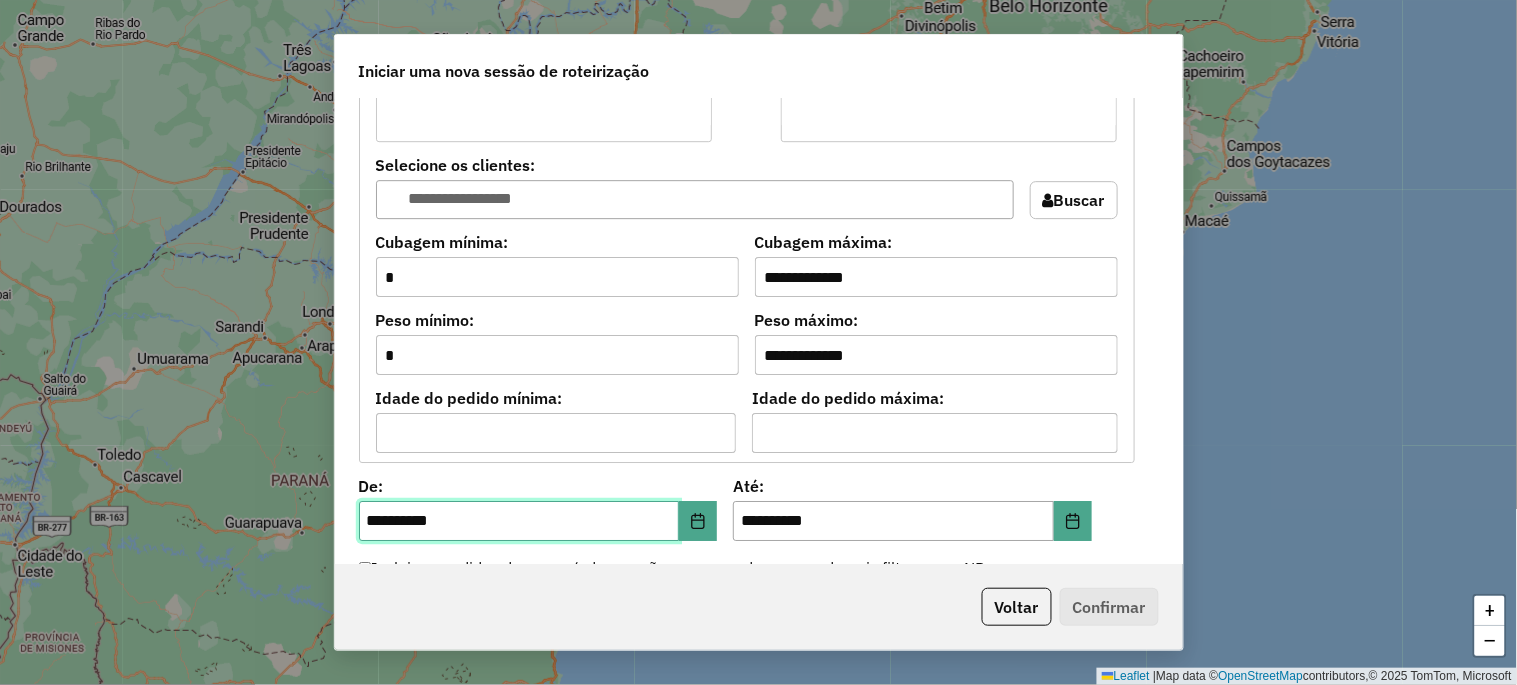click on "**********" at bounding box center [519, 521] 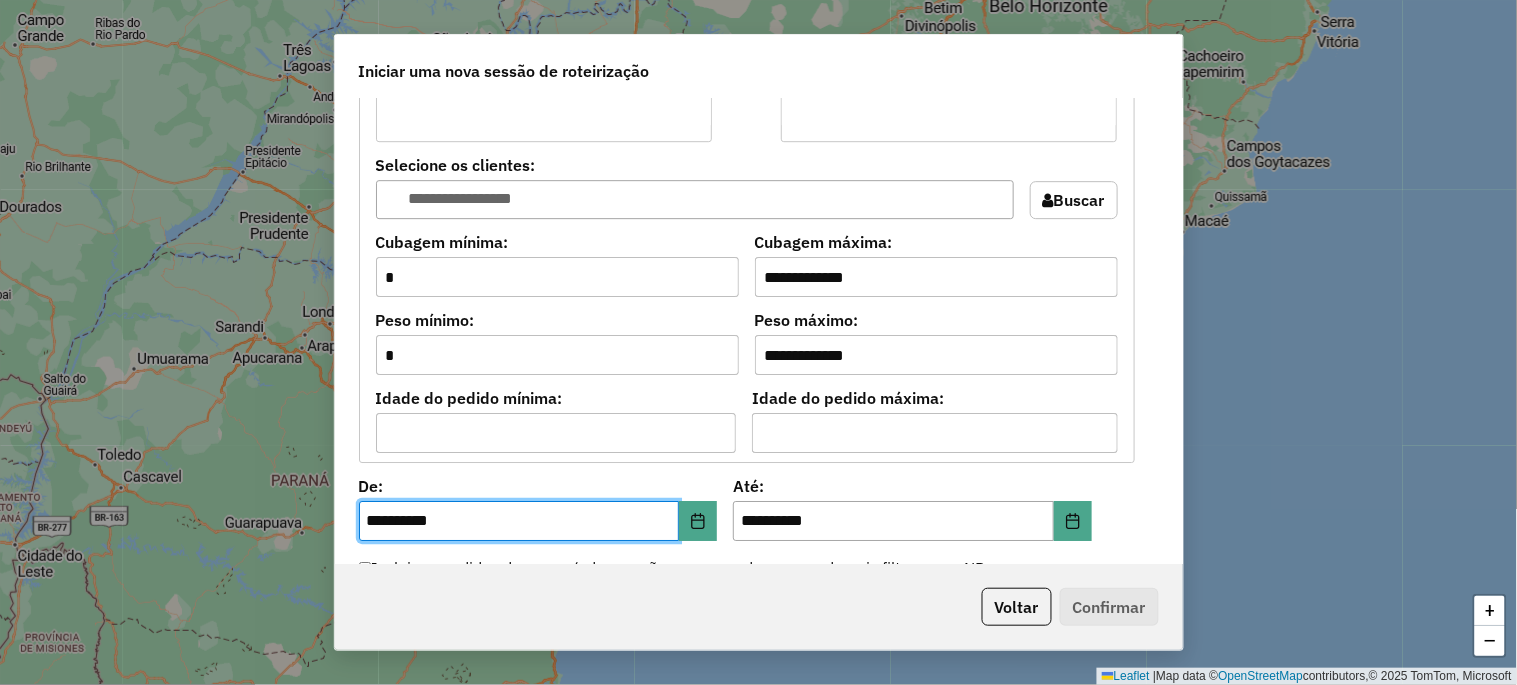 click on "**********" 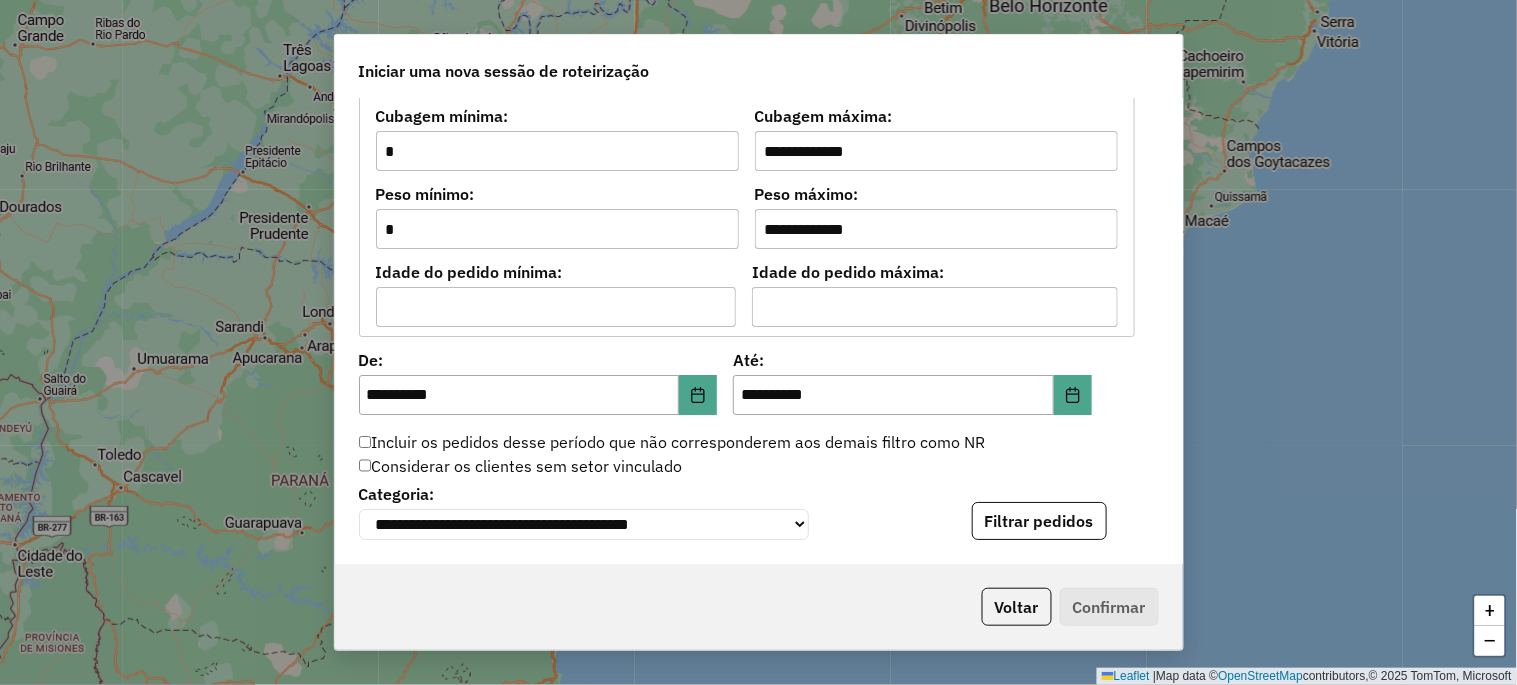 scroll, scrollTop: 1852, scrollLeft: 0, axis: vertical 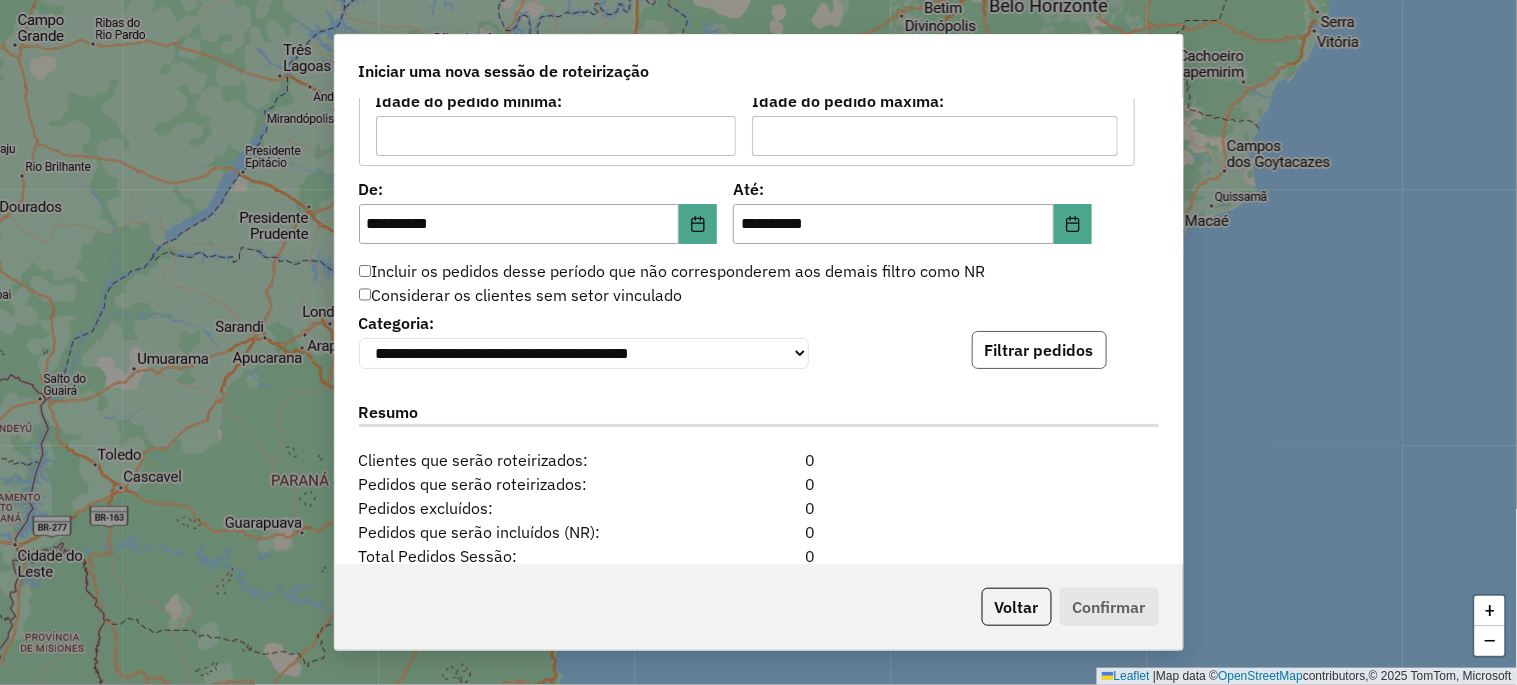 click on "Filtrar pedidos" 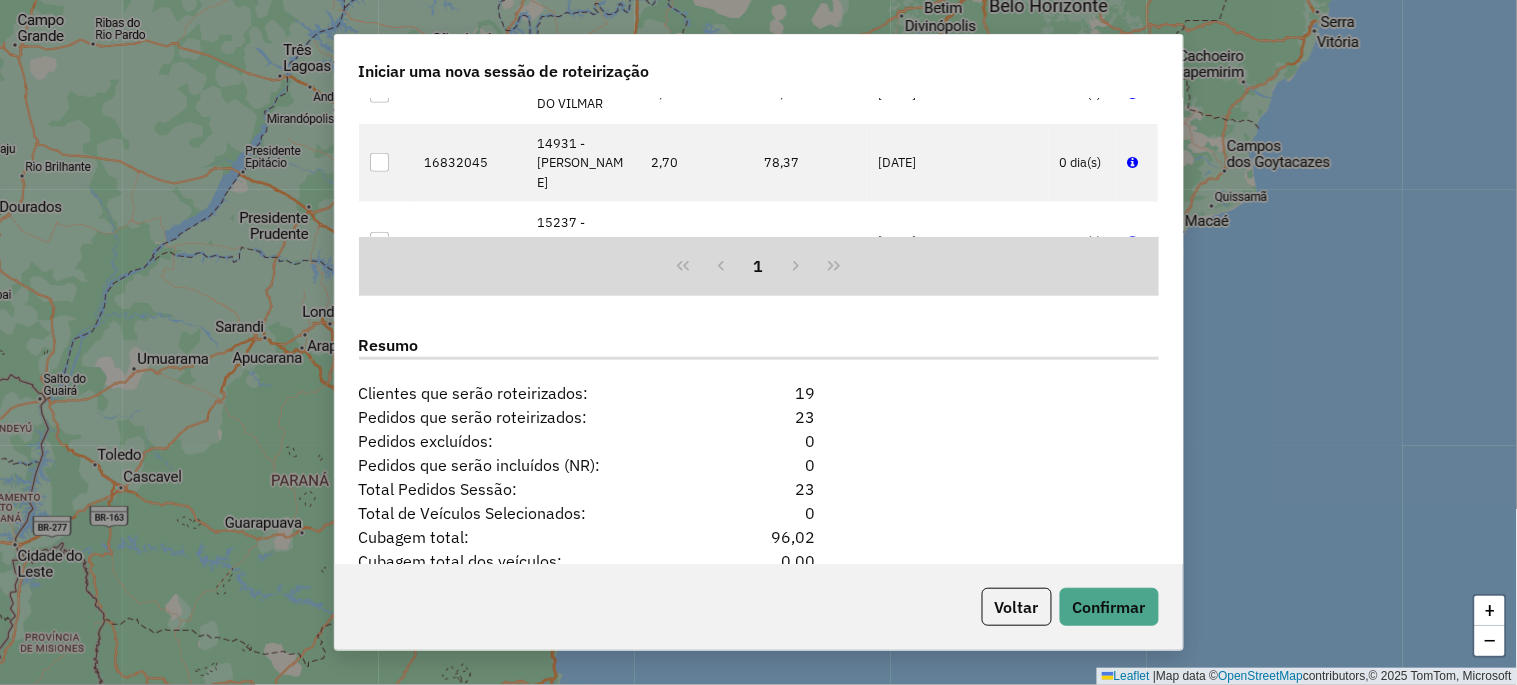 scroll, scrollTop: 2480, scrollLeft: 0, axis: vertical 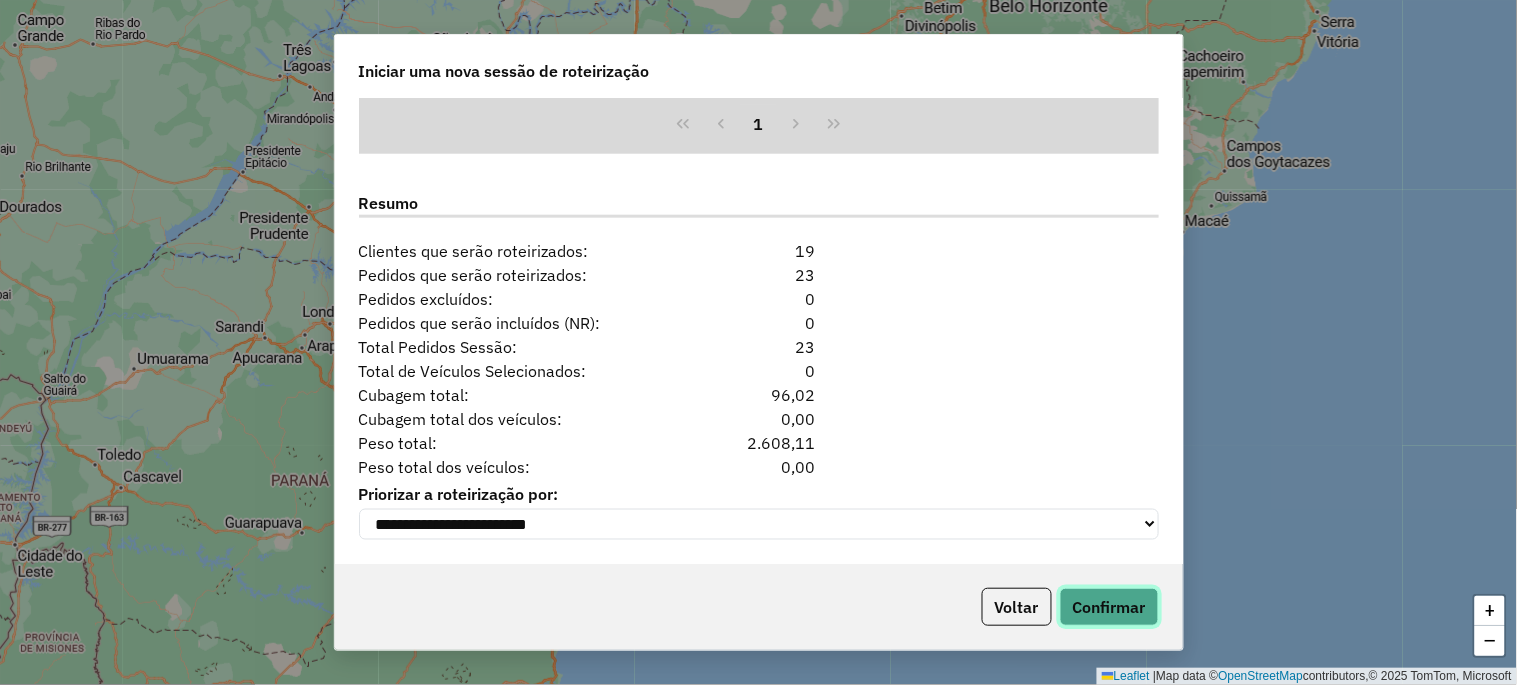 click on "Confirmar" 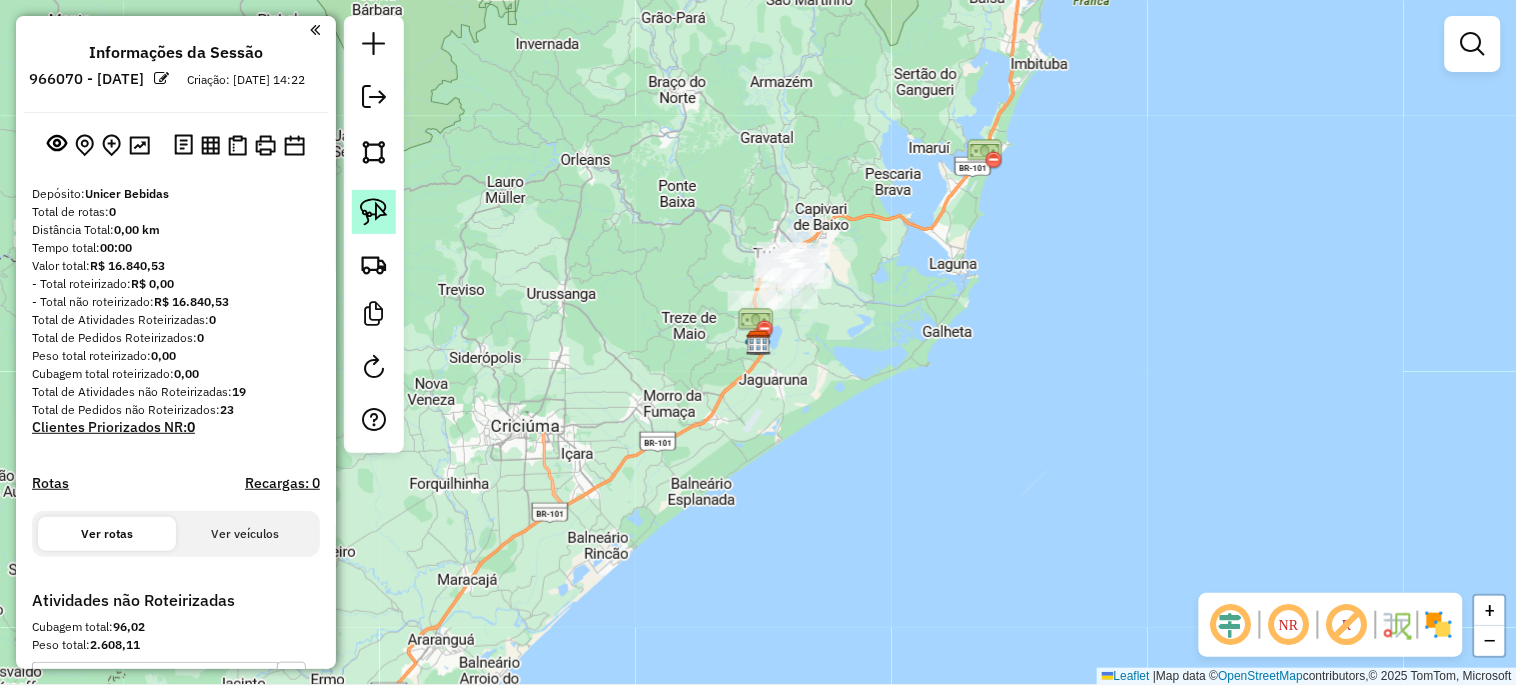 click 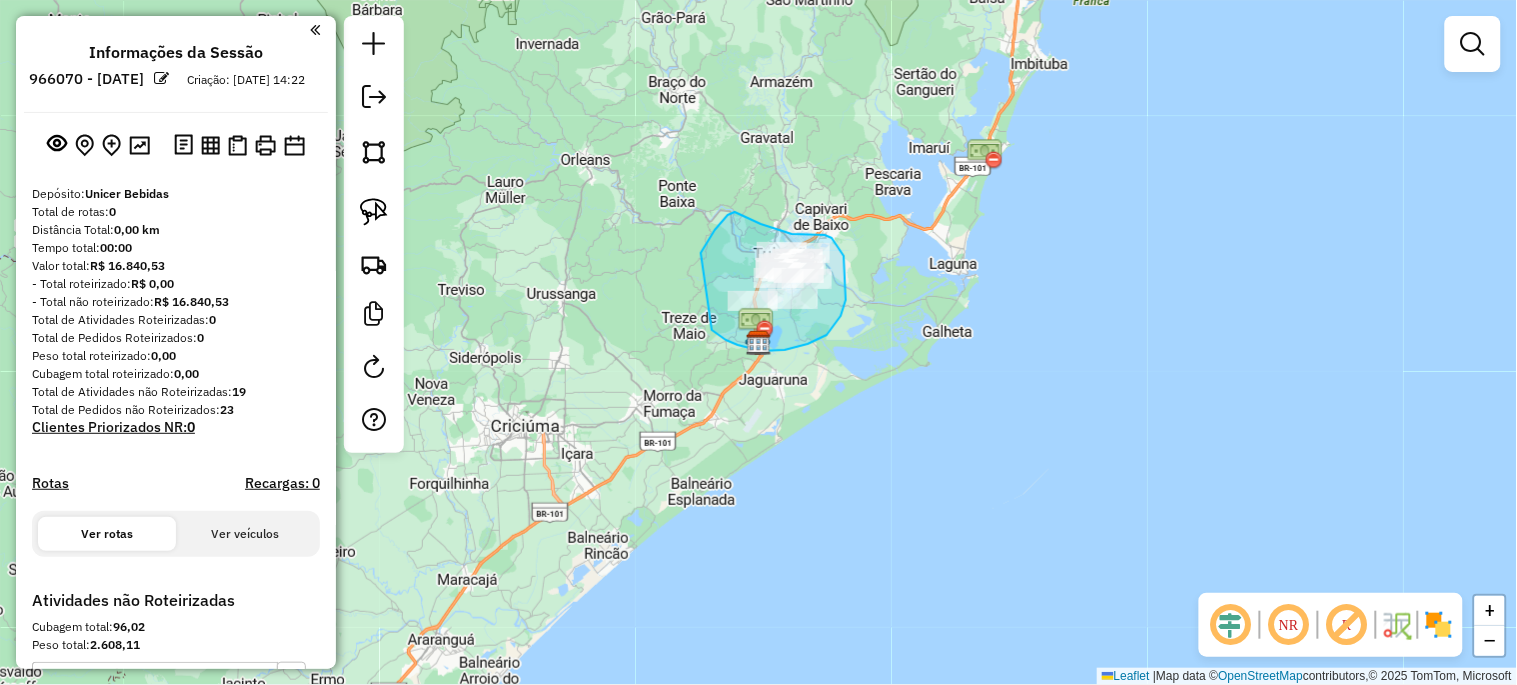 drag, startPoint x: 701, startPoint y: 253, endPoint x: 694, endPoint y: 314, distance: 61.400326 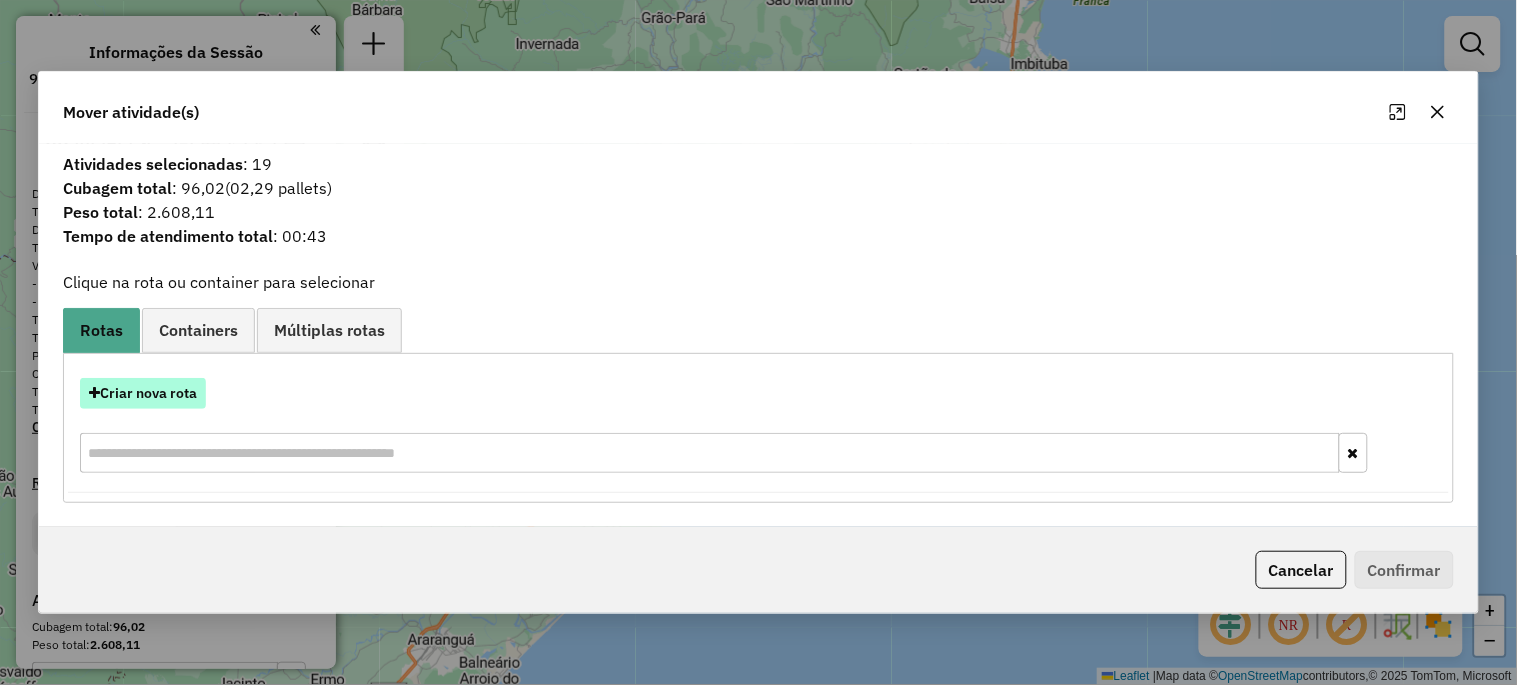 click on "Criar nova rota" at bounding box center (143, 393) 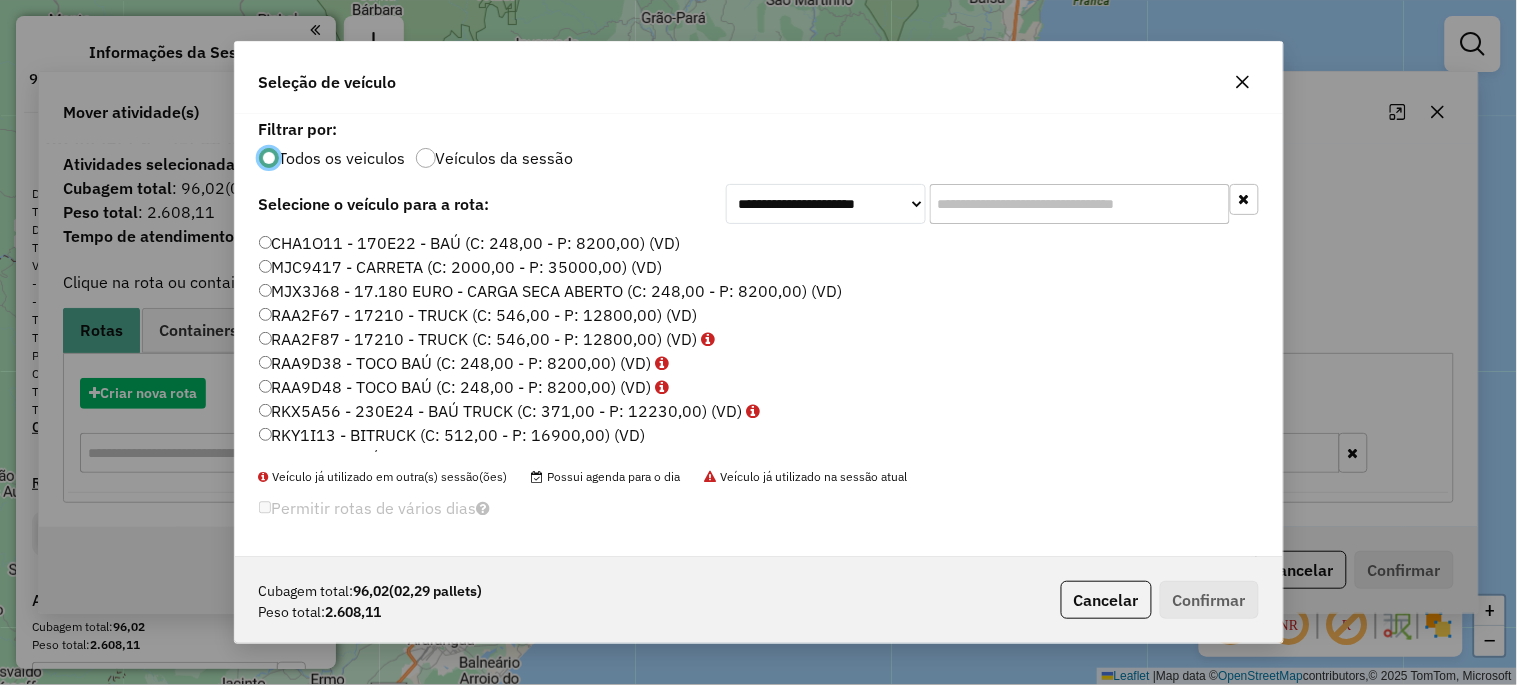 scroll, scrollTop: 11, scrollLeft: 5, axis: both 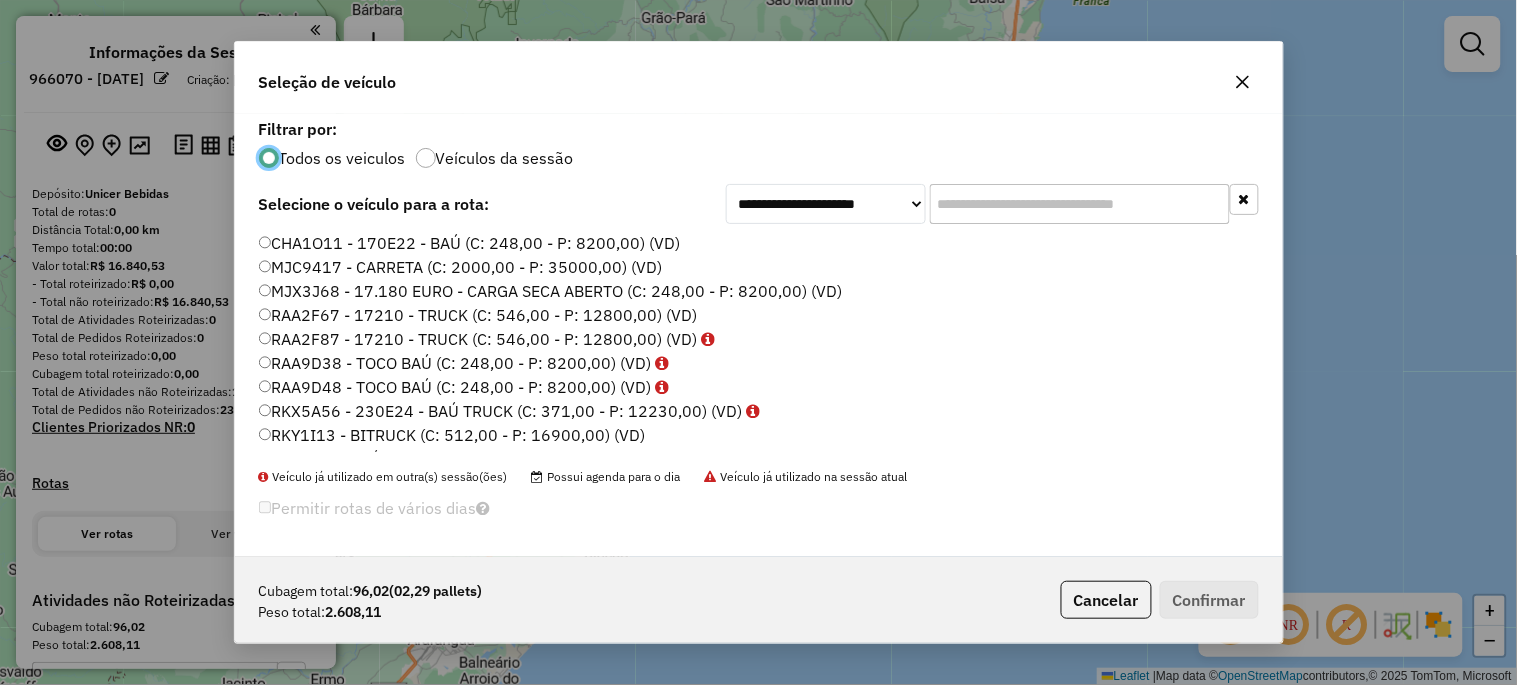click 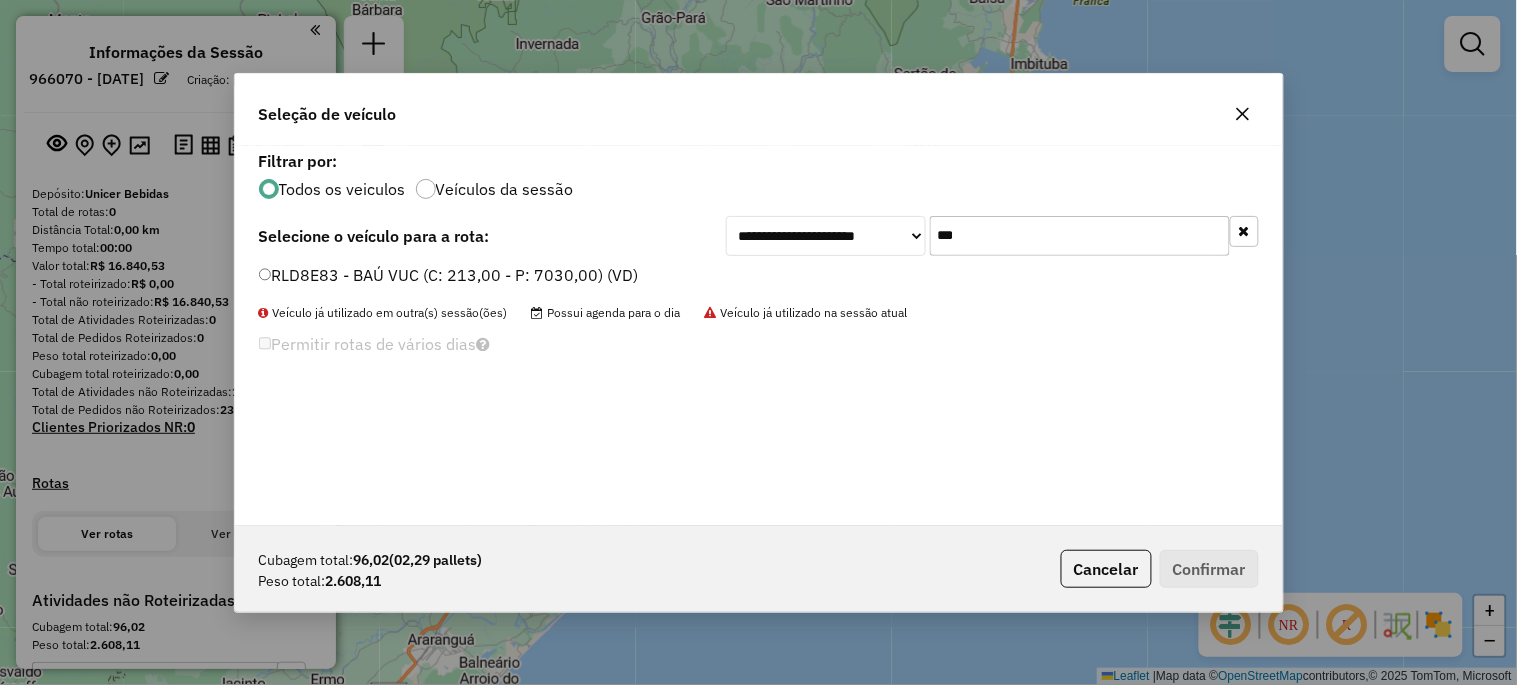 type on "***" 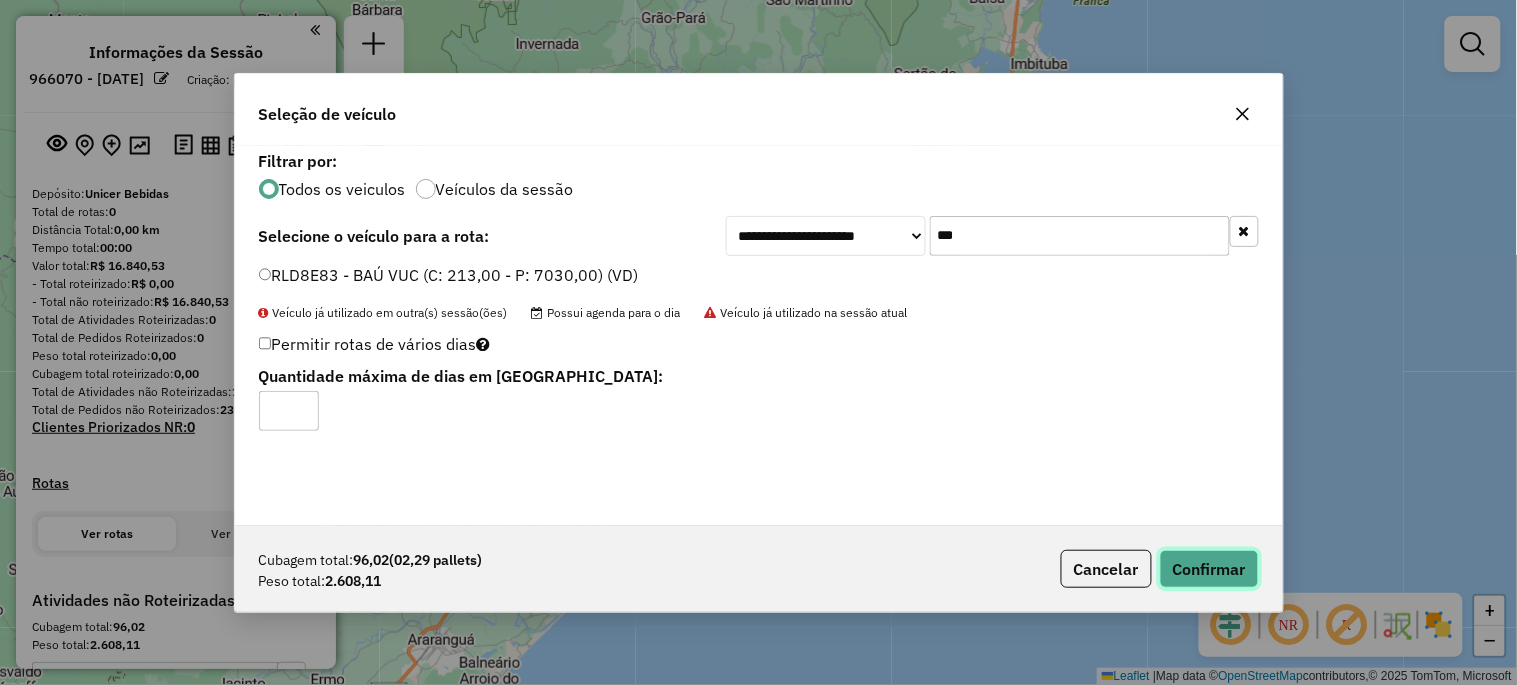 click on "Confirmar" 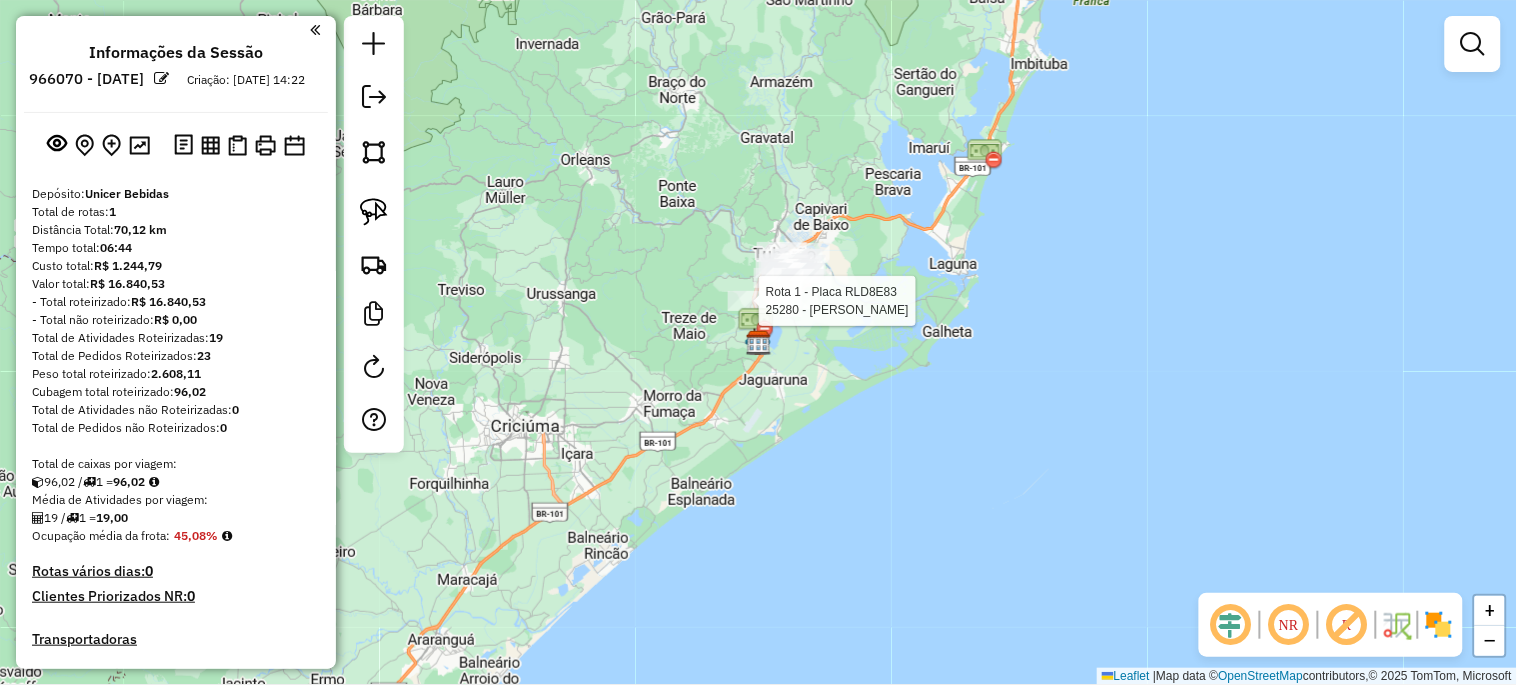 scroll, scrollTop: 324, scrollLeft: 0, axis: vertical 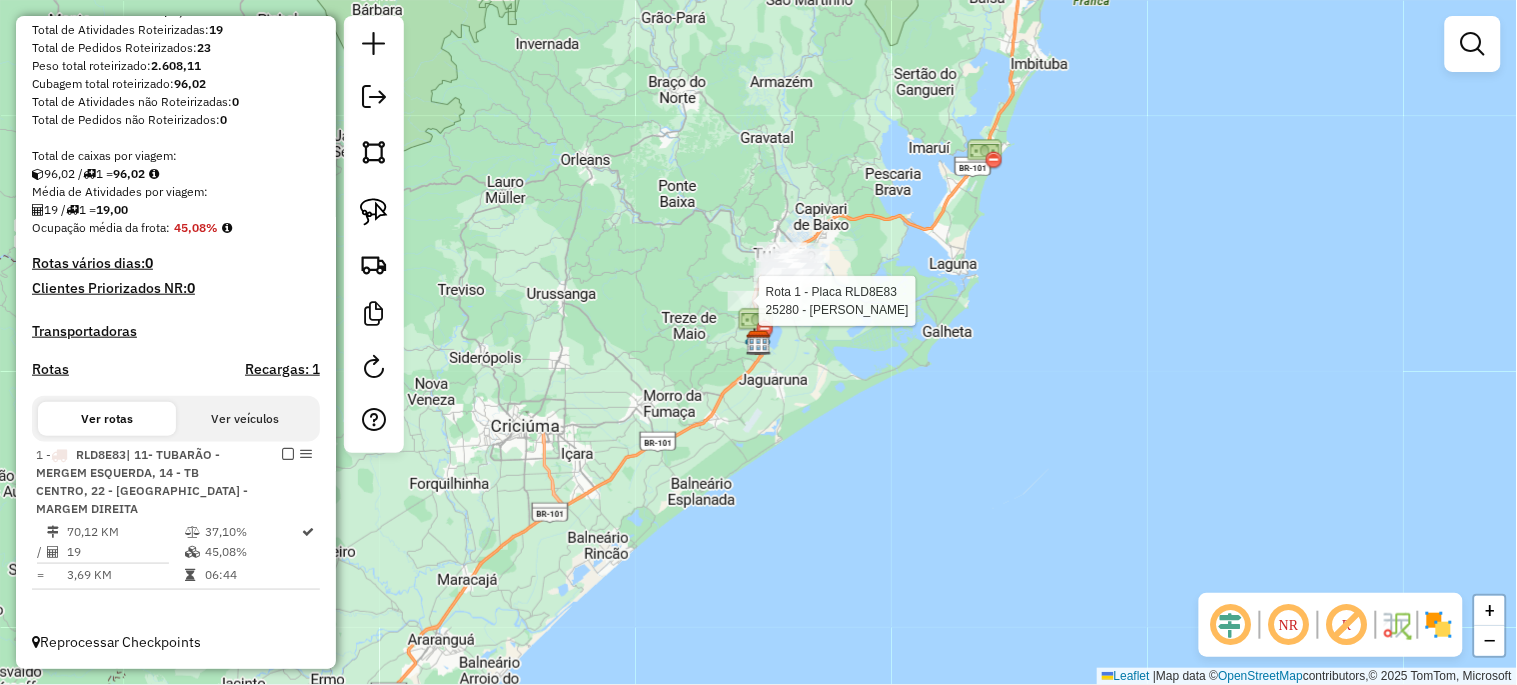select on "**********" 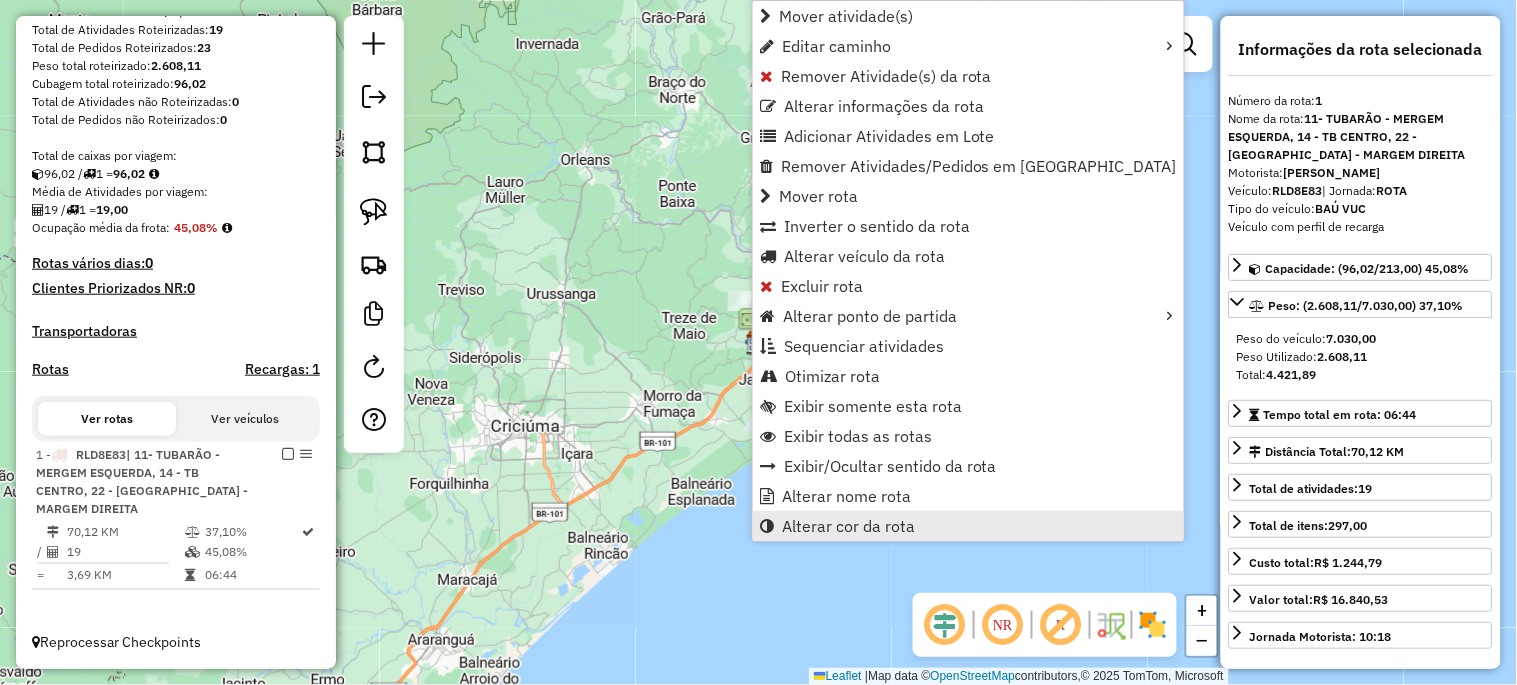 click on "Alterar cor da rota" at bounding box center [848, 526] 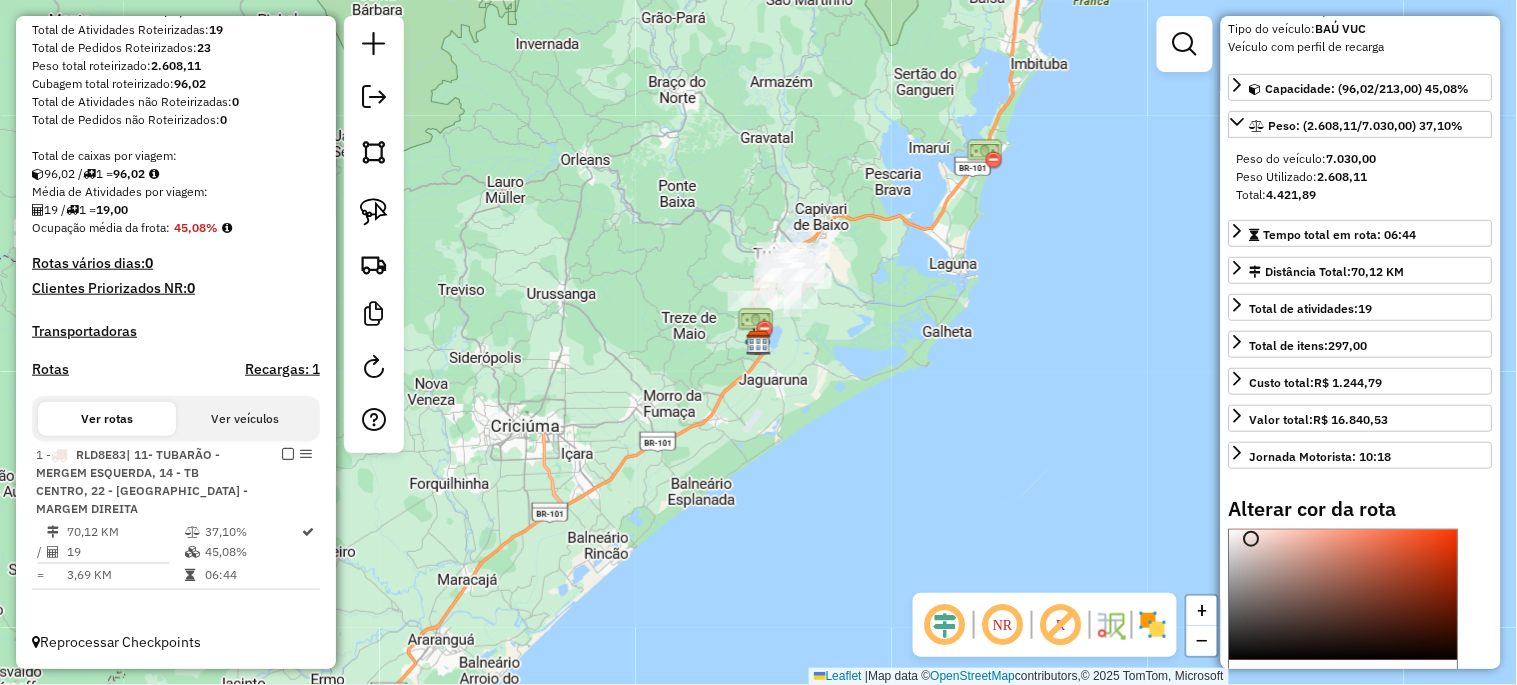 scroll, scrollTop: 296, scrollLeft: 0, axis: vertical 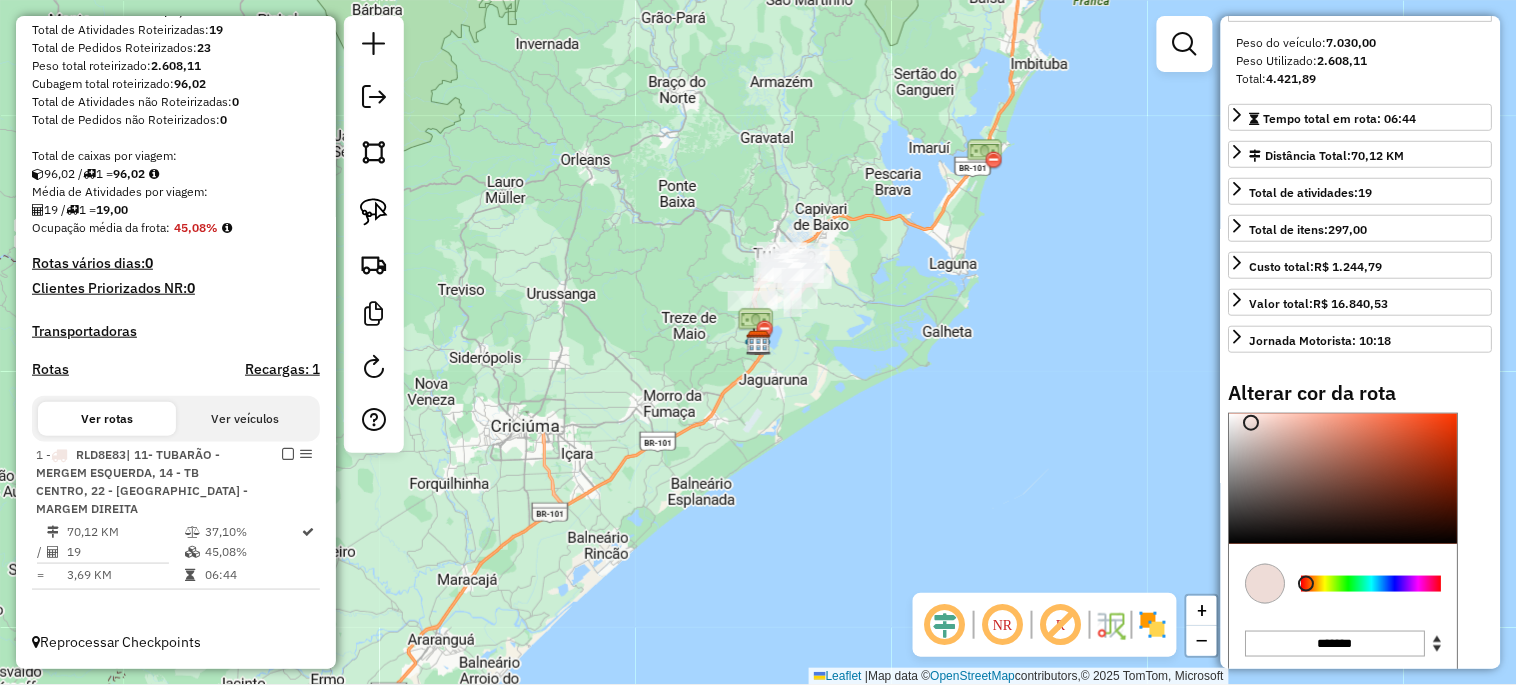 type on "*******" 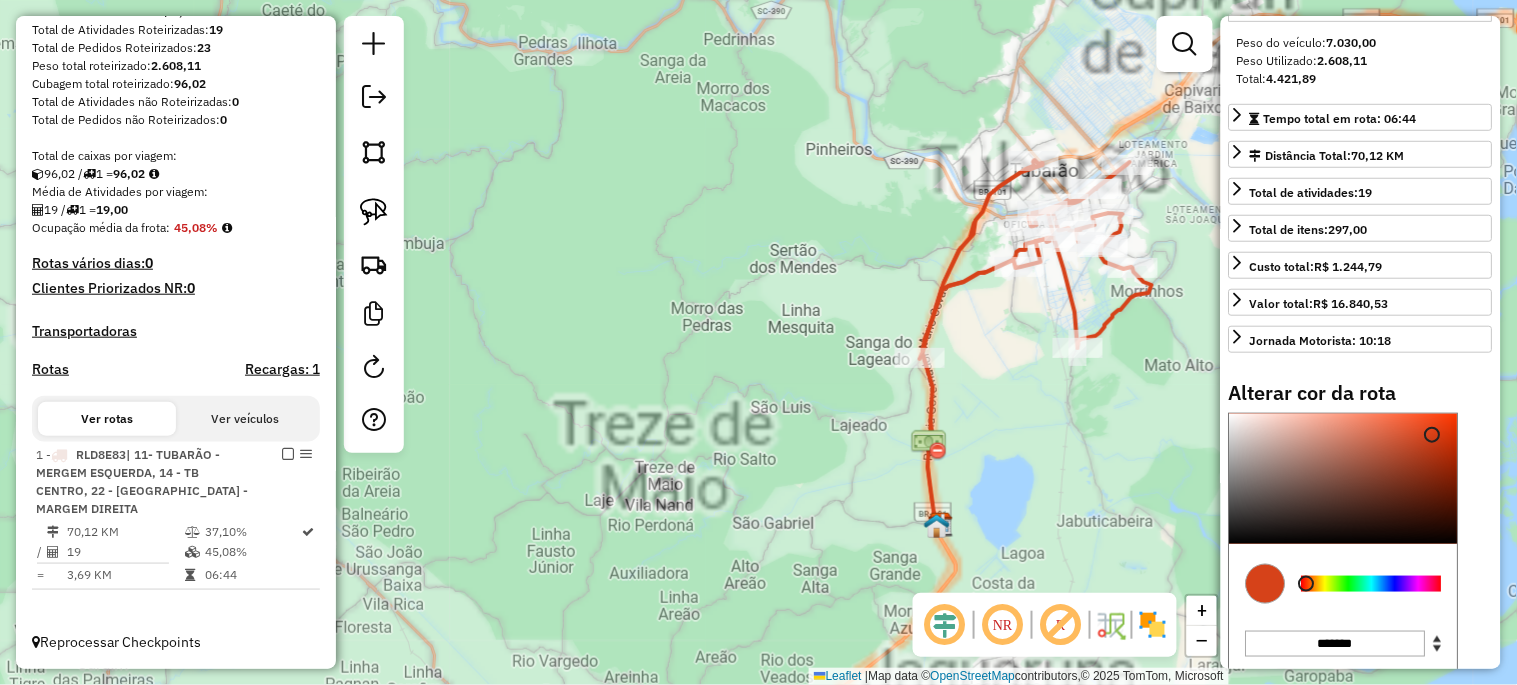 click on "Janela de atendimento Grade de atendimento Capacidade Transportadoras Veículos Cliente Pedidos  Rotas Selecione os dias de semana para filtrar as janelas de atendimento  Seg   Ter   Qua   Qui   Sex   Sáb   Dom  Informe o período da janela de atendimento: De: Até:  Filtrar exatamente a janela do cliente  Considerar janela de atendimento padrão  Selecione os dias de semana para filtrar as grades de atendimento  Seg   Ter   Qua   Qui   Sex   Sáb   Dom   Considerar clientes sem dia de atendimento cadastrado  Clientes fora do dia de atendimento selecionado Filtrar as atividades entre os valores definidos abaixo:  Peso mínimo:   Peso máximo:   Cubagem mínima:   Cubagem máxima:   De:   Até:  Filtrar as atividades entre o tempo de atendimento definido abaixo:  De:   Até:   Considerar capacidade total dos clientes não roteirizados Transportadora: Selecione um ou mais itens Tipo de veículo: Selecione um ou mais itens Veículo: Selecione um ou mais itens Motorista: Selecione um ou mais itens Nome: Rótulo:" 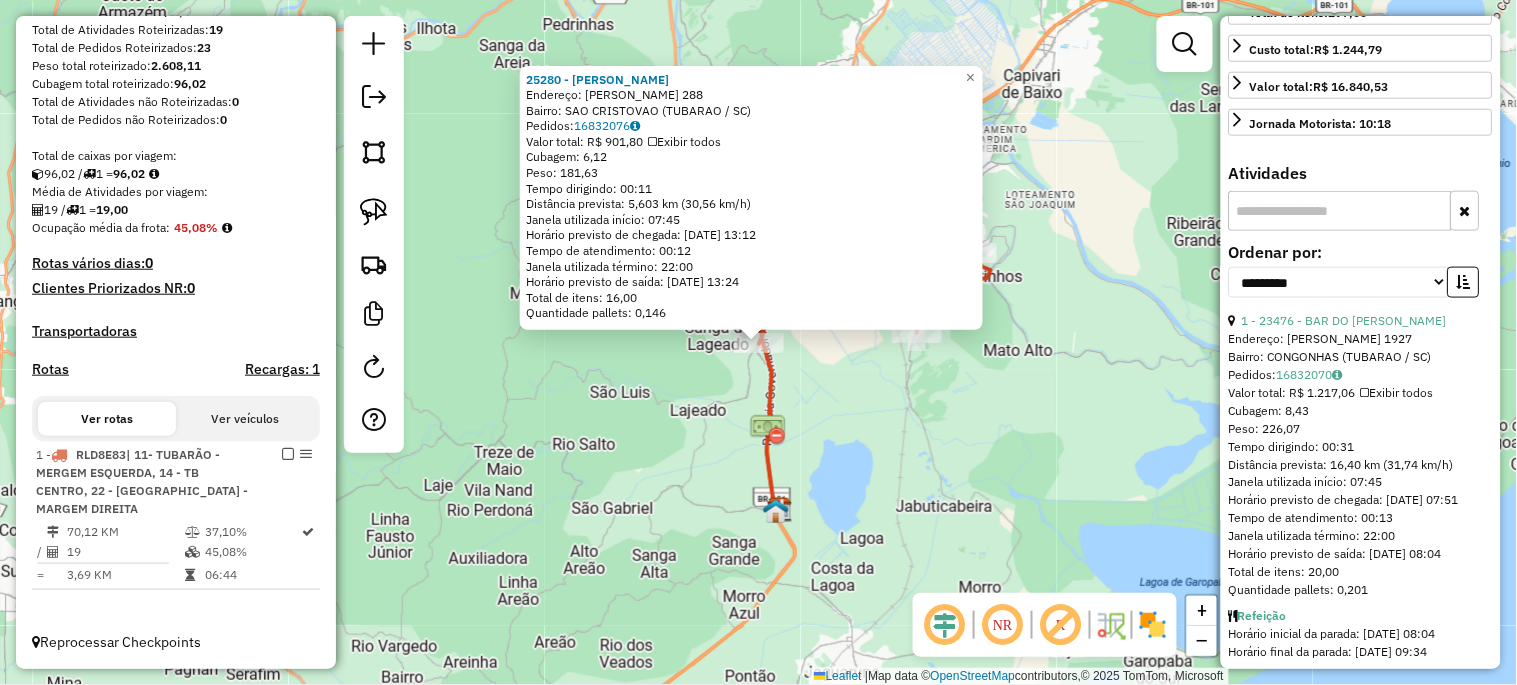 scroll, scrollTop: 518, scrollLeft: 0, axis: vertical 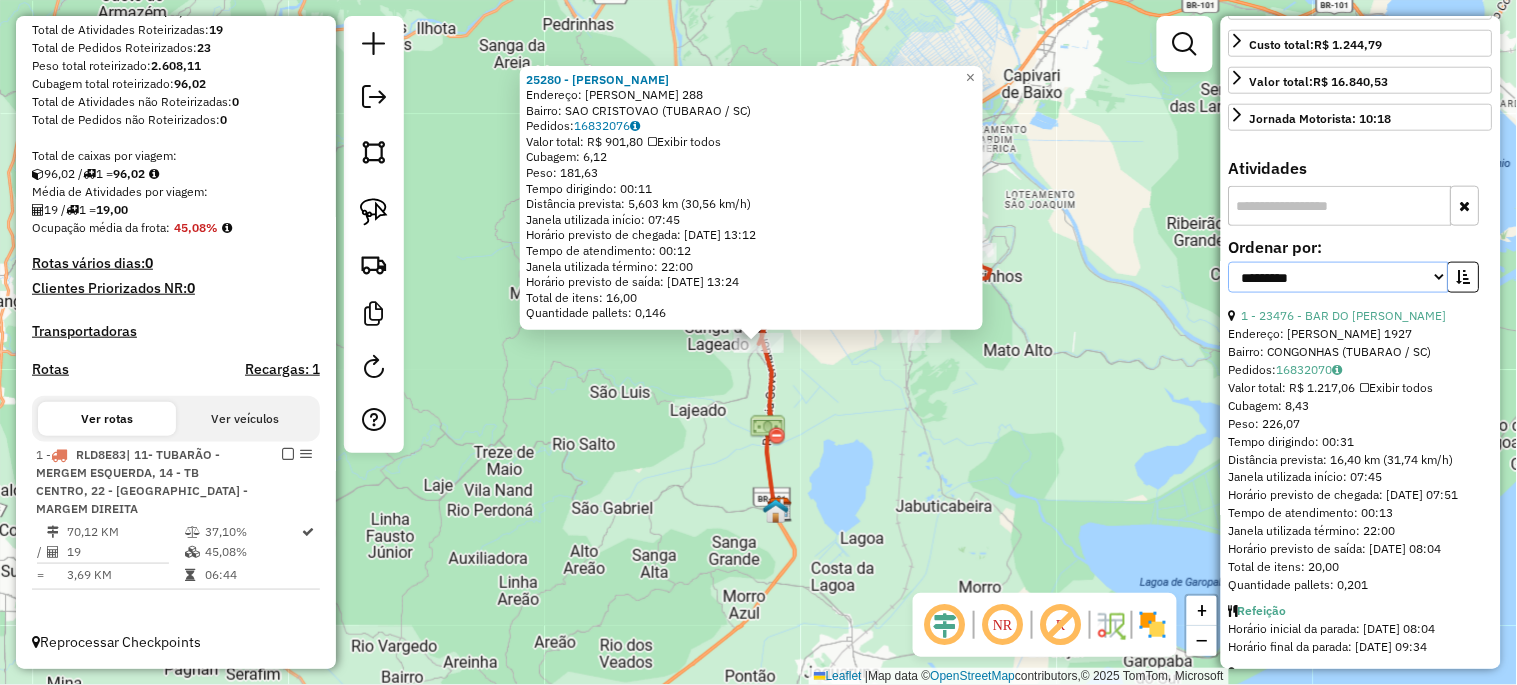 click on "**********" at bounding box center (1339, 277) 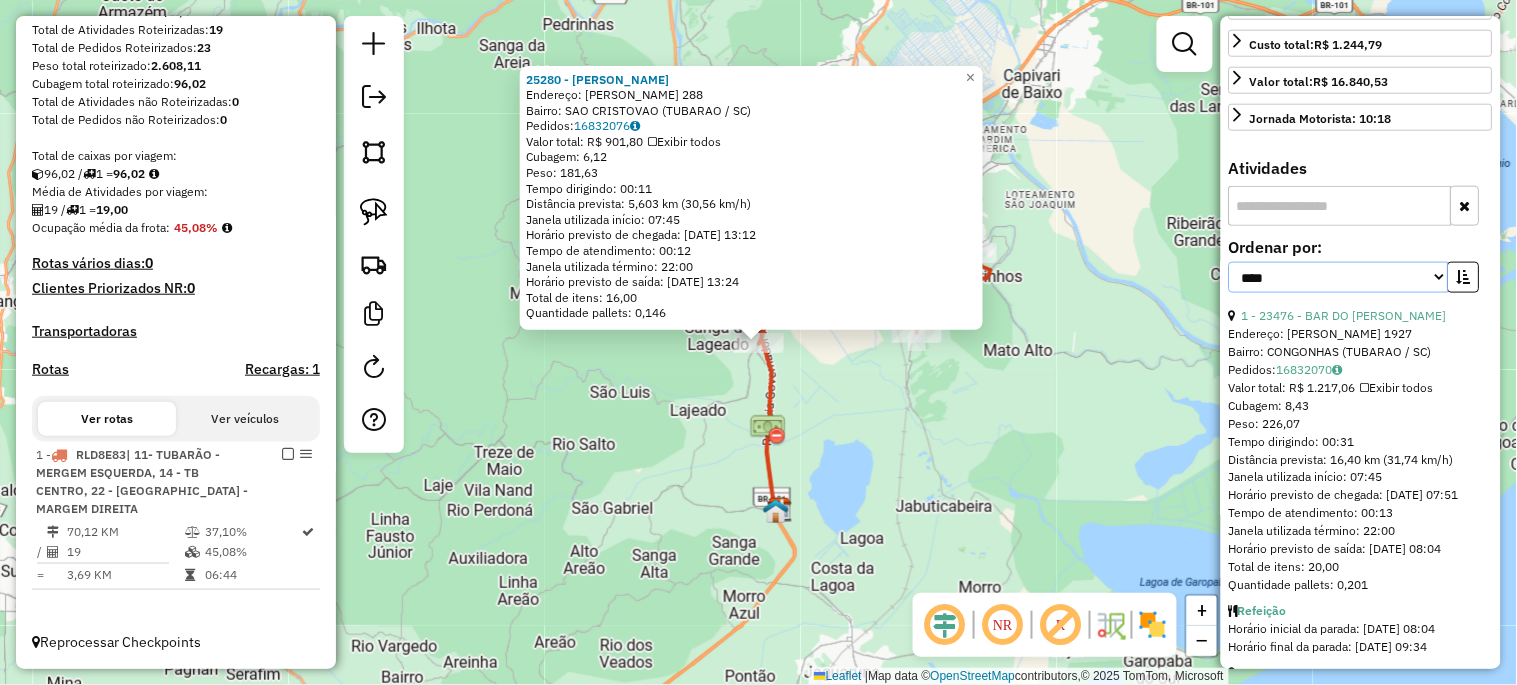 click on "**********" at bounding box center (1339, 277) 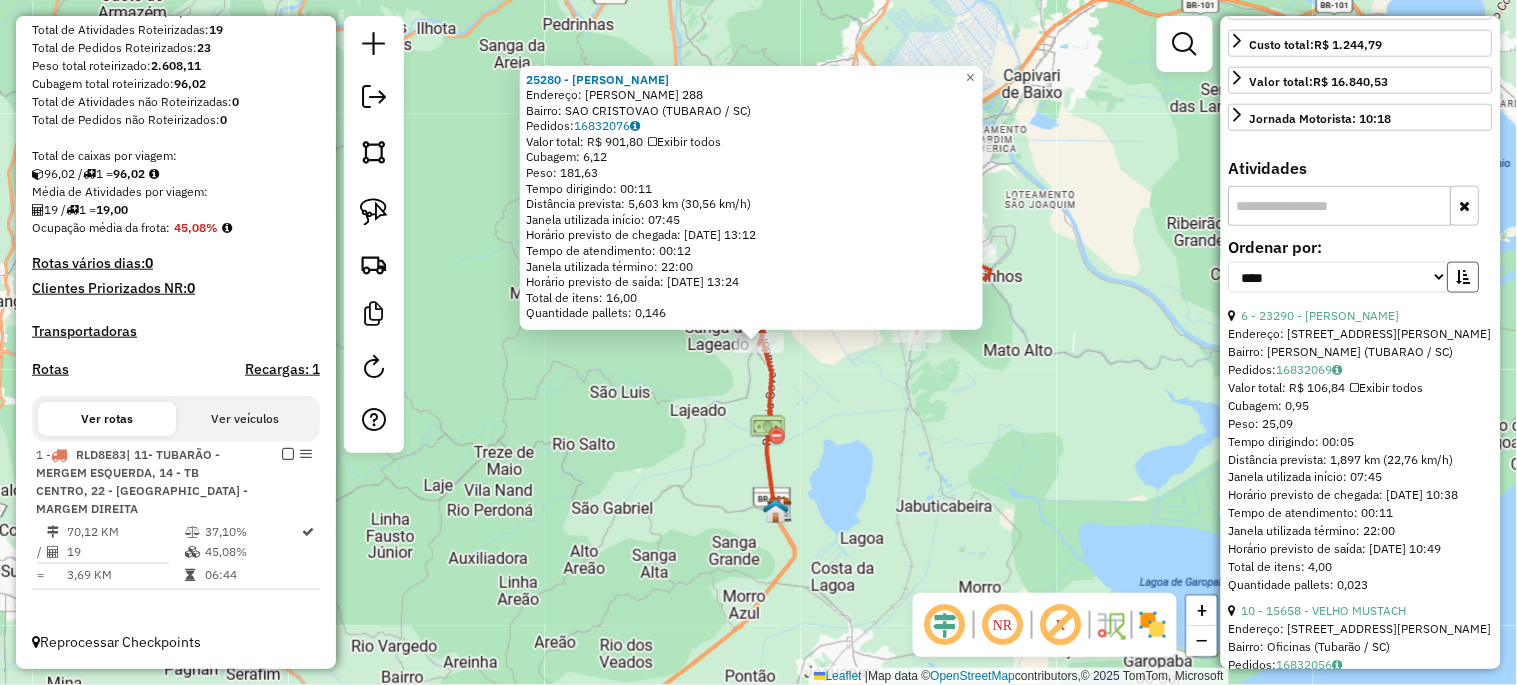 click at bounding box center [1464, 277] 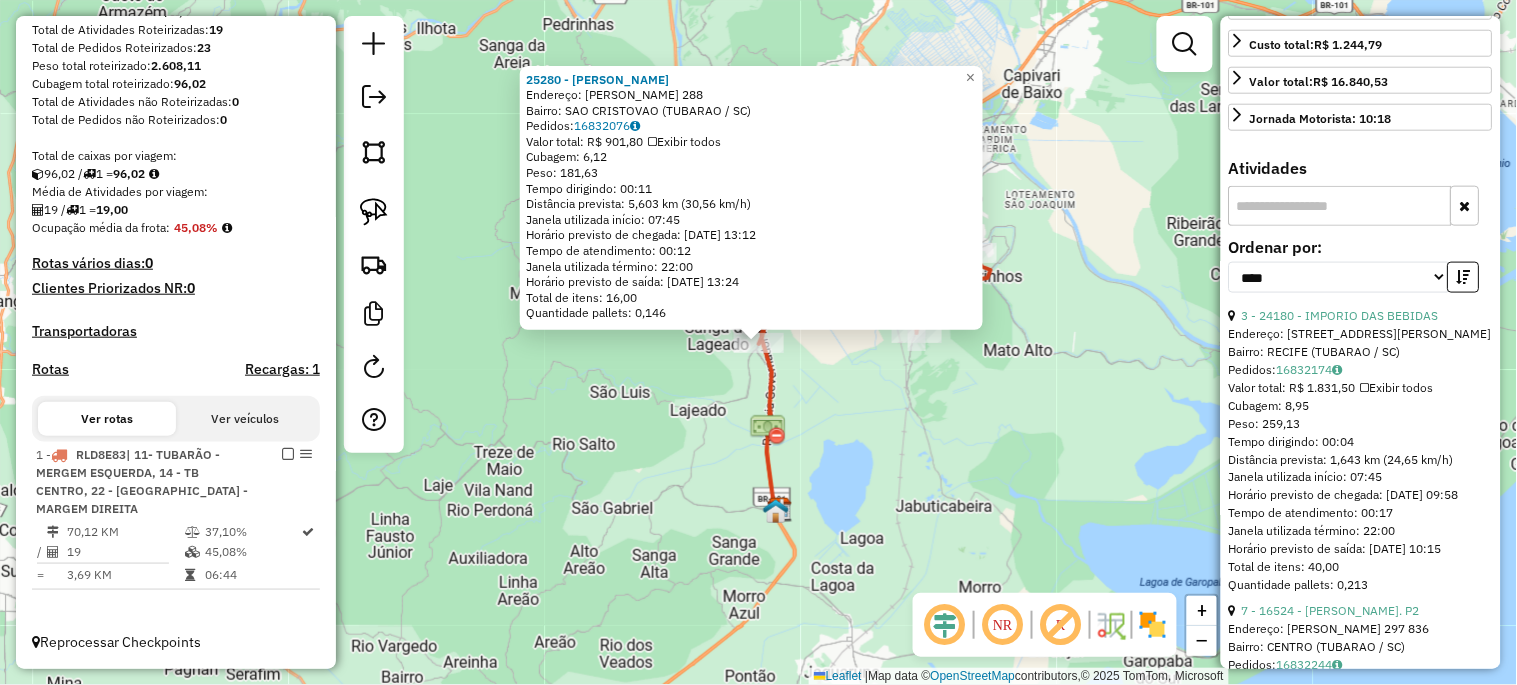click on "25280 - CHICOS BURGUER  Endereço:  JOSE BOTEGA 288   Bairro: SAO CRISTOVAO (TUBARAO / SC)   Pedidos:  16832076   Valor total: R$ 901,80   Exibir todos   Cubagem: 6,12  Peso: 181,63  Tempo dirigindo: 00:11   Distância prevista: 5,603 km (30,56 km/h)   Janela utilizada início: 07:45   Horário previsto de chegada: 16/07/2025 13:12   Tempo de atendimento: 00:12   Janela utilizada término: 22:00   Horário previsto de saída: 16/07/2025 13:24   Total de itens: 16,00   Quantidade pallets: 0,146  × Janela de atendimento Grade de atendimento Capacidade Transportadoras Veículos Cliente Pedidos  Rotas Selecione os dias de semana para filtrar as janelas de atendimento  Seg   Ter   Qua   Qui   Sex   Sáb   Dom  Informe o período da janela de atendimento: De: Até:  Filtrar exatamente a janela do cliente  Considerar janela de atendimento padrão  Selecione os dias de semana para filtrar as grades de atendimento  Seg   Ter   Qua   Qui   Sex   Sáb   Dom   Considerar clientes sem dia de atendimento cadastrado  De:" 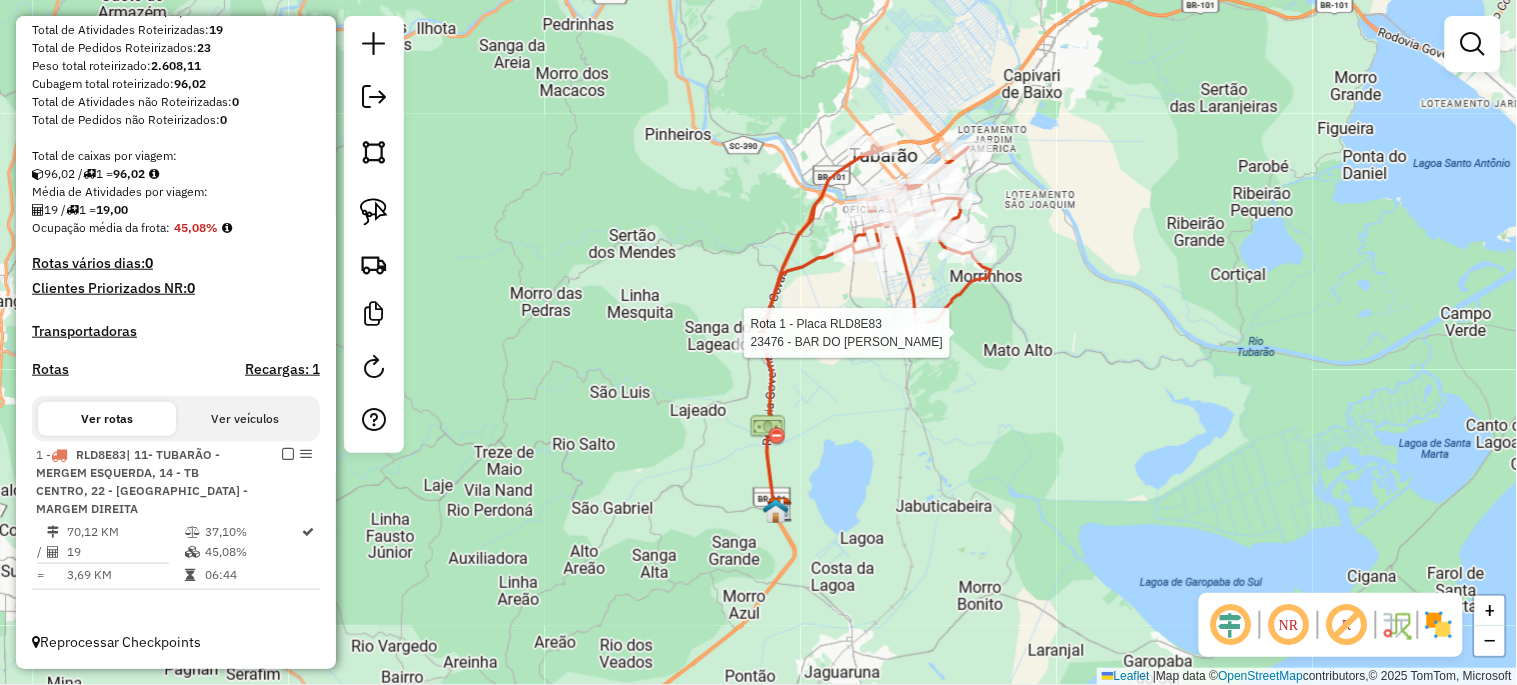 select on "*********" 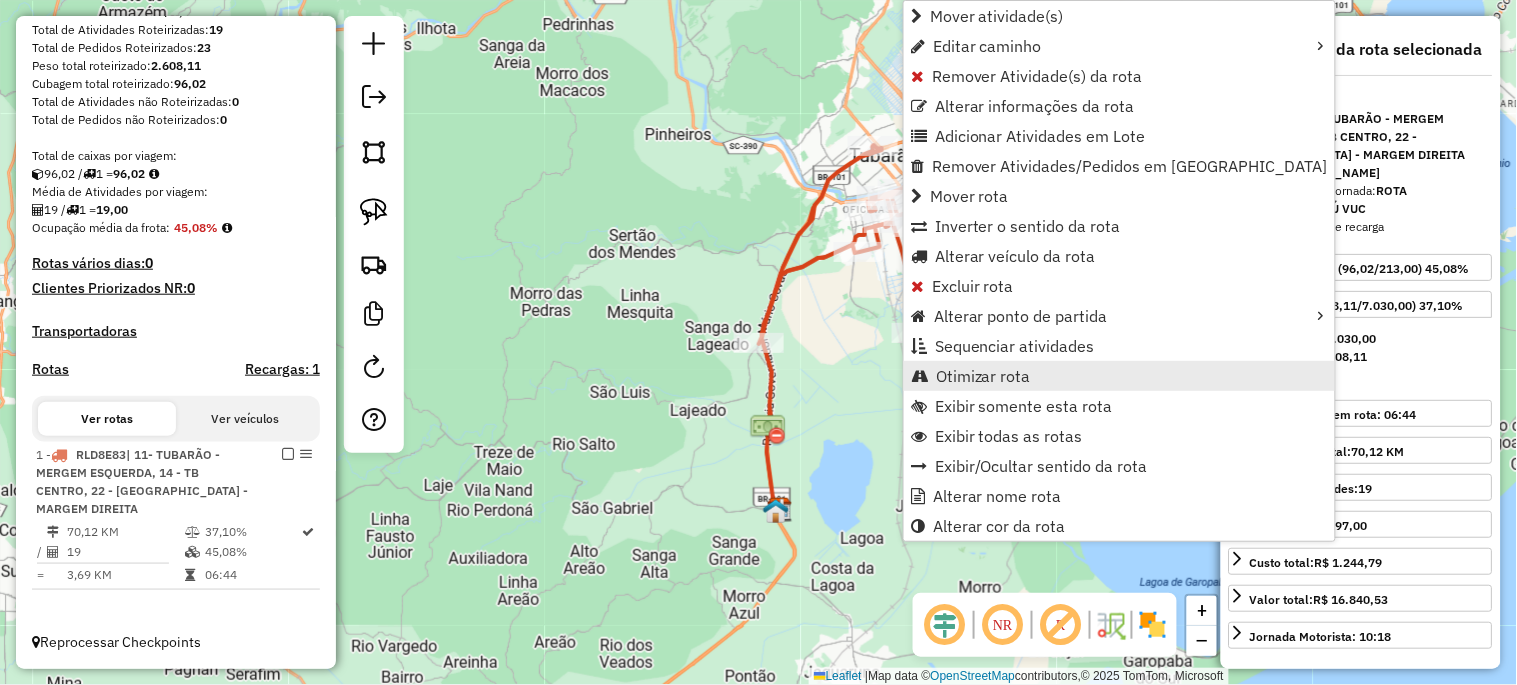 click on "Otimizar rota" at bounding box center [983, 376] 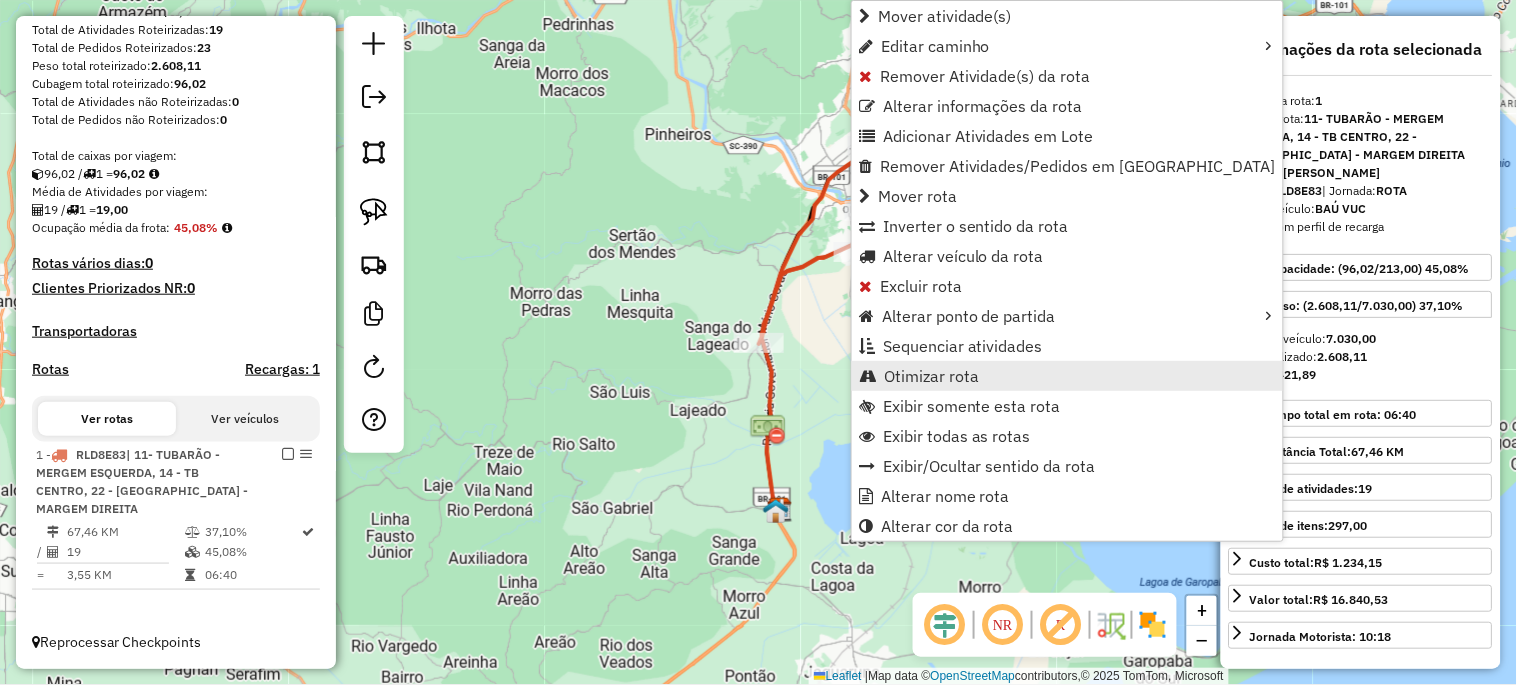 click on "Otimizar rota" at bounding box center [931, 376] 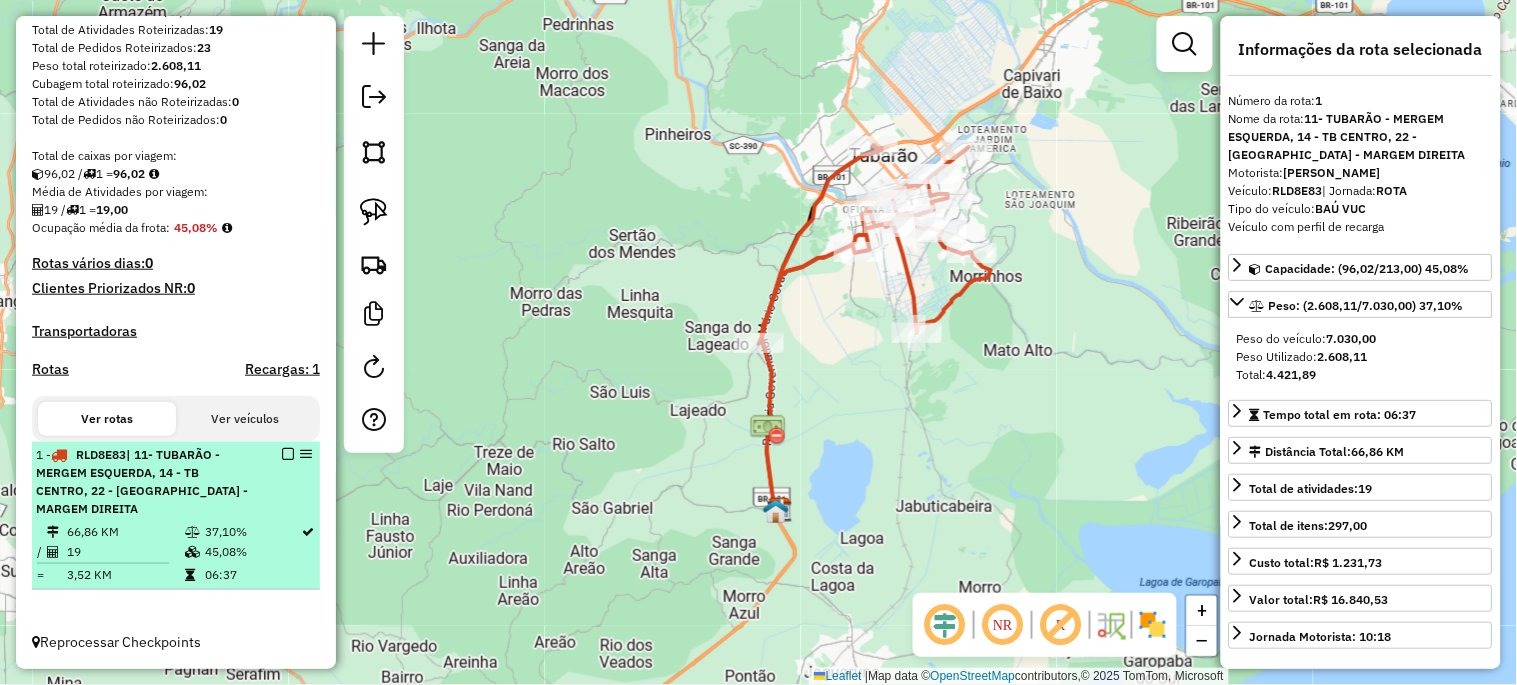 click at bounding box center [288, 454] 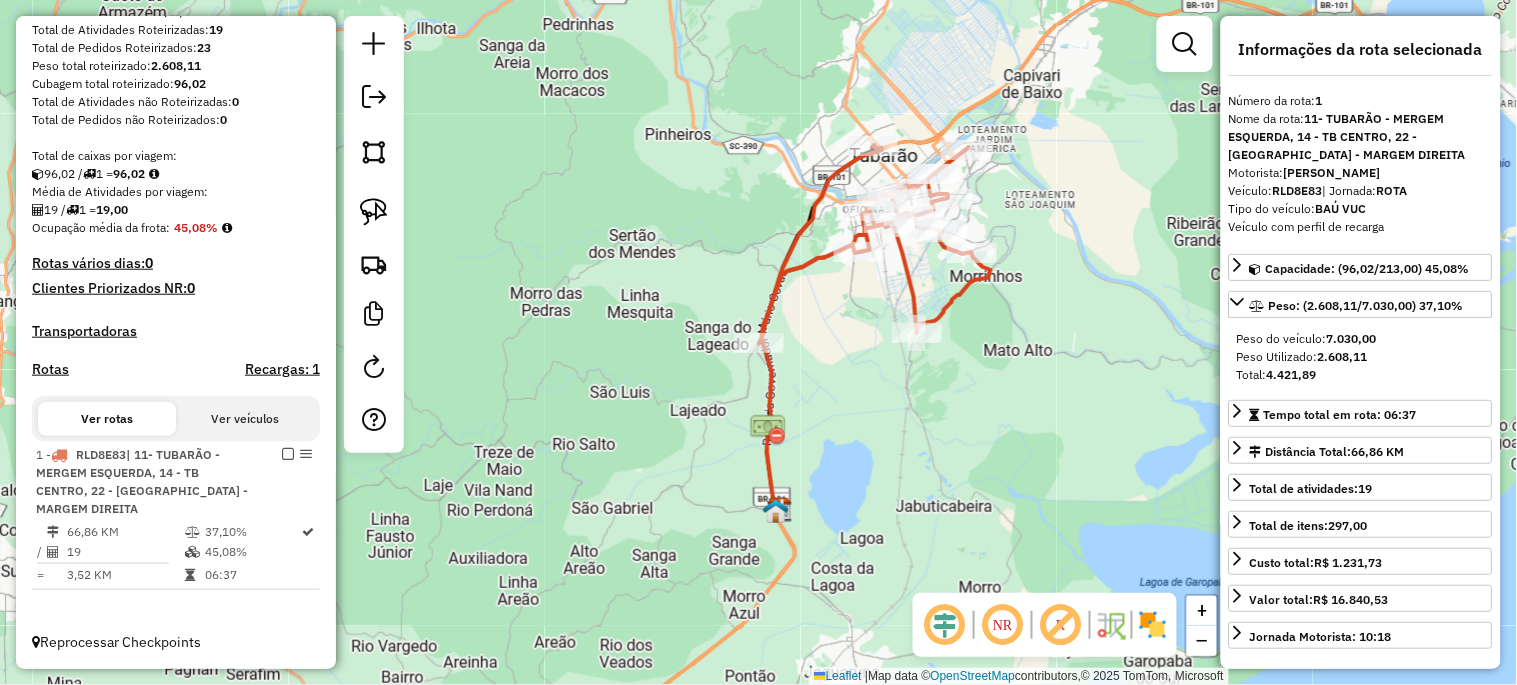 scroll, scrollTop: 204, scrollLeft: 0, axis: vertical 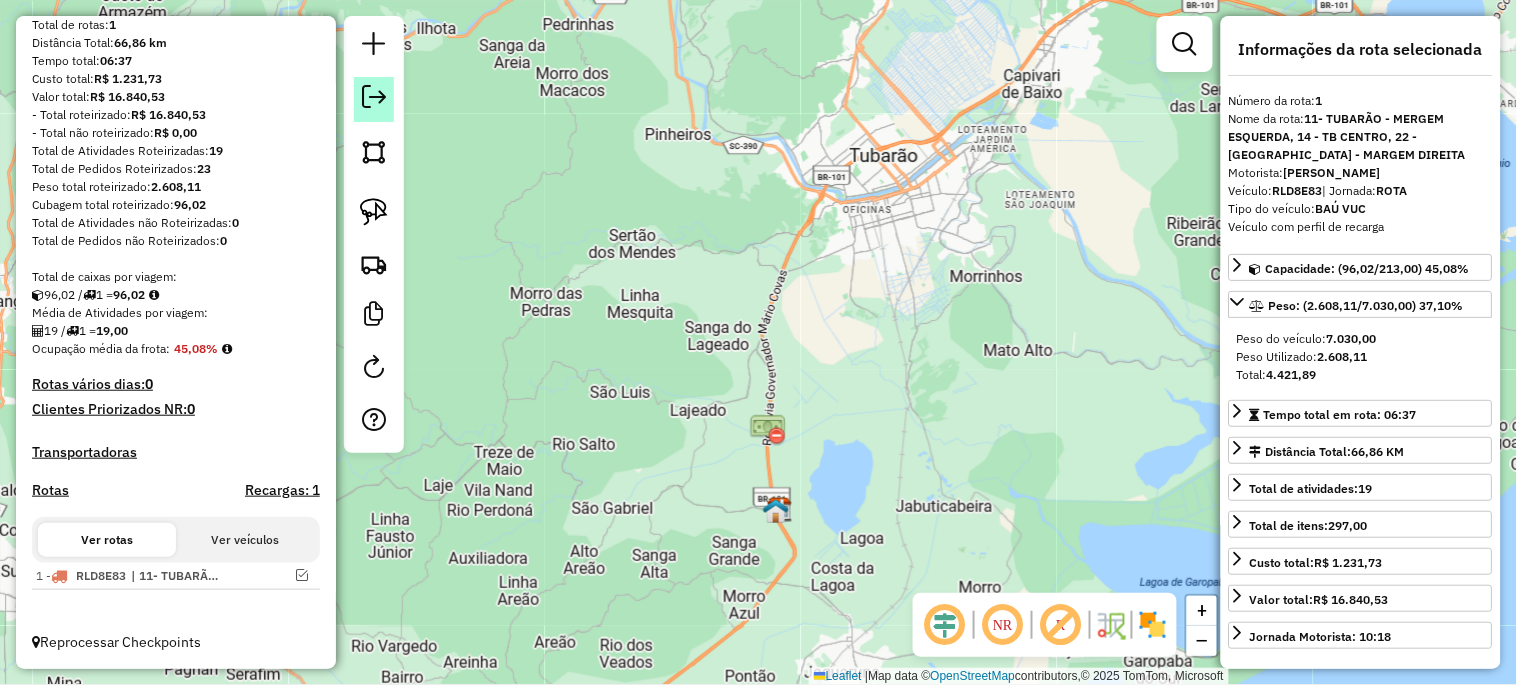 click 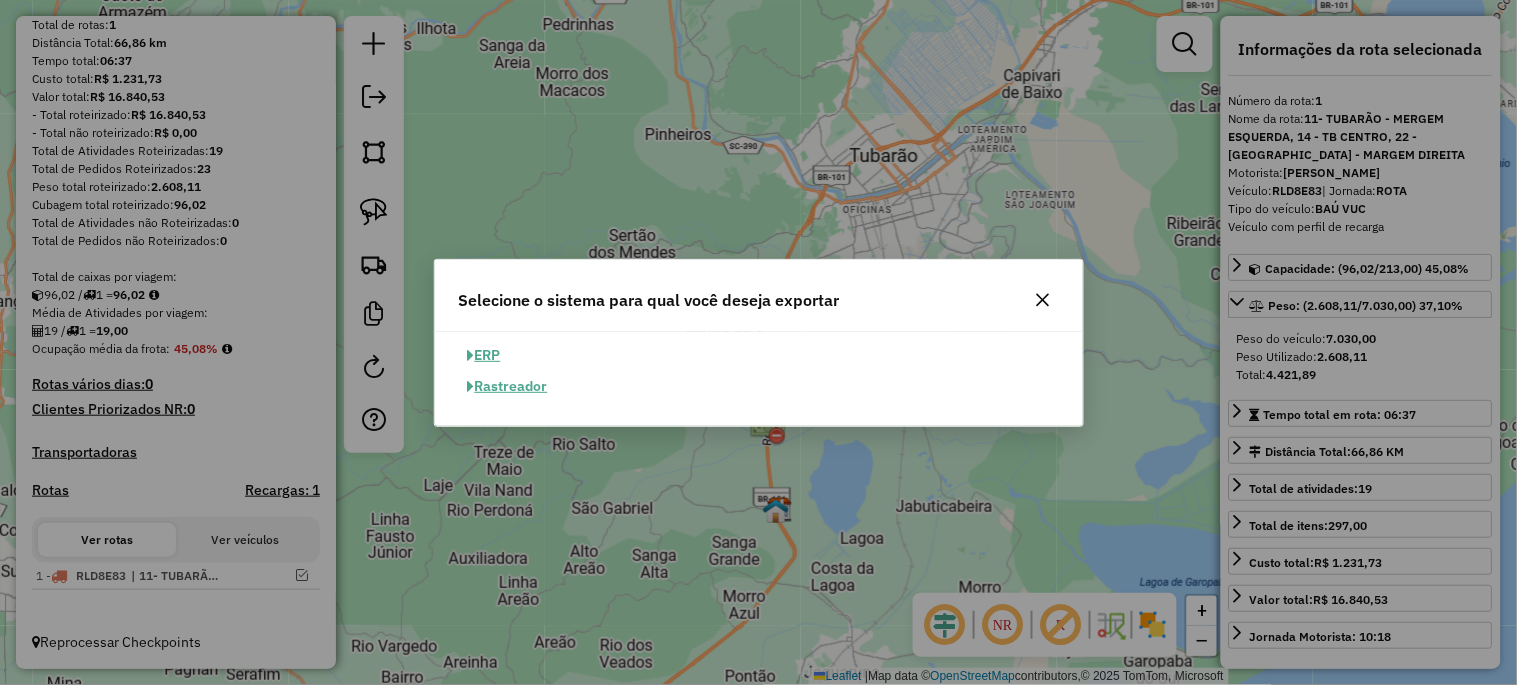 click on "ERP" 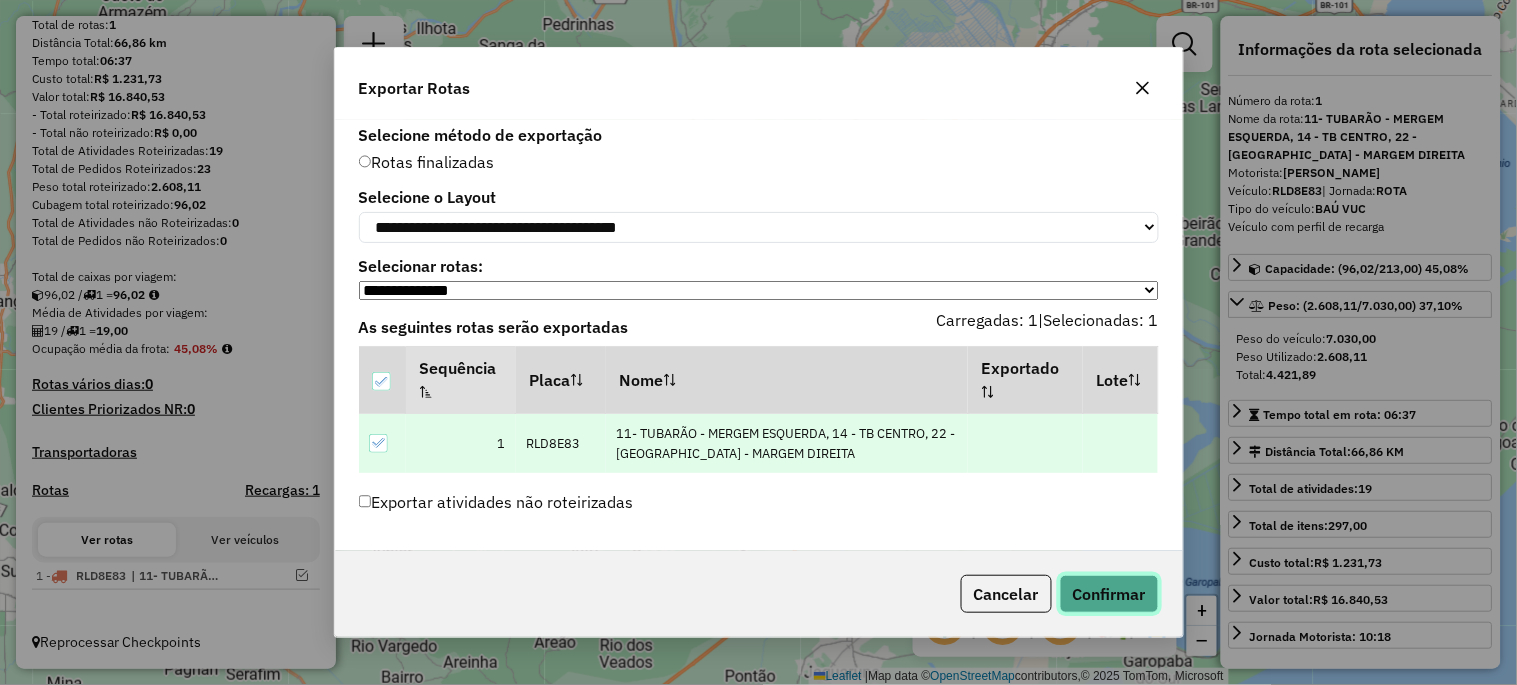 click on "Confirmar" 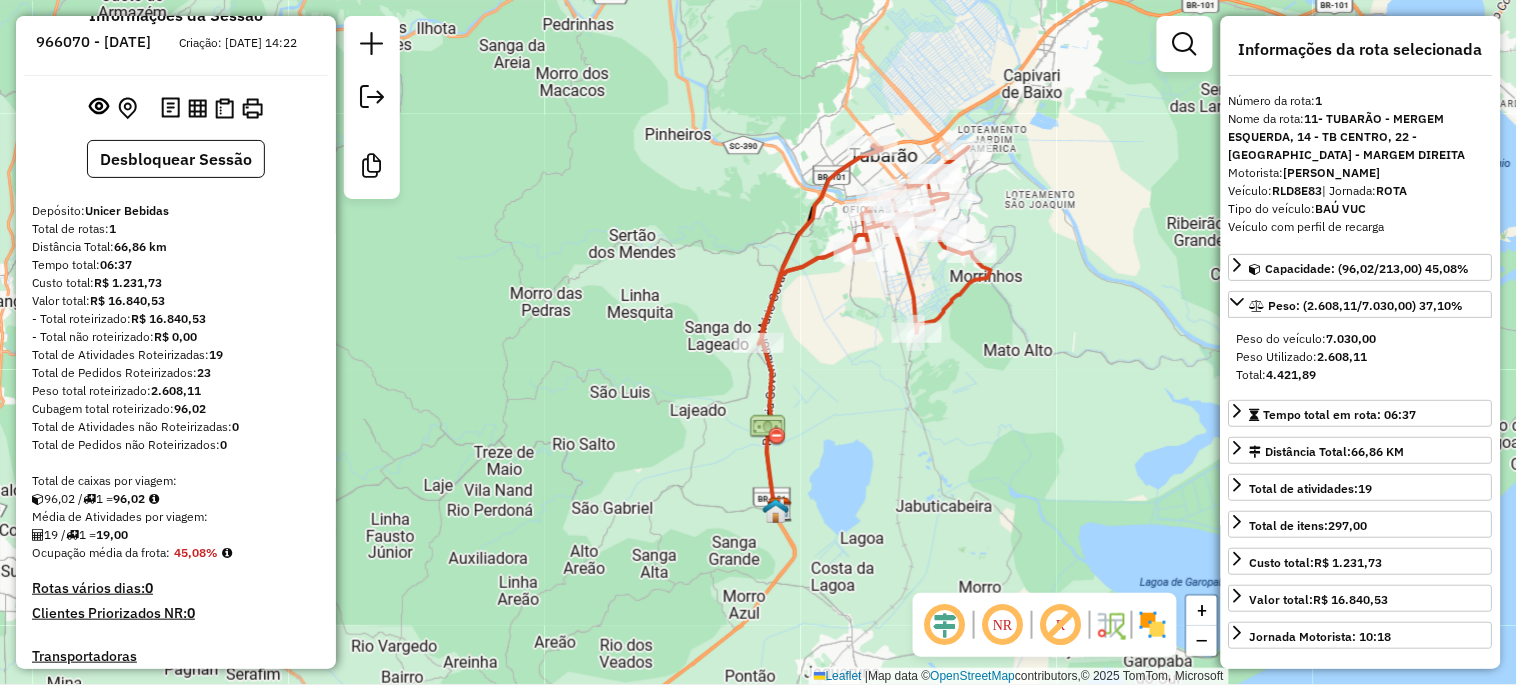 scroll, scrollTop: 0, scrollLeft: 0, axis: both 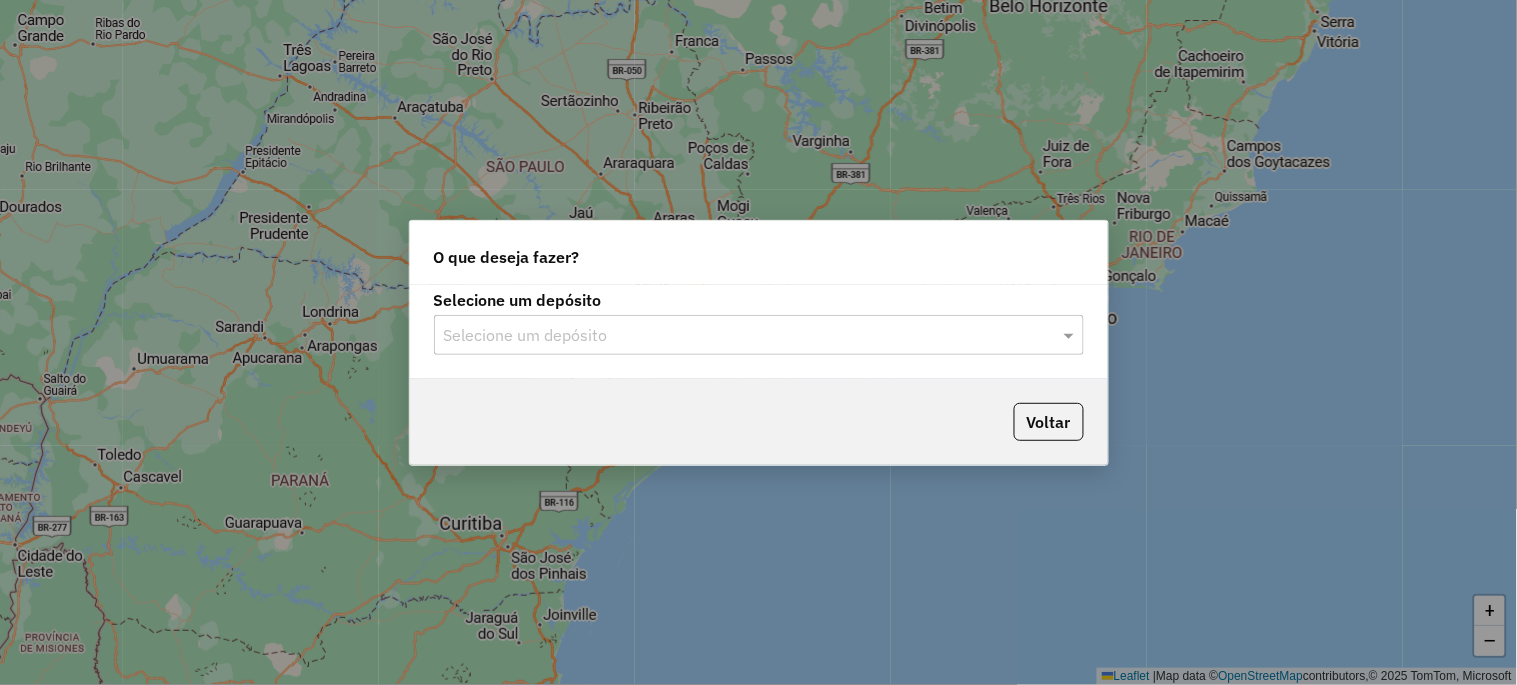 click 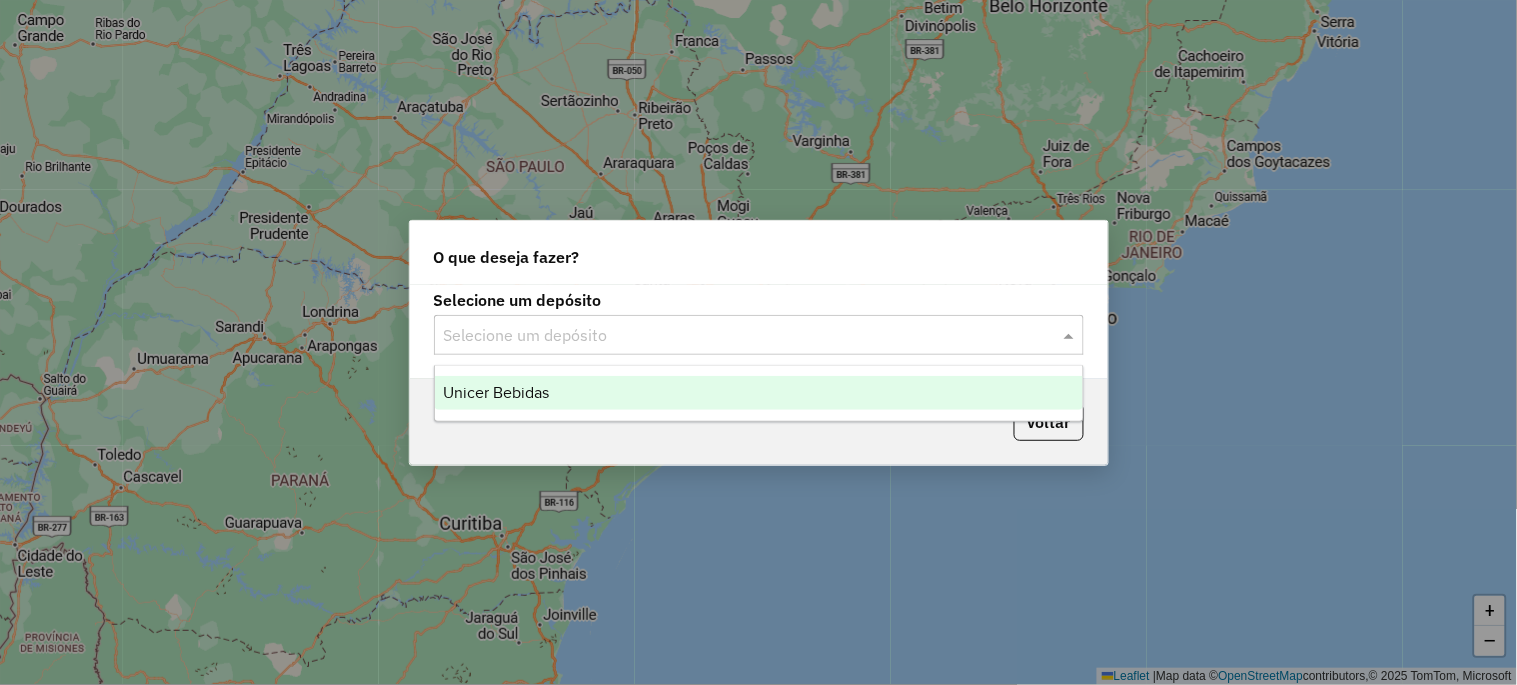 click on "Unicer Bebidas" at bounding box center [496, 392] 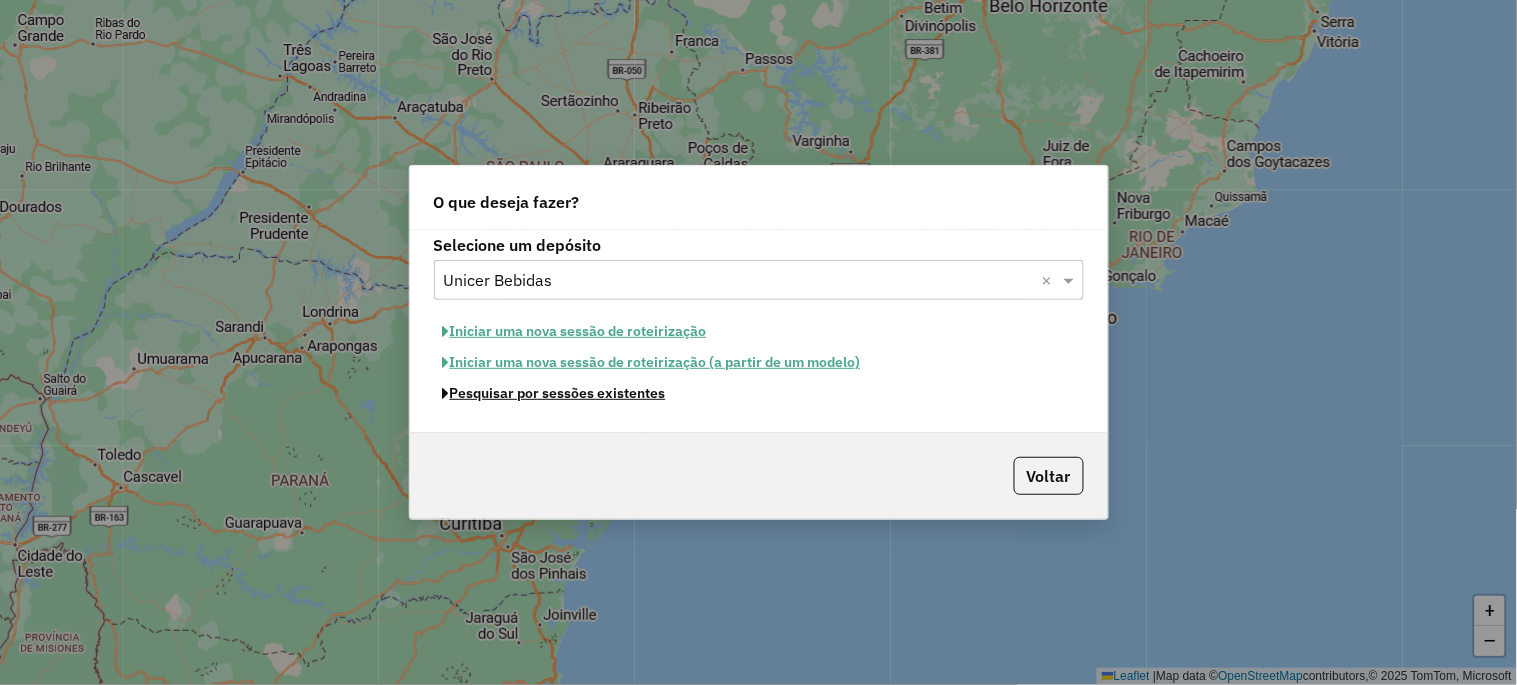 click on "Pesquisar por sessões existentes" 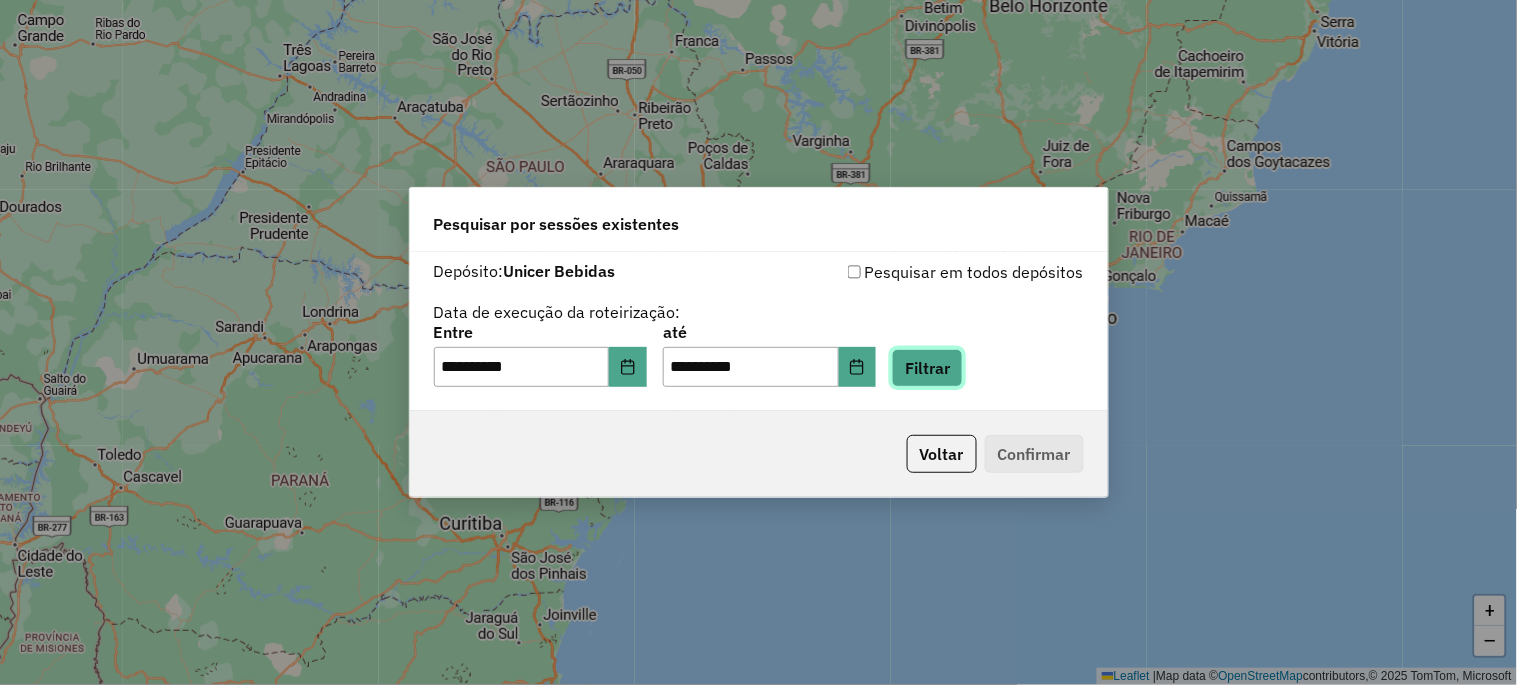 click on "Filtrar" 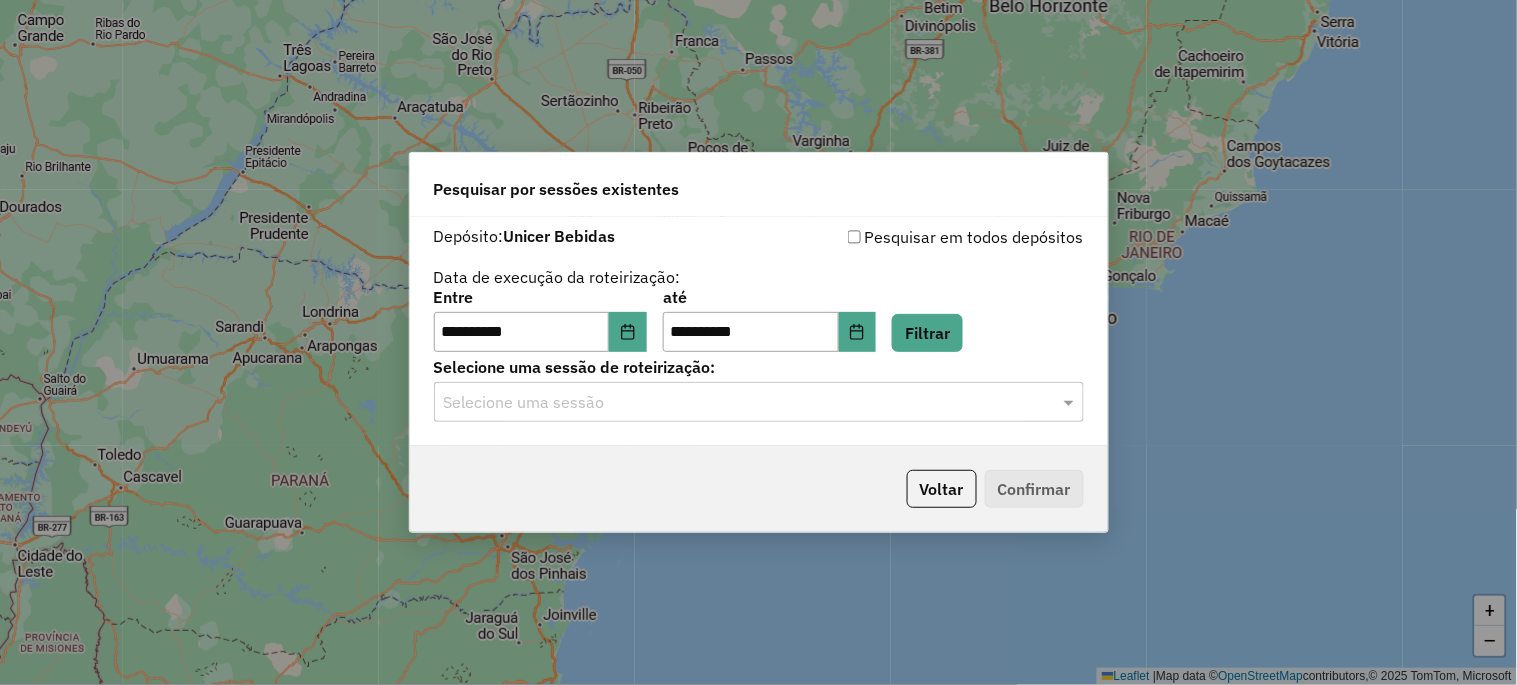 click 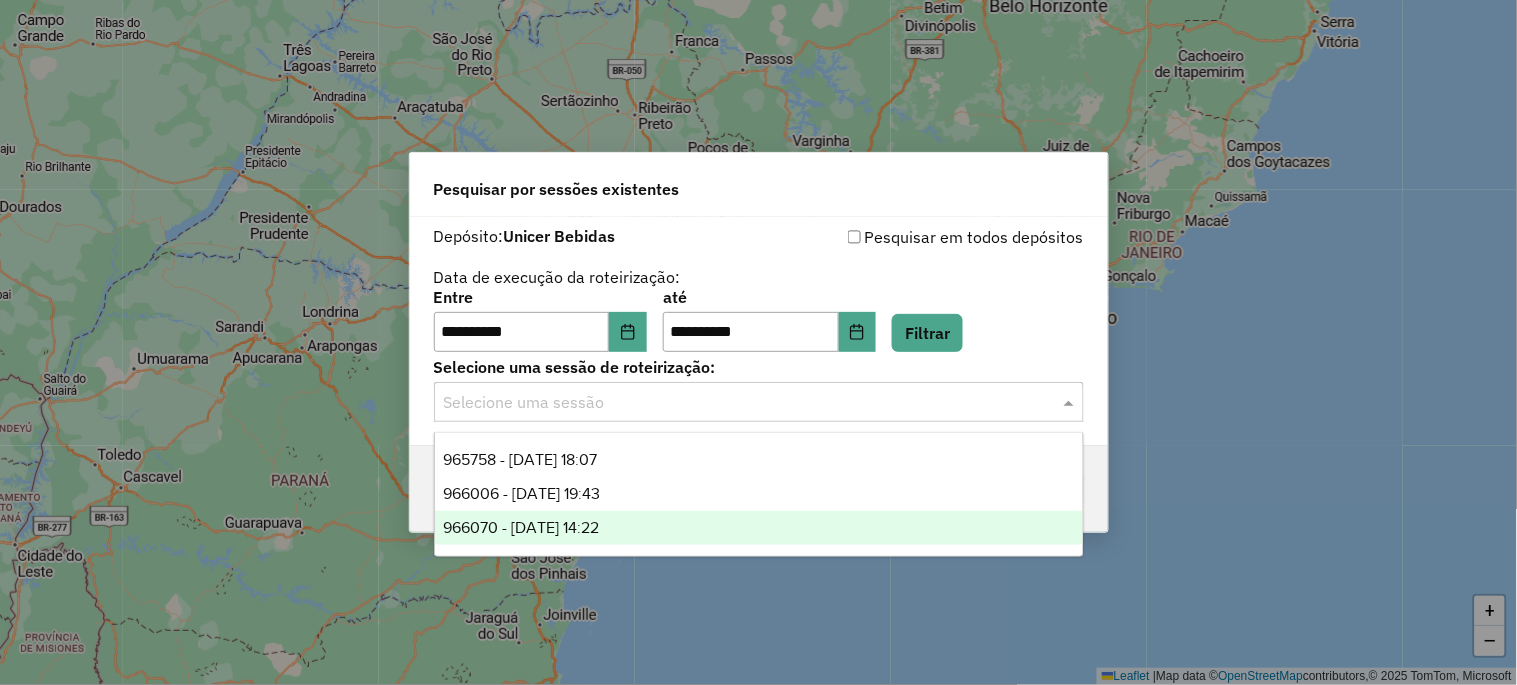 click on "966070 - [DATE] 14:22" at bounding box center [759, 528] 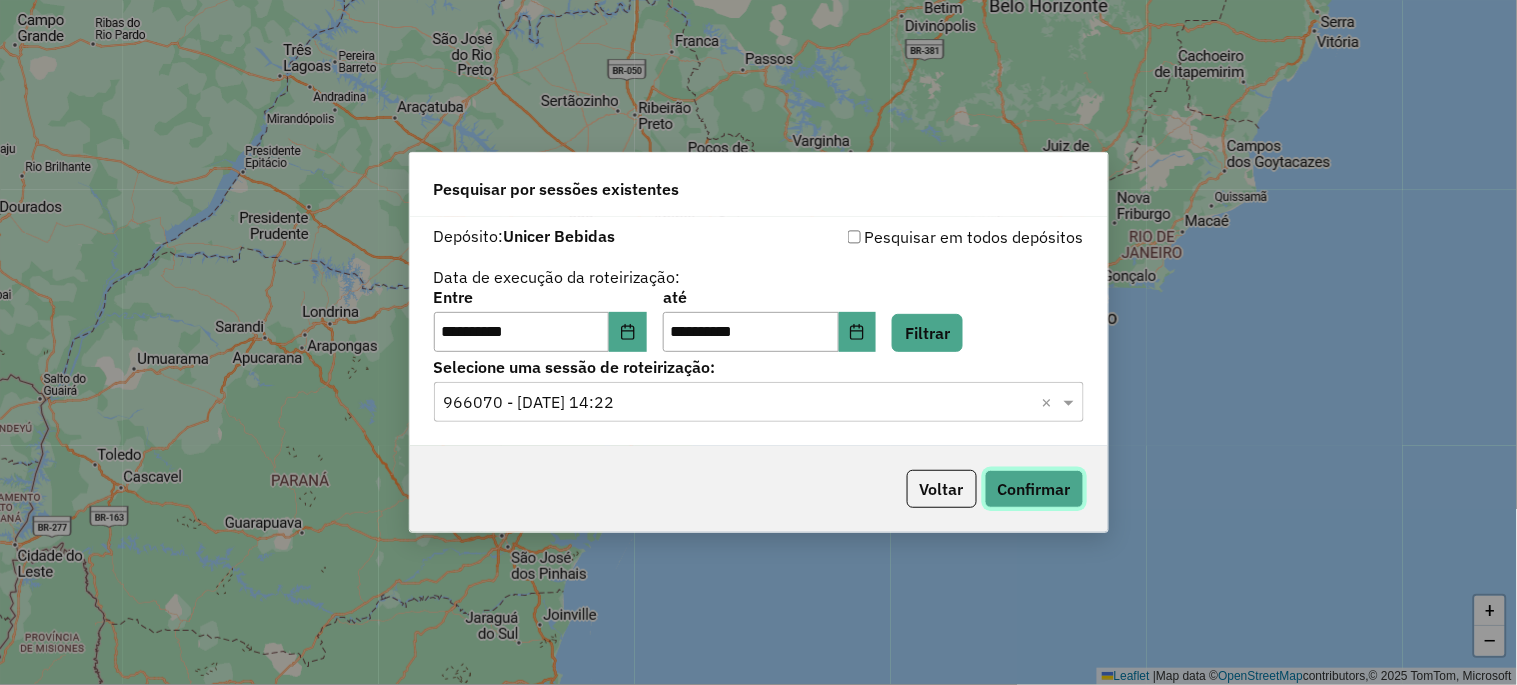click on "Confirmar" 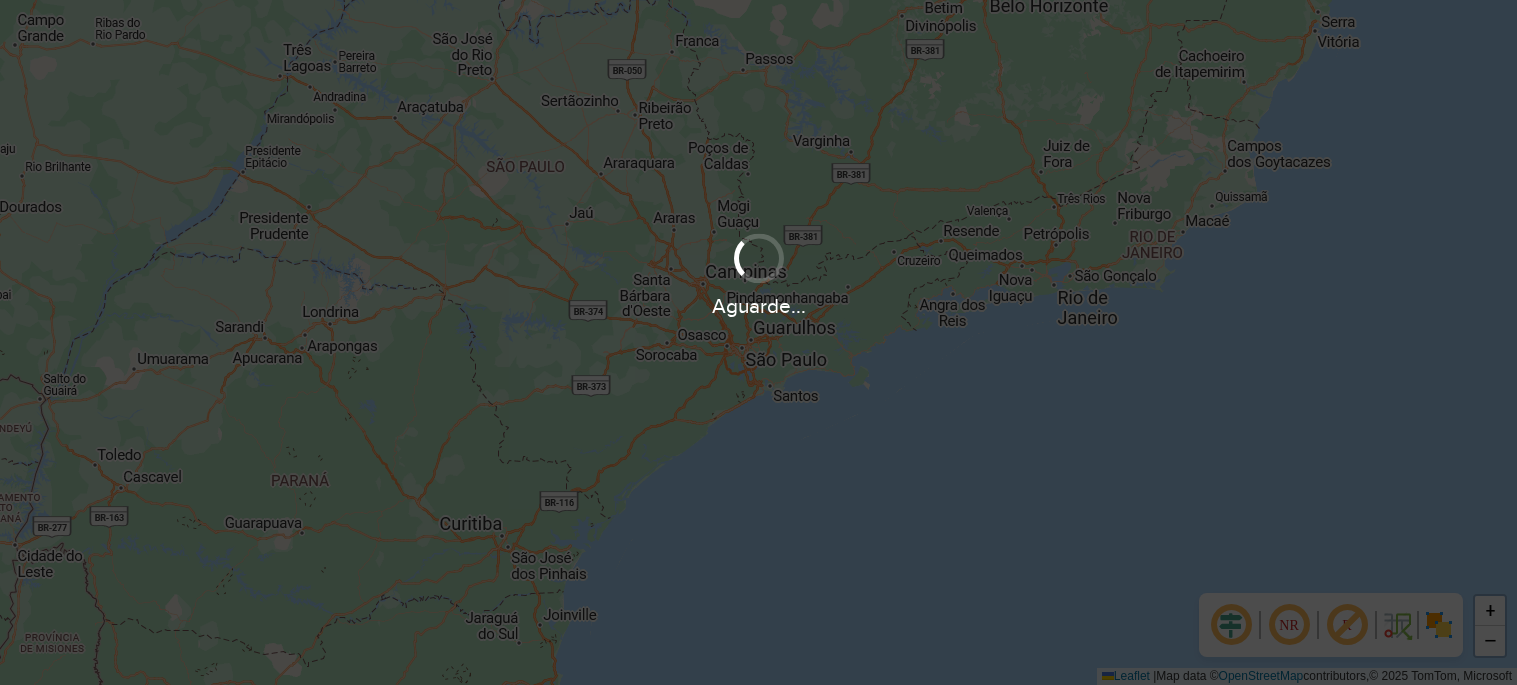 scroll, scrollTop: 0, scrollLeft: 0, axis: both 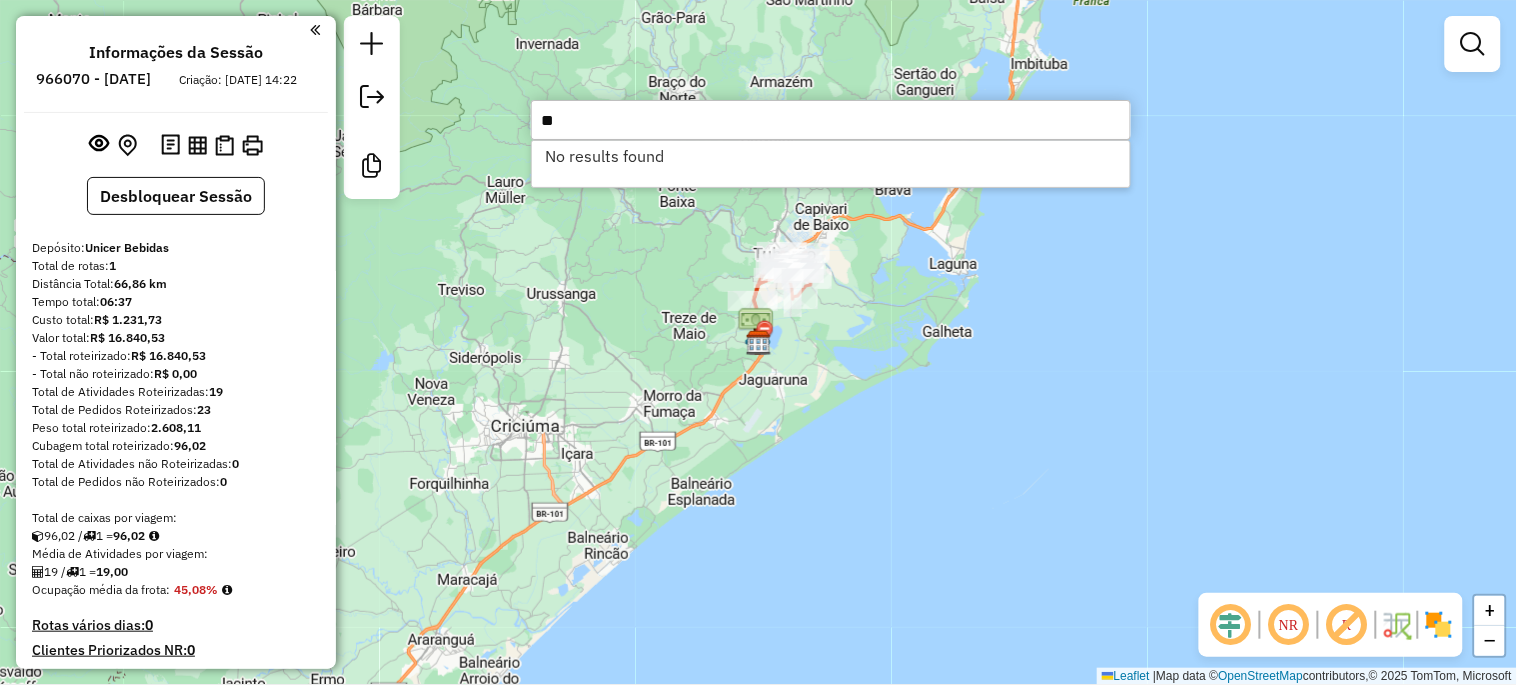 type on "*" 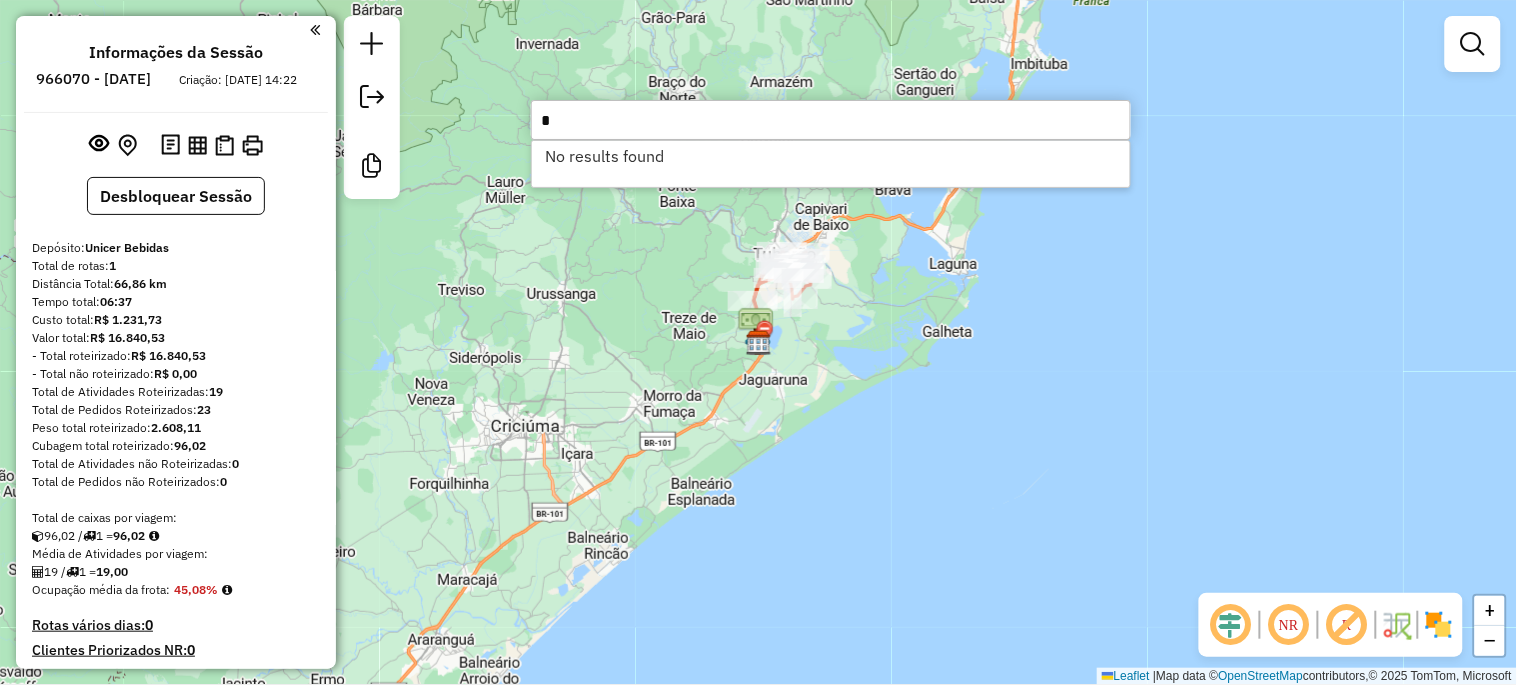 type 